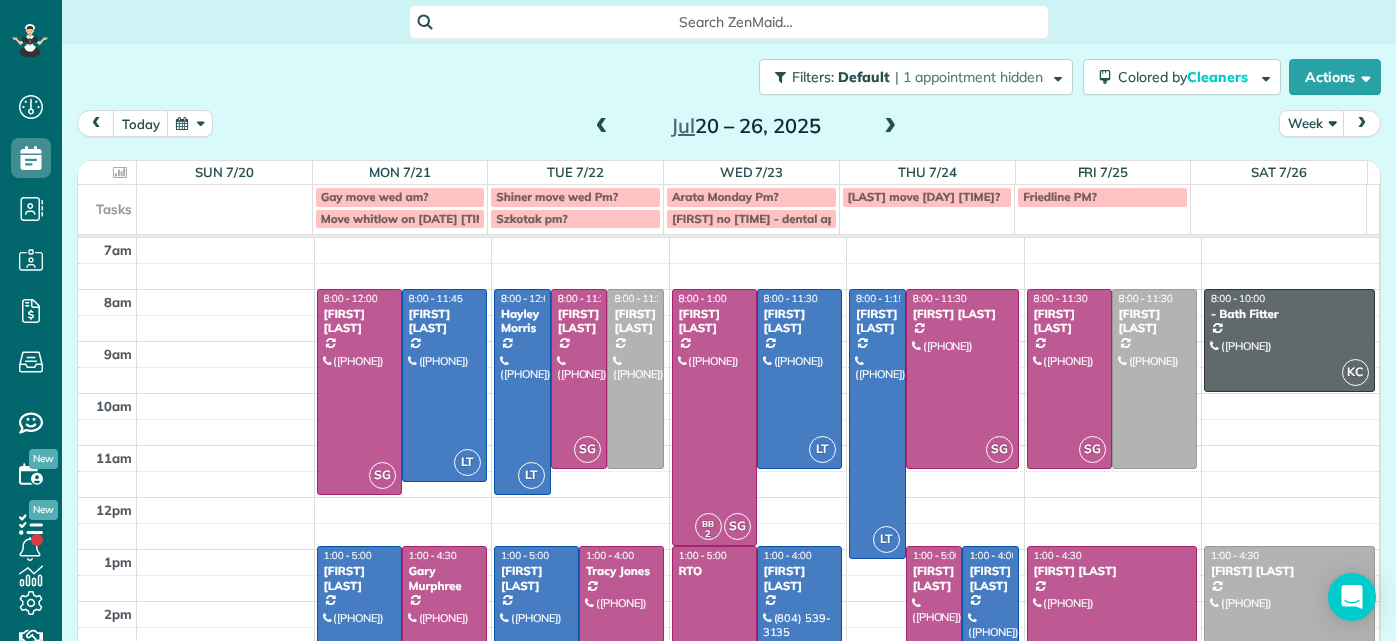 scroll, scrollTop: 0, scrollLeft: 0, axis: both 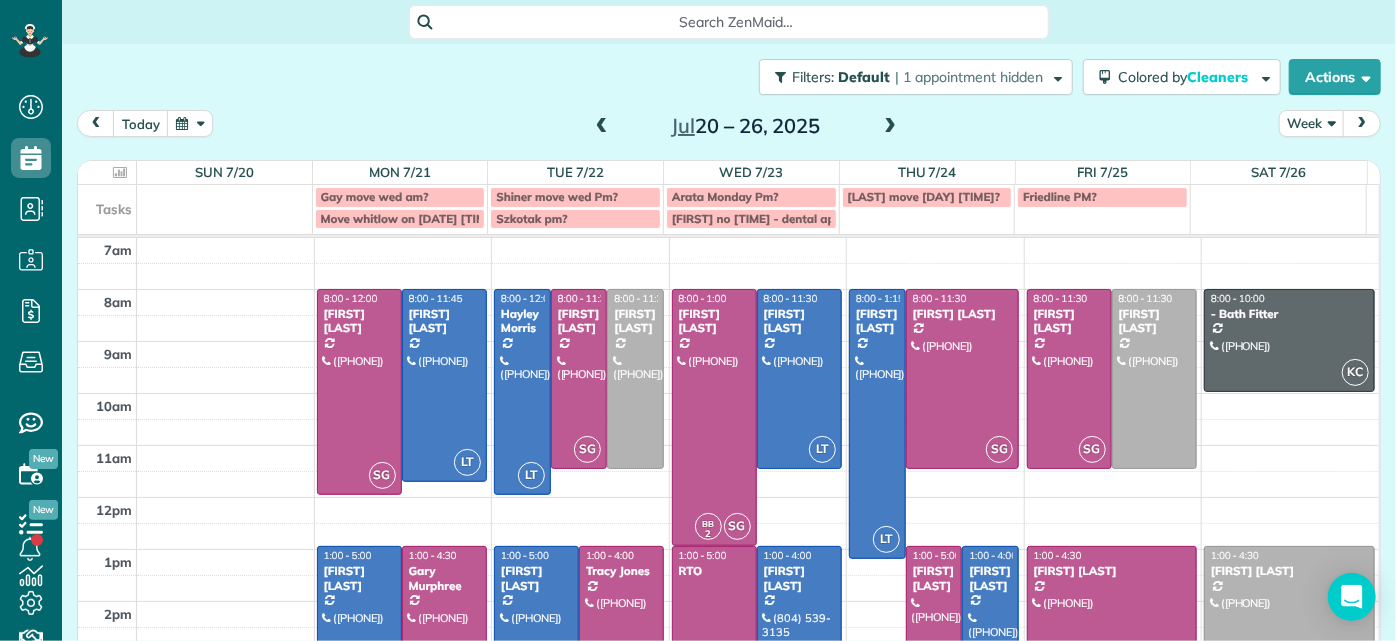 click on "Jul  20 – 26, 2025" at bounding box center (746, 126) 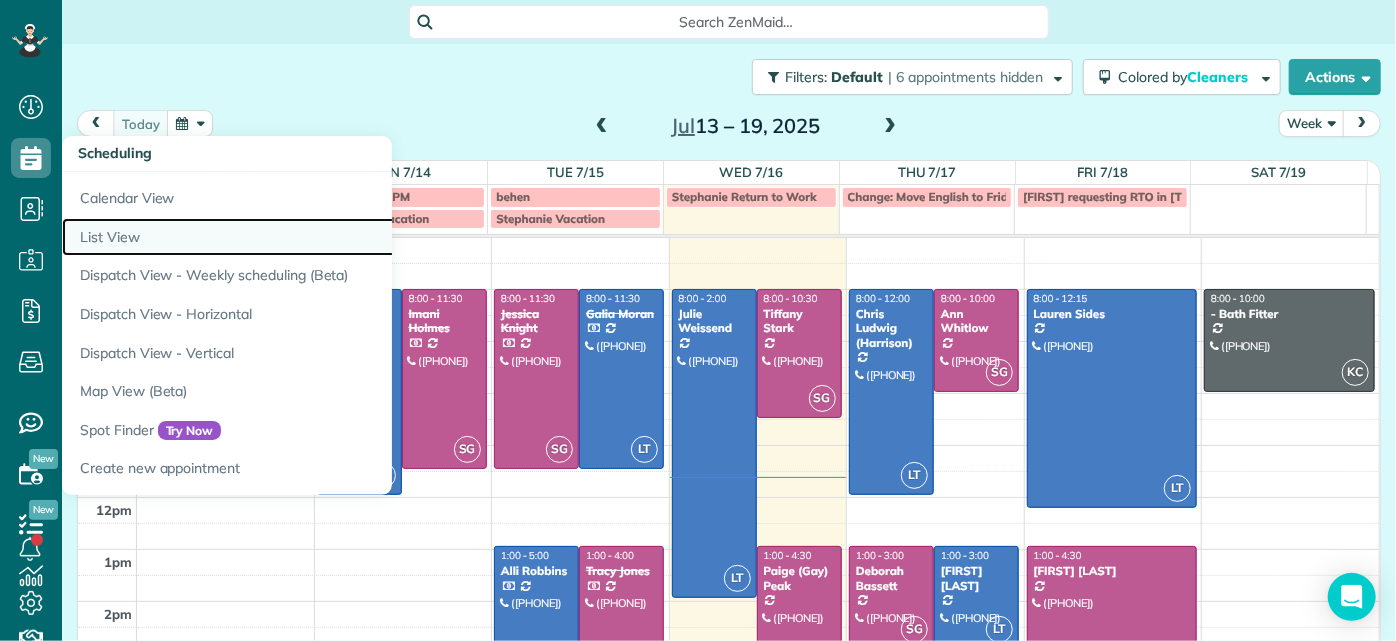 click on "List View" at bounding box center (312, 237) 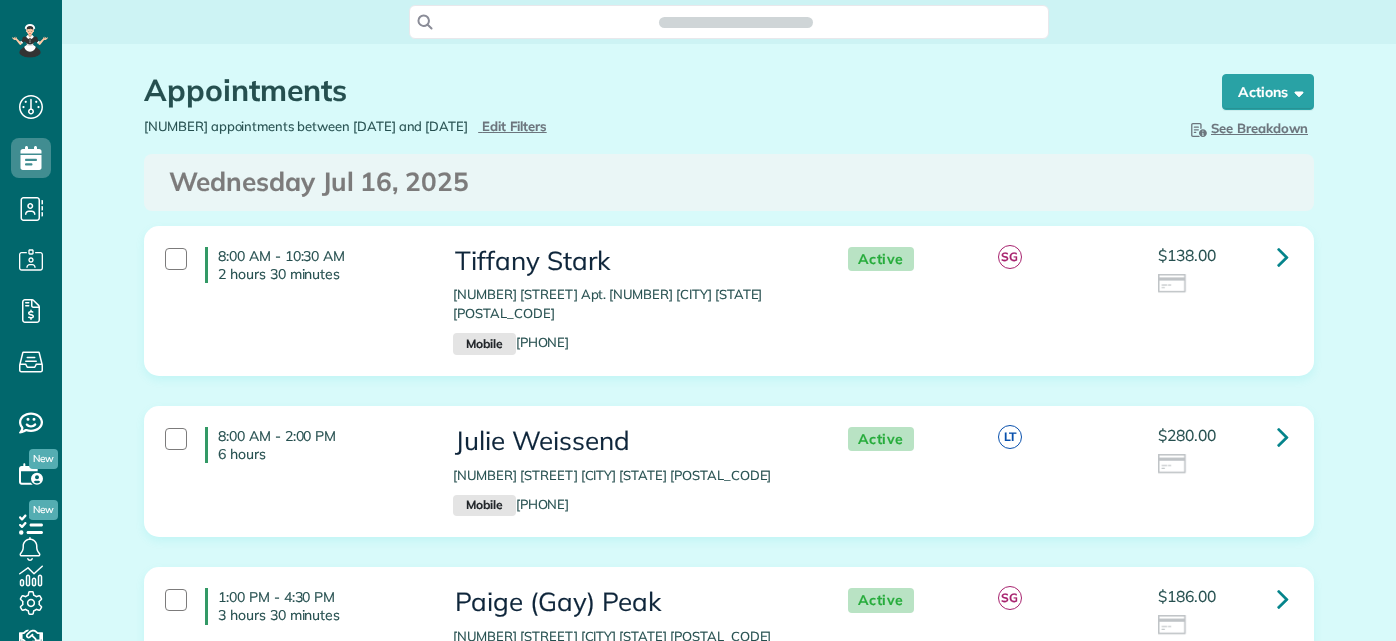 scroll, scrollTop: 0, scrollLeft: 0, axis: both 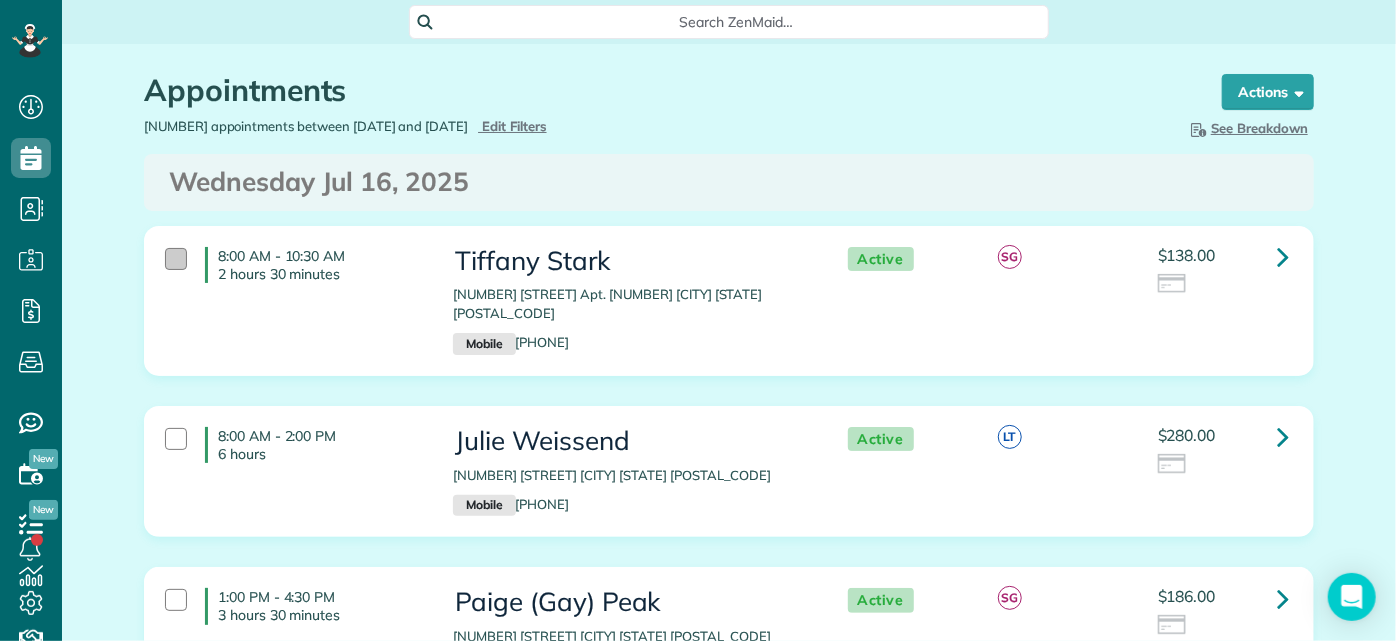 click at bounding box center (176, 259) 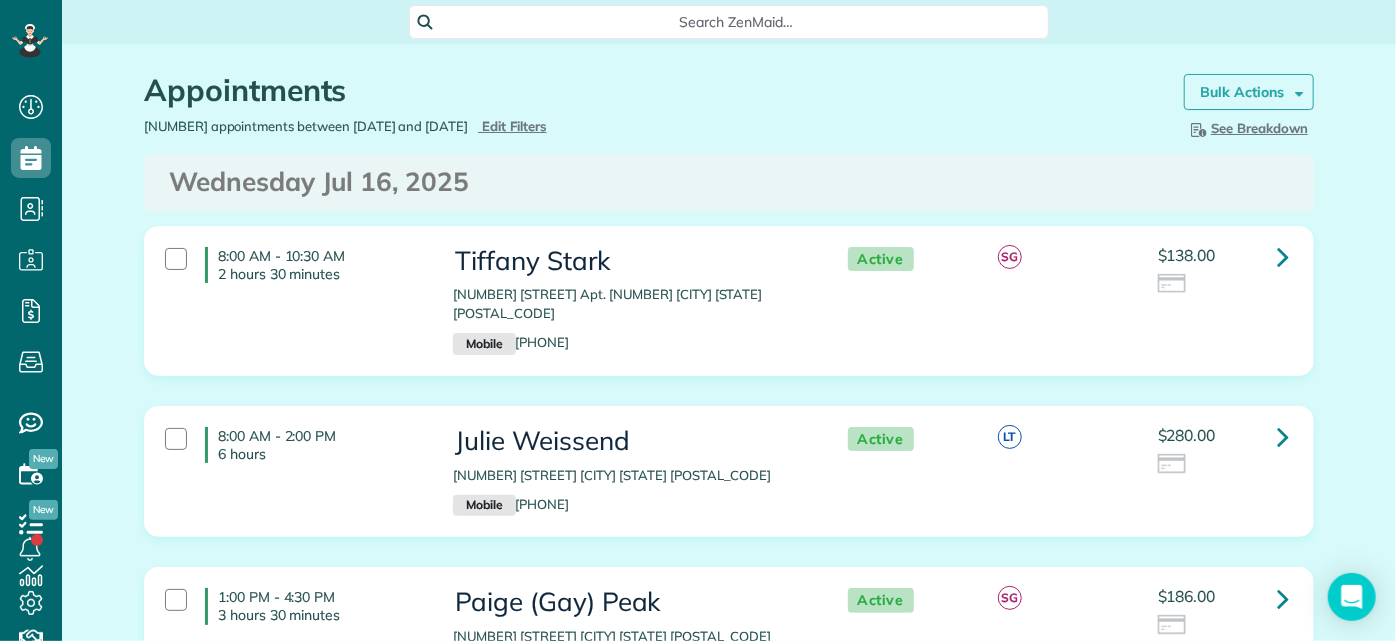 click on "Bulk Actions" at bounding box center [1242, 92] 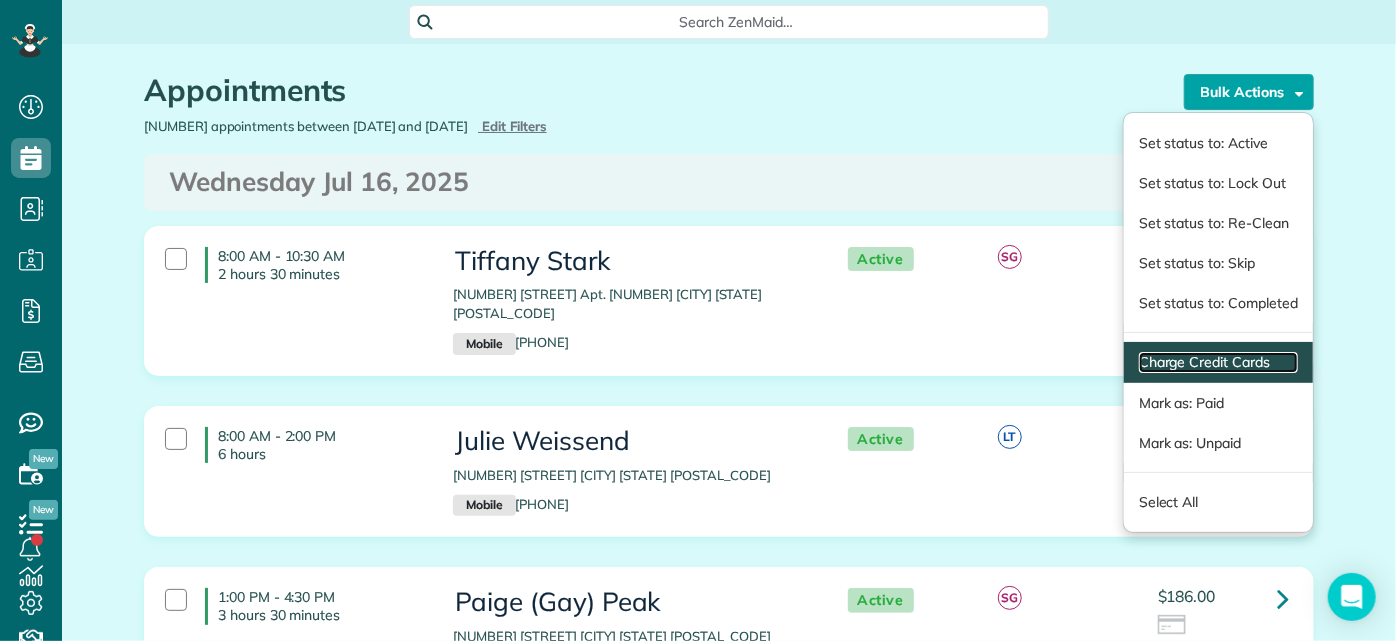 click on "Charge Credit Cards" at bounding box center (1218, 362) 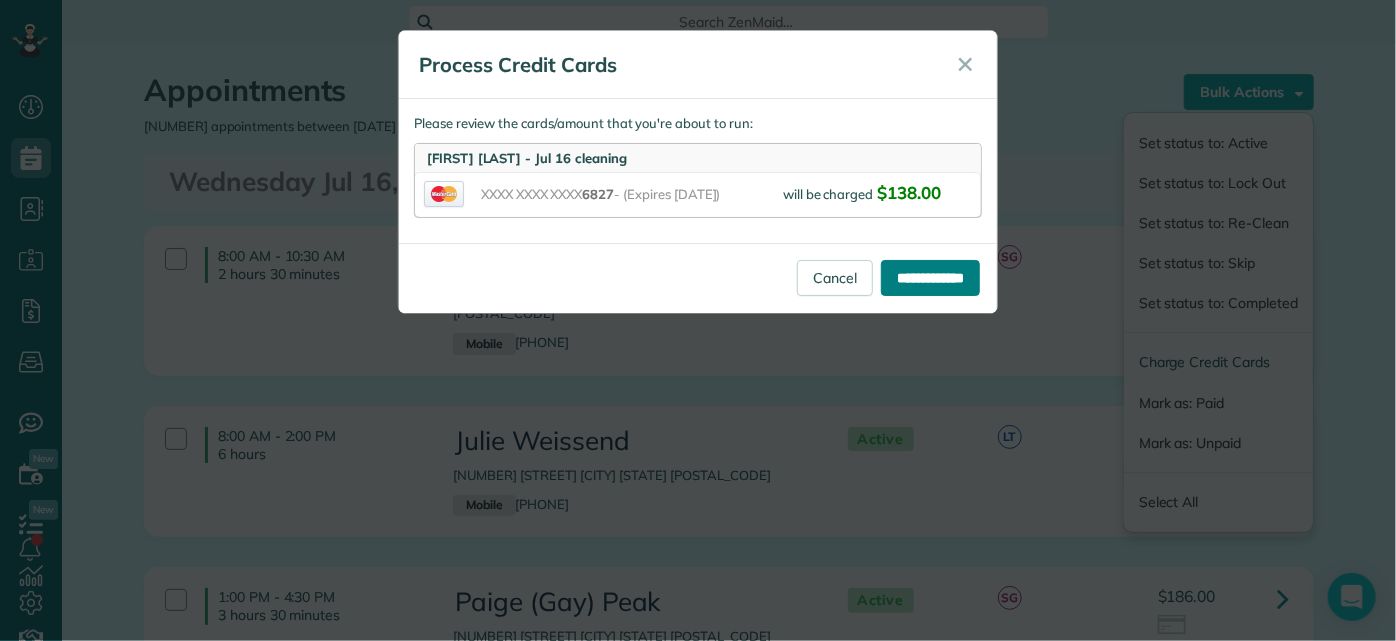 click on "**********" at bounding box center [930, 278] 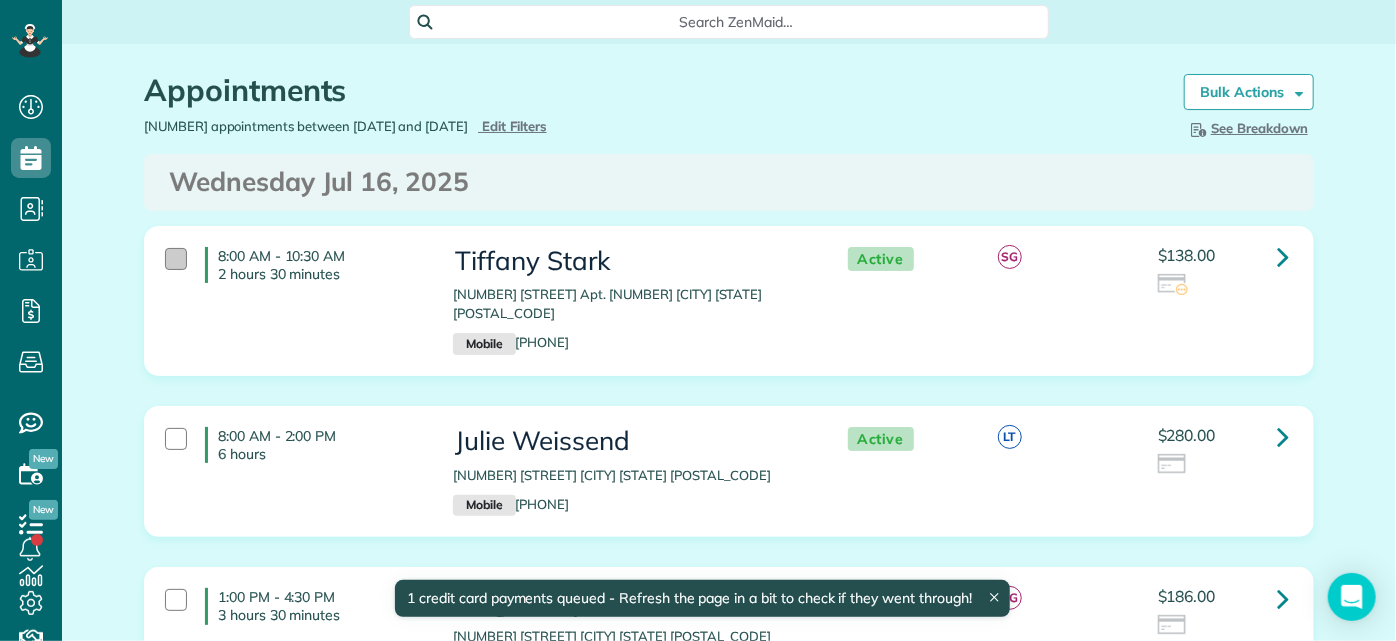 click at bounding box center [176, 259] 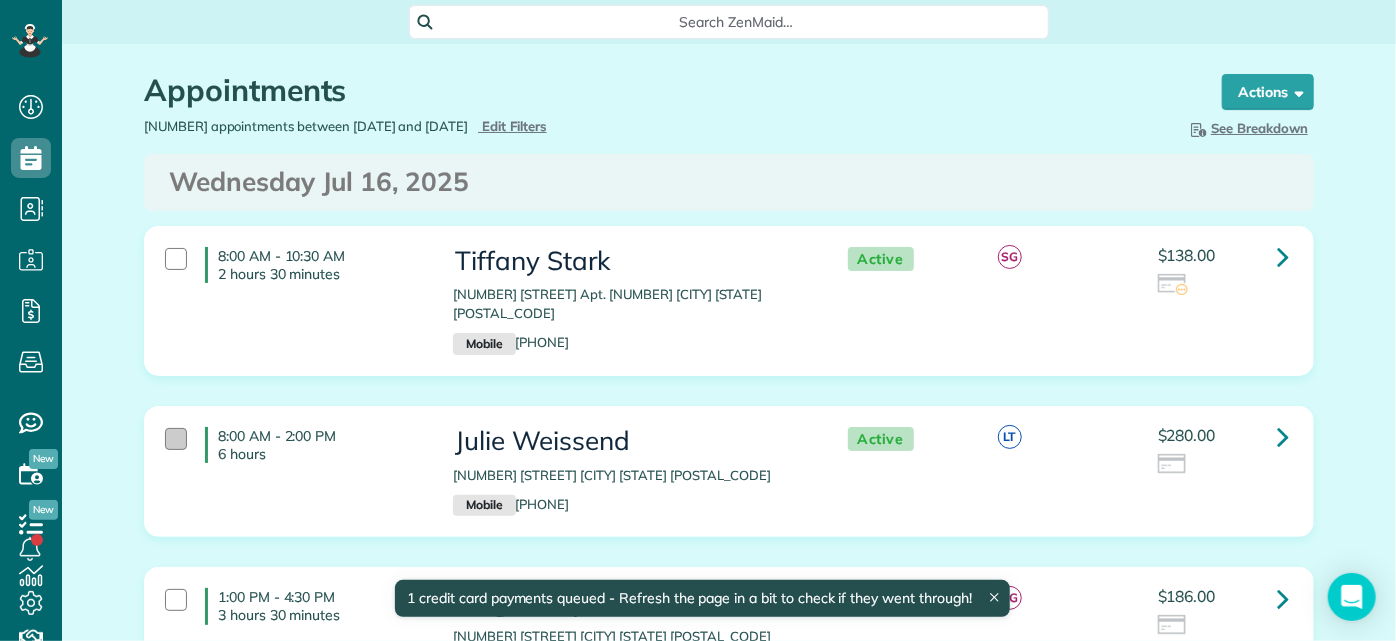 click at bounding box center (176, 439) 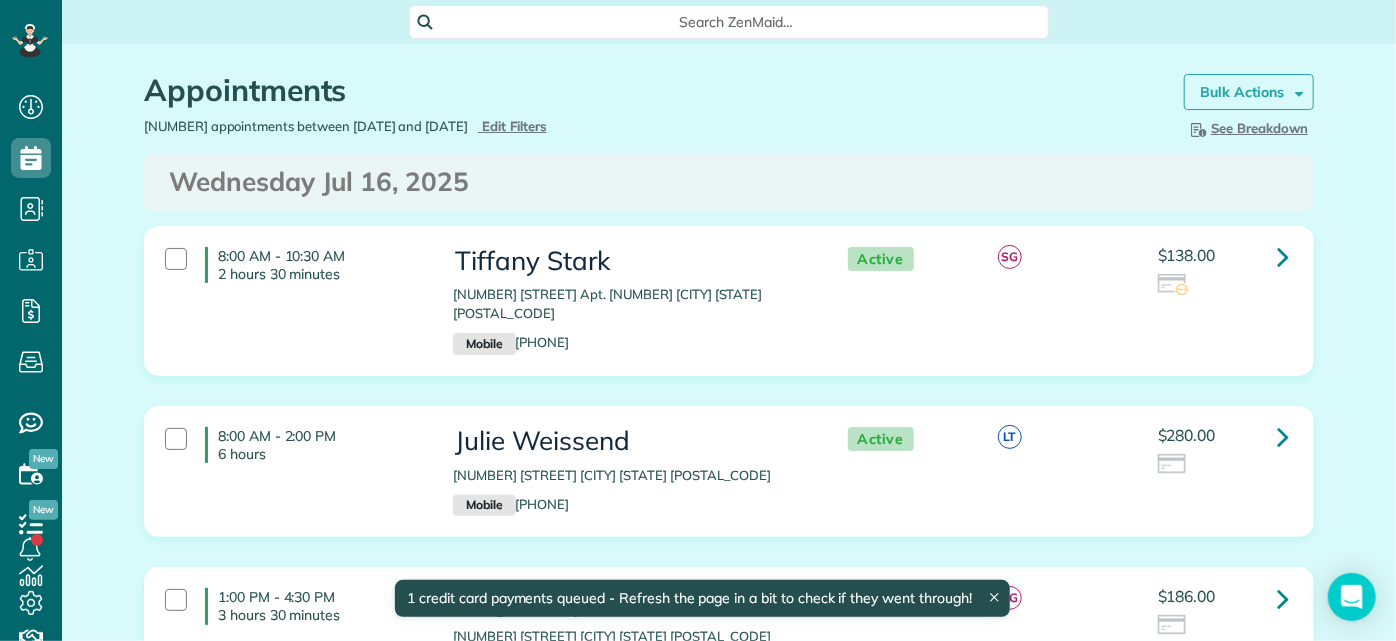 click on "Bulk Actions" at bounding box center [1242, 92] 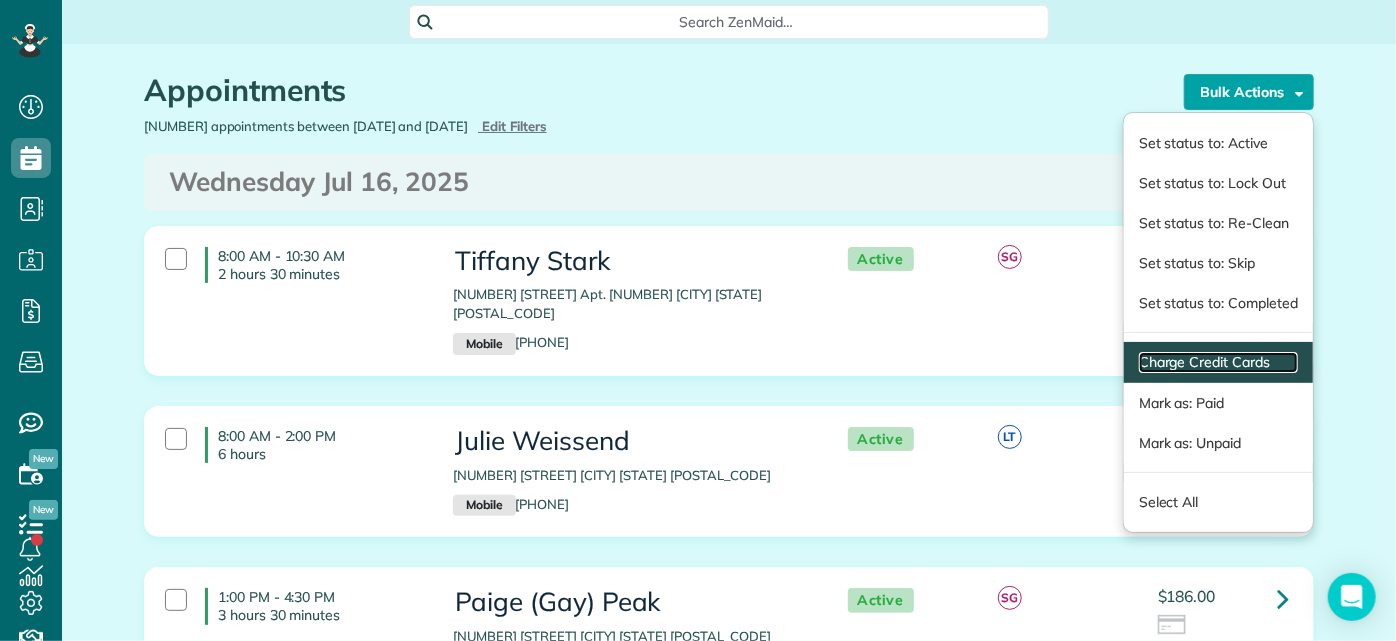 click on "Charge Credit Cards" at bounding box center [1218, 362] 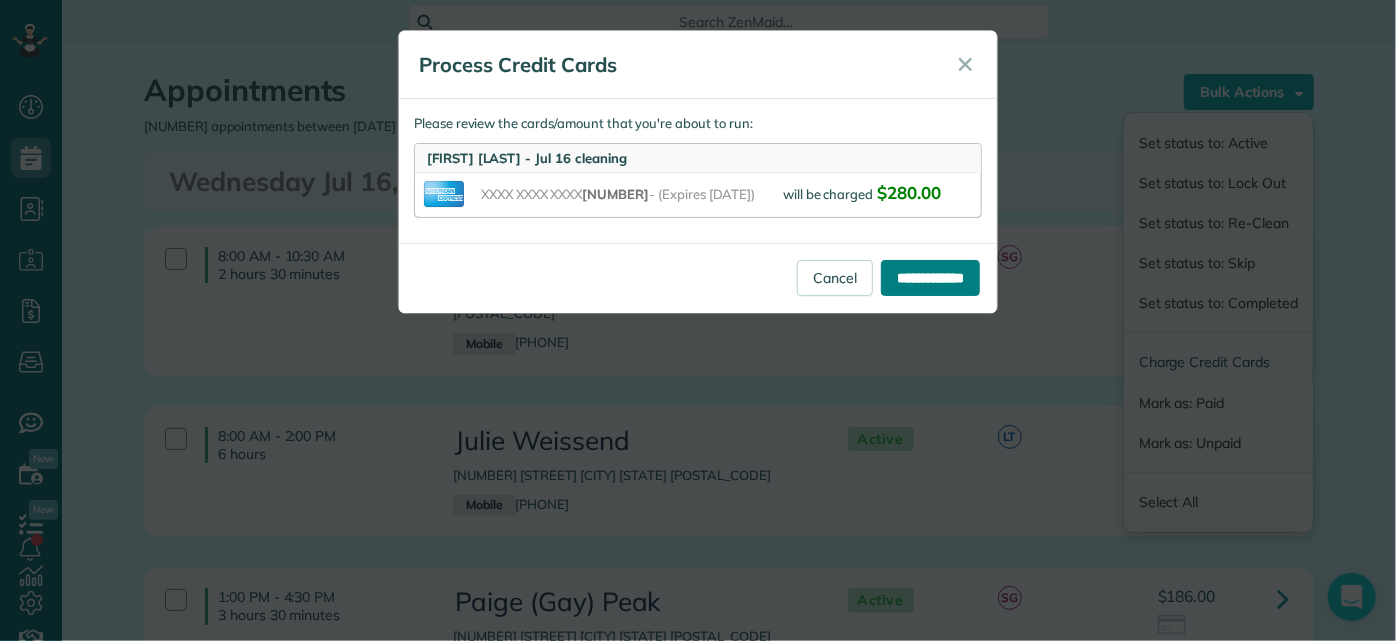 click on "**********" at bounding box center [930, 278] 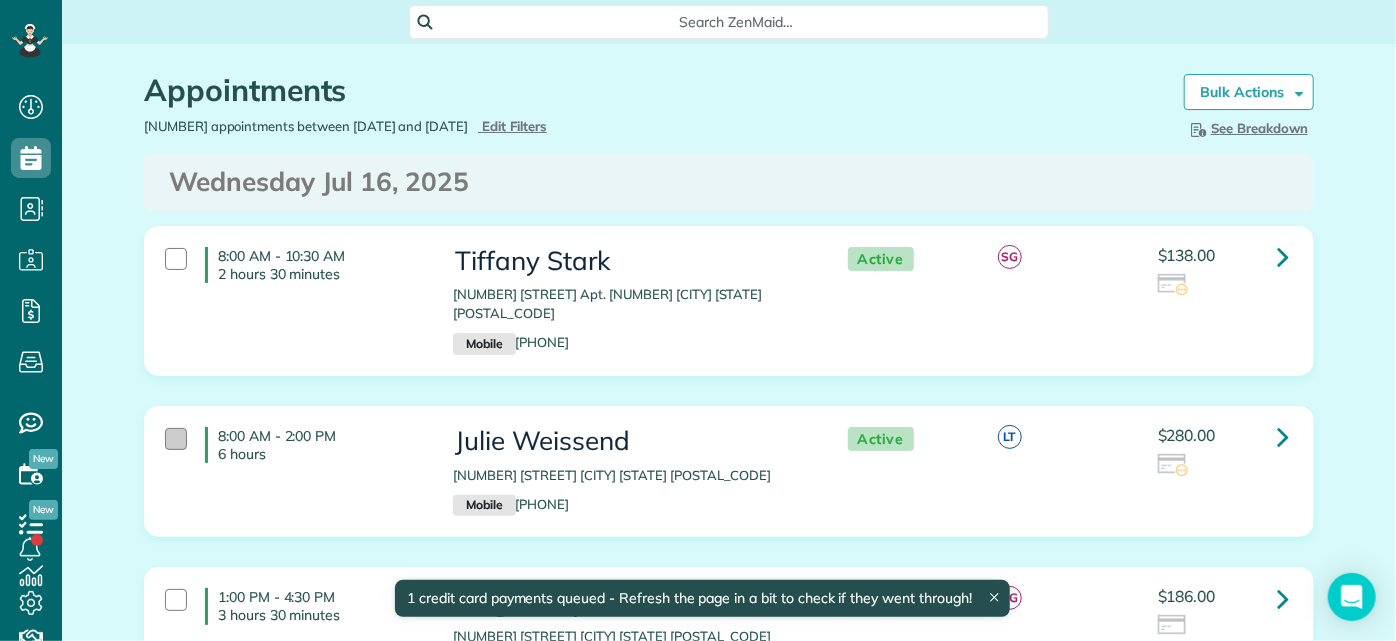 click at bounding box center (176, 439) 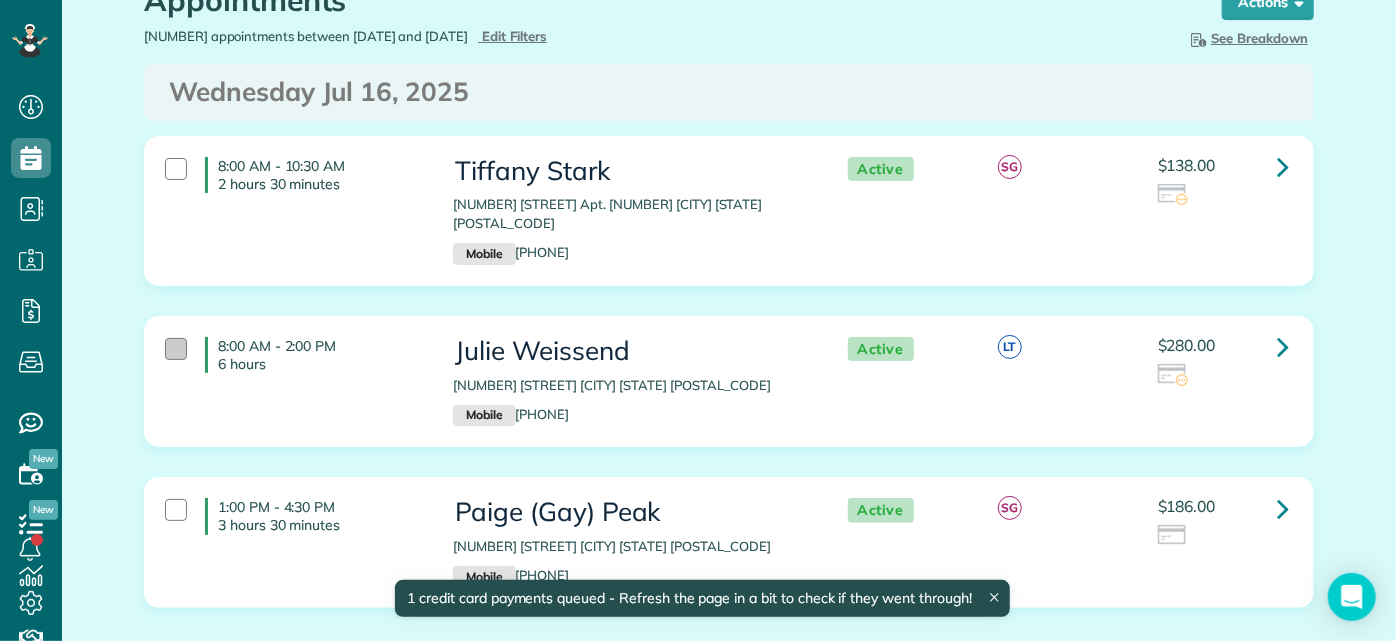 scroll, scrollTop: 181, scrollLeft: 0, axis: vertical 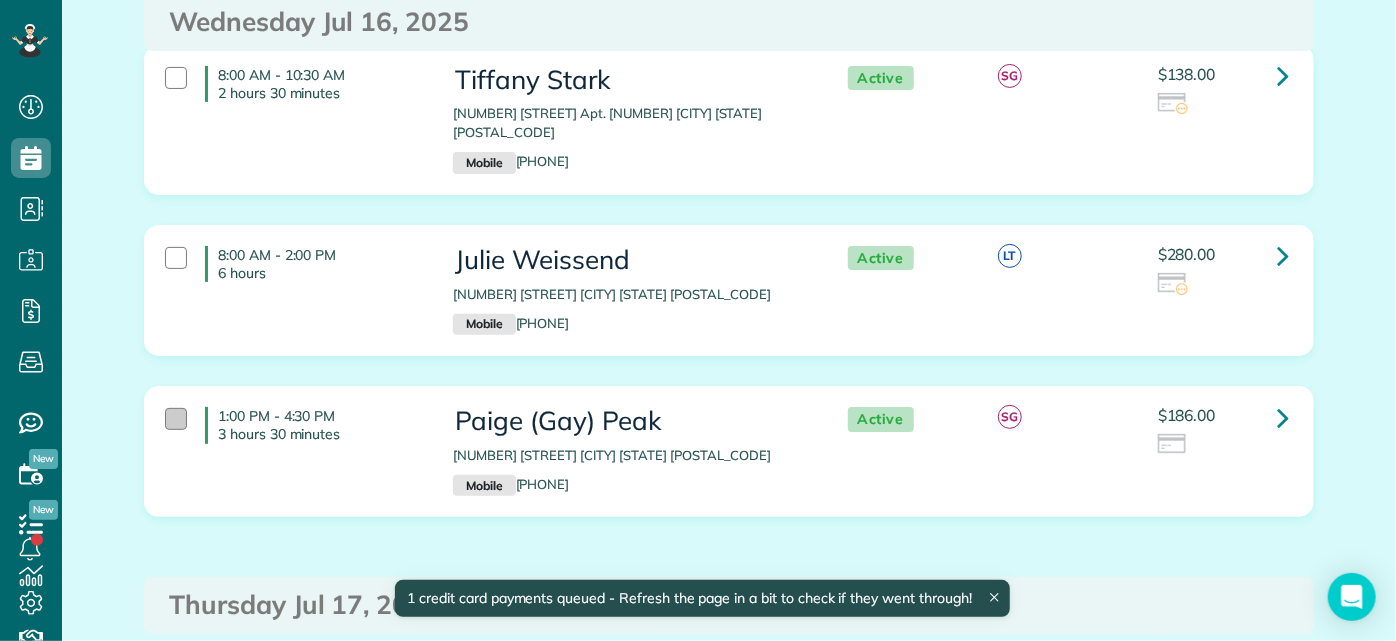 click at bounding box center [176, 419] 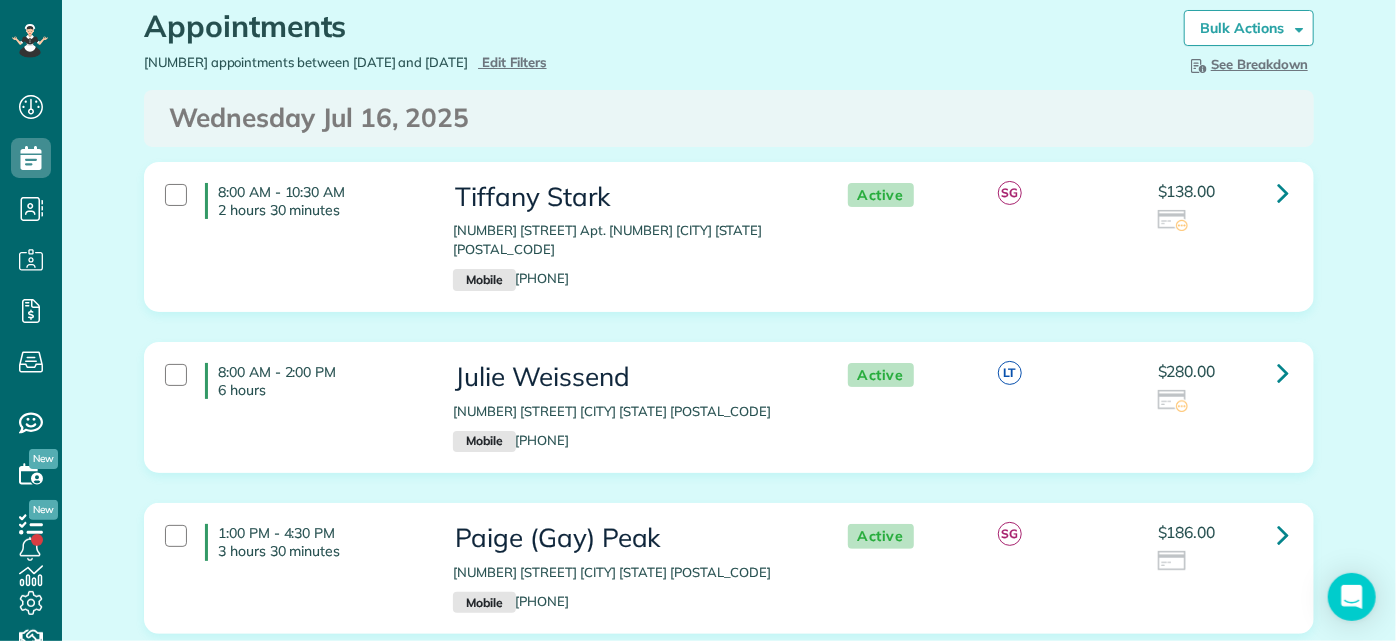 scroll, scrollTop: 0, scrollLeft: 0, axis: both 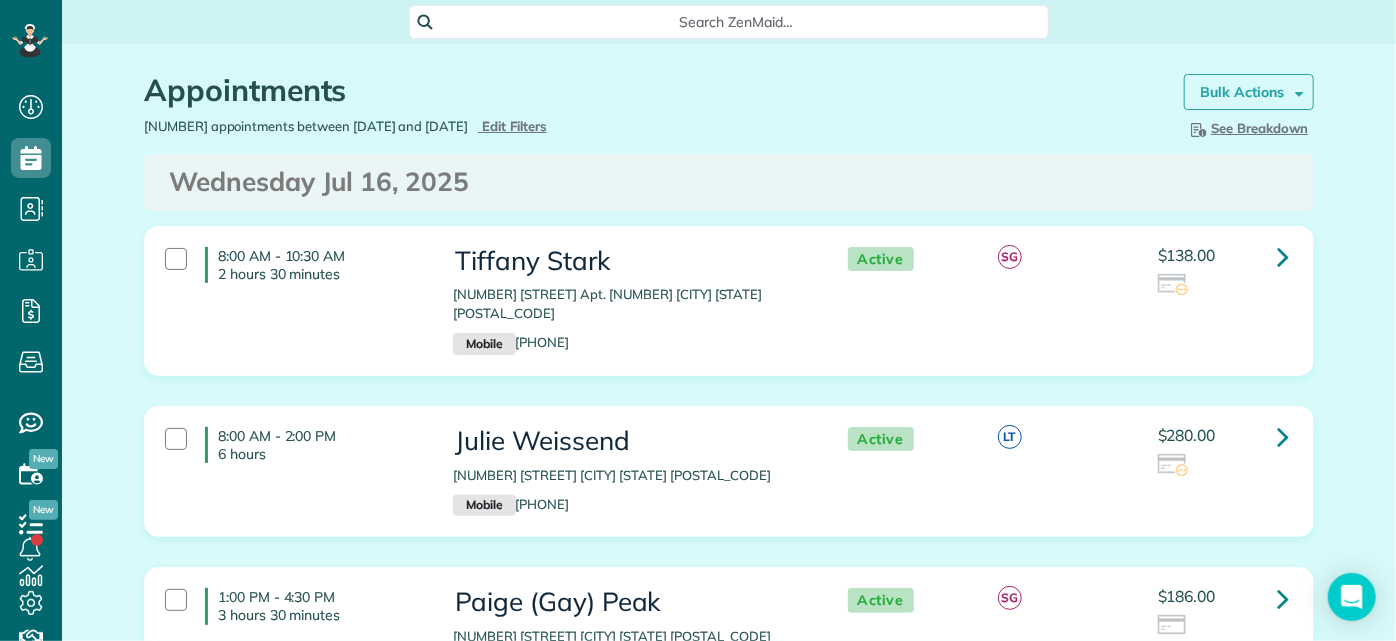 click at bounding box center (1295, 91) 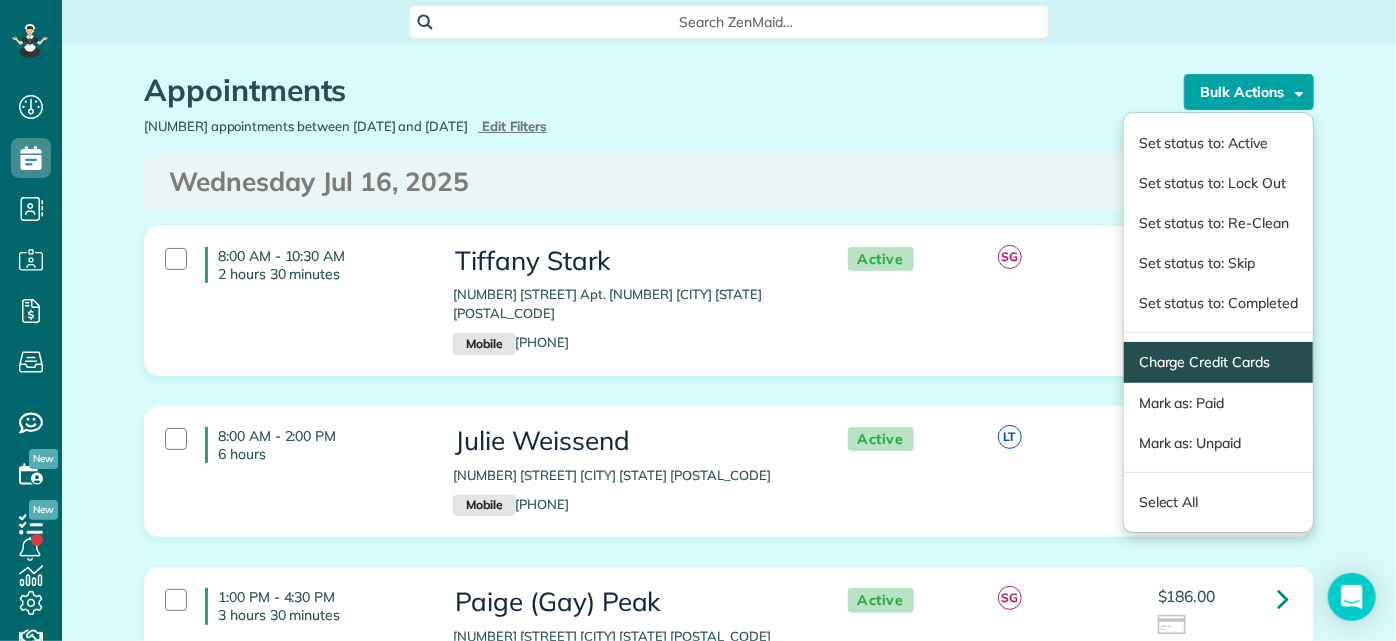 click on "Charge Credit Cards" at bounding box center (1218, 362) 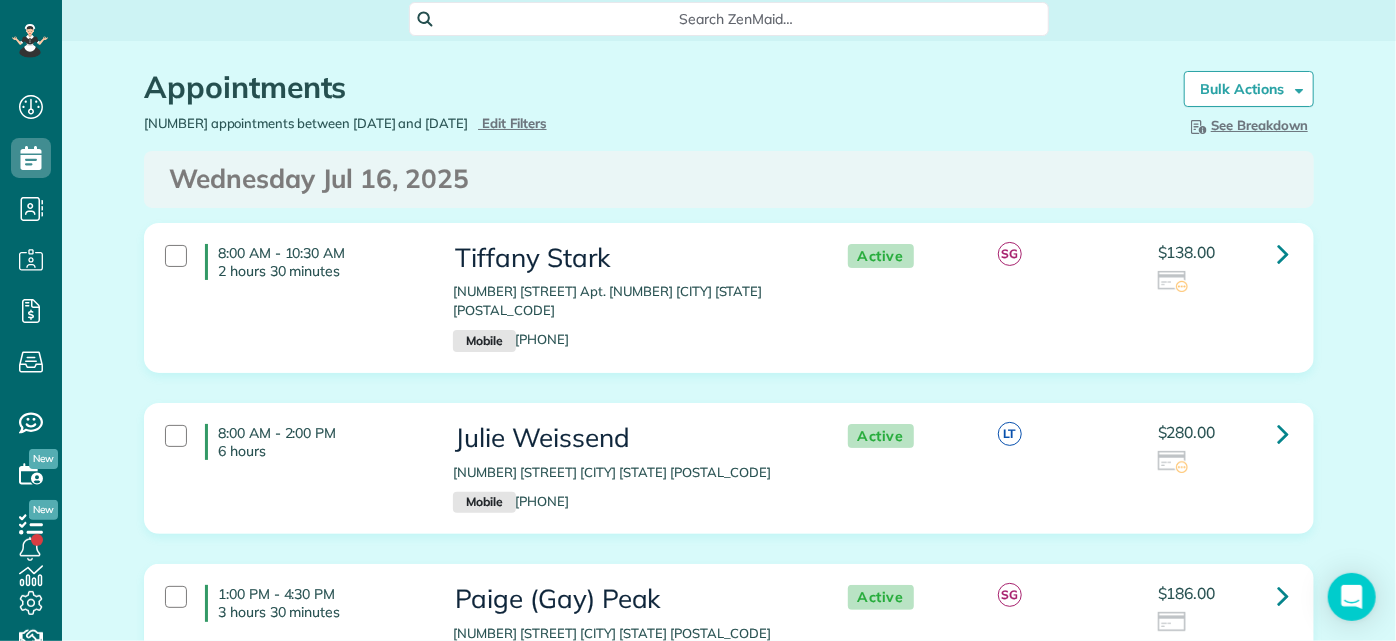 scroll, scrollTop: 0, scrollLeft: 0, axis: both 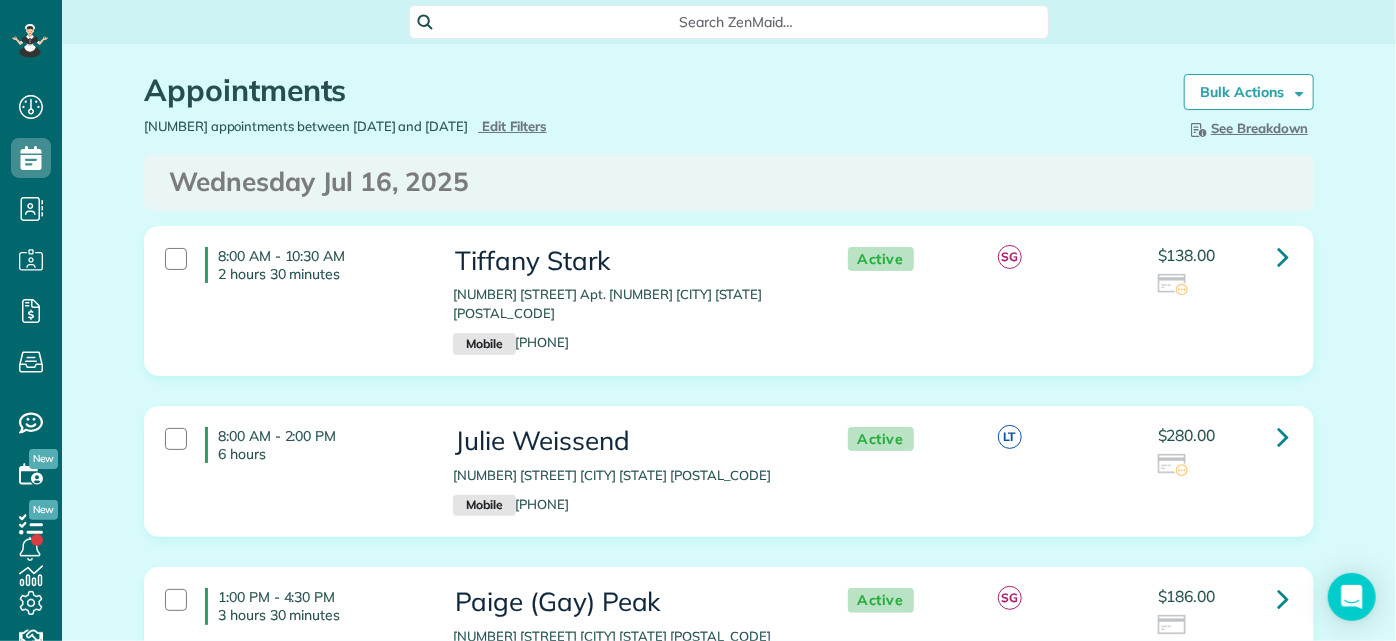 click on "Appointments
the List View [2 min]
Schedule Changes
Actions
Create Appointment
Create Task
Clock In/Out
Send Work Orders
Print Route Sheets
Today's Emails/Texts
Export data (Owner Only)..
Bulk Actions
Set status to: Active
Set status to: Lock Out" at bounding box center (729, 80) 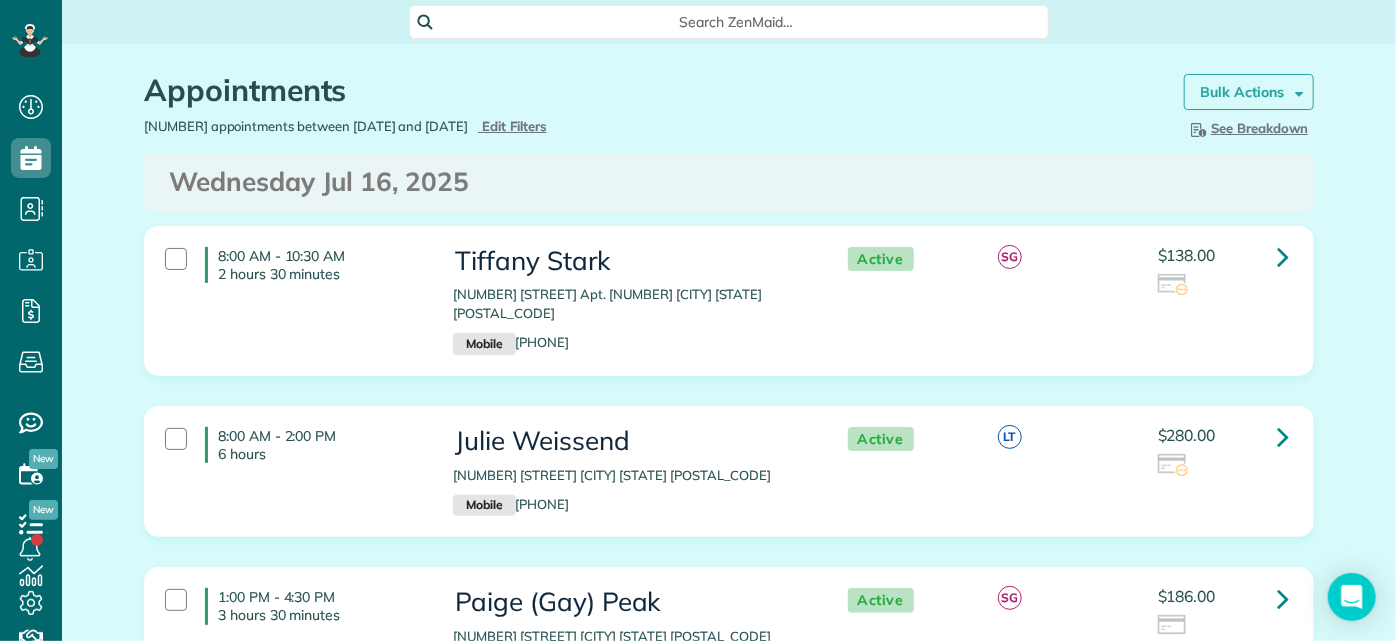 click on "Bulk Actions" at bounding box center [1242, 92] 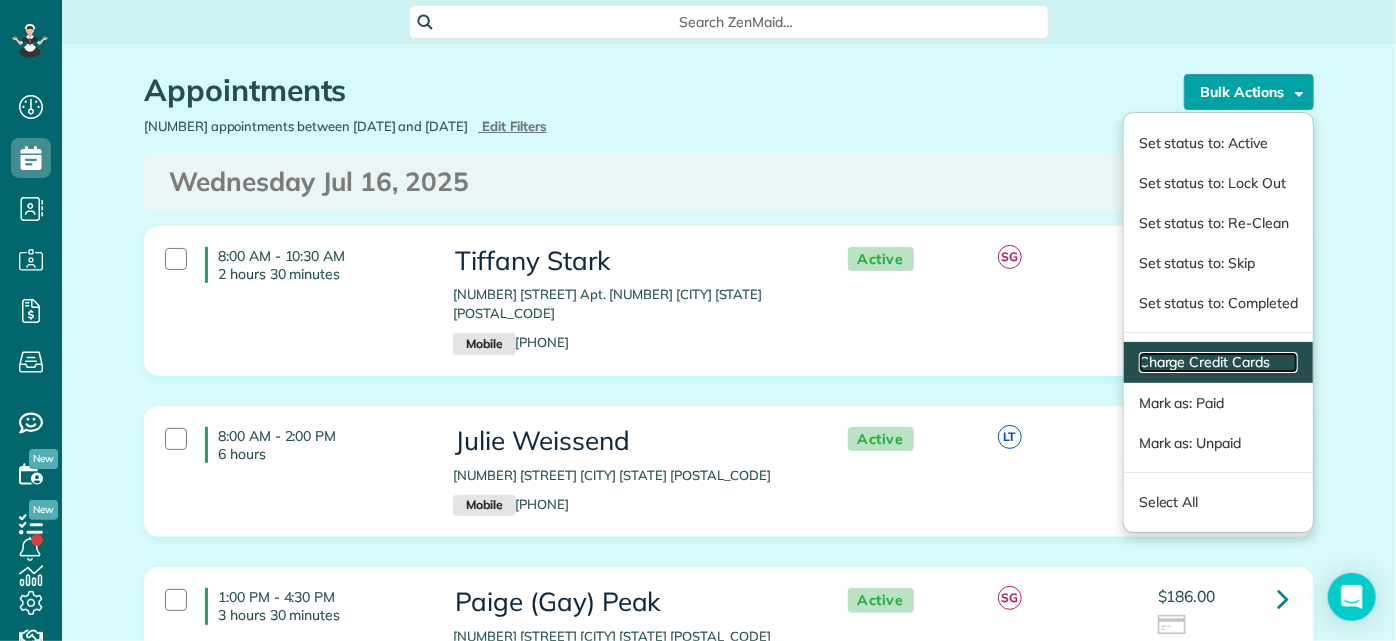 click on "Charge Credit Cards" at bounding box center (1218, 362) 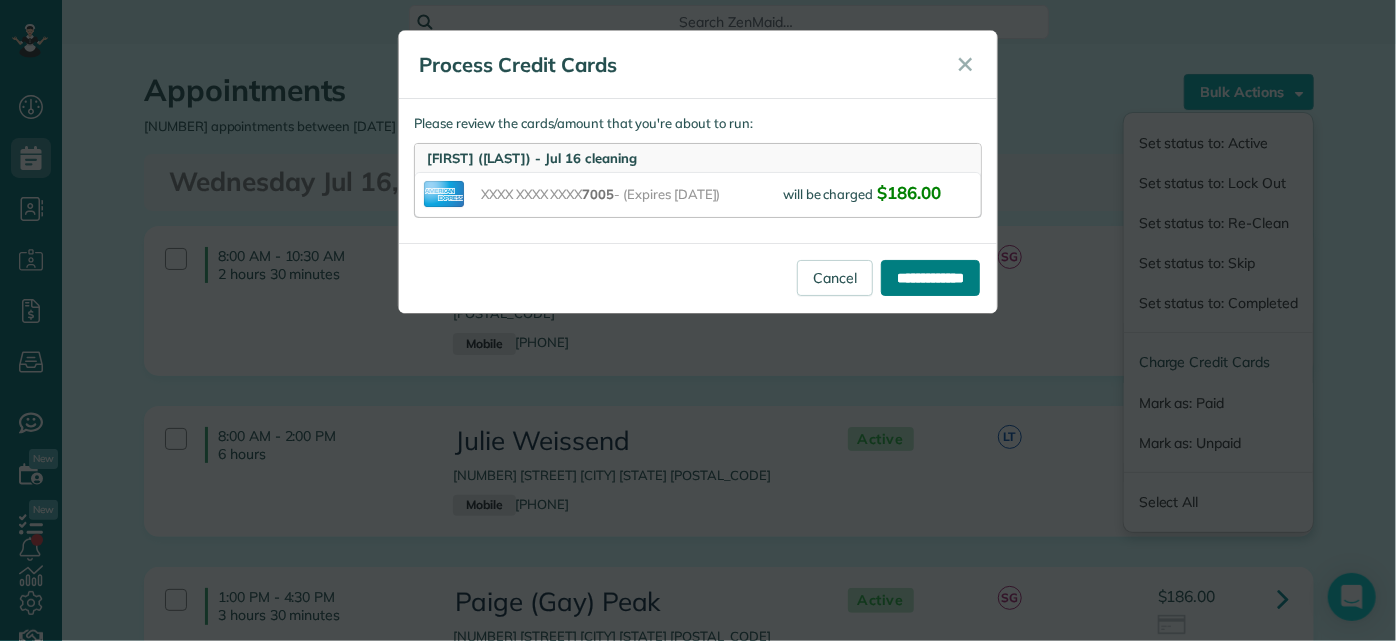 click on "**********" at bounding box center [930, 278] 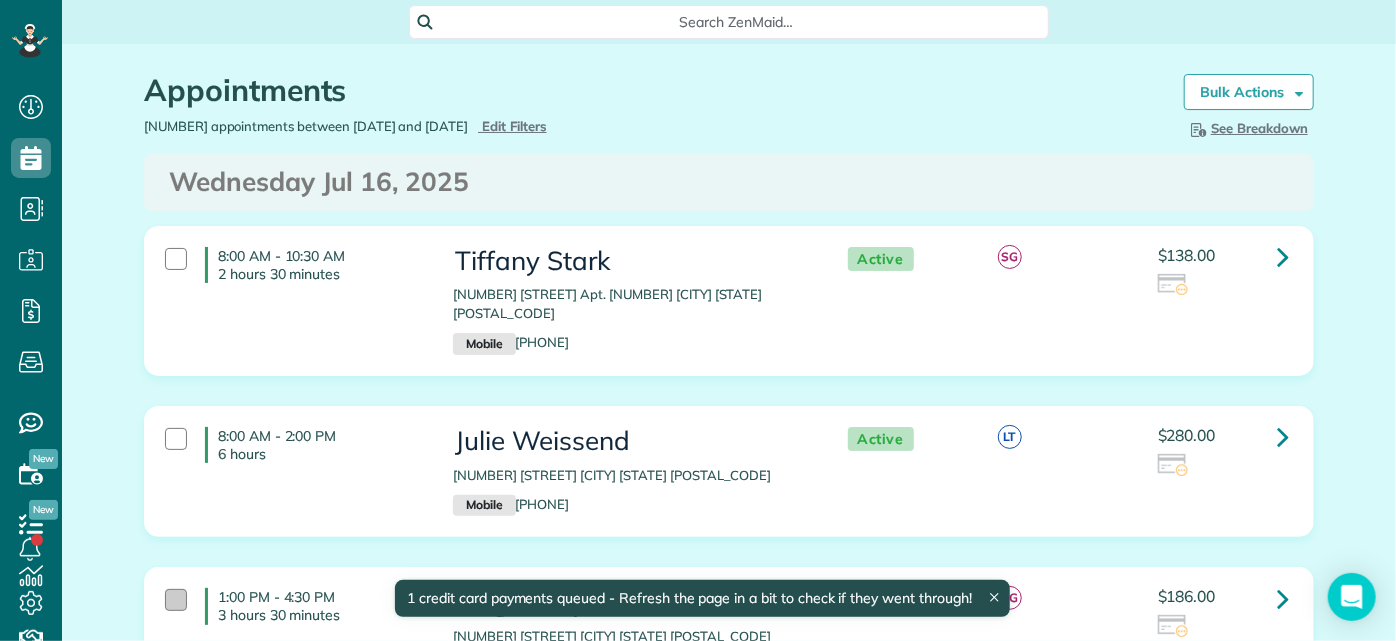 drag, startPoint x: 167, startPoint y: 571, endPoint x: 172, endPoint y: 525, distance: 46.270943 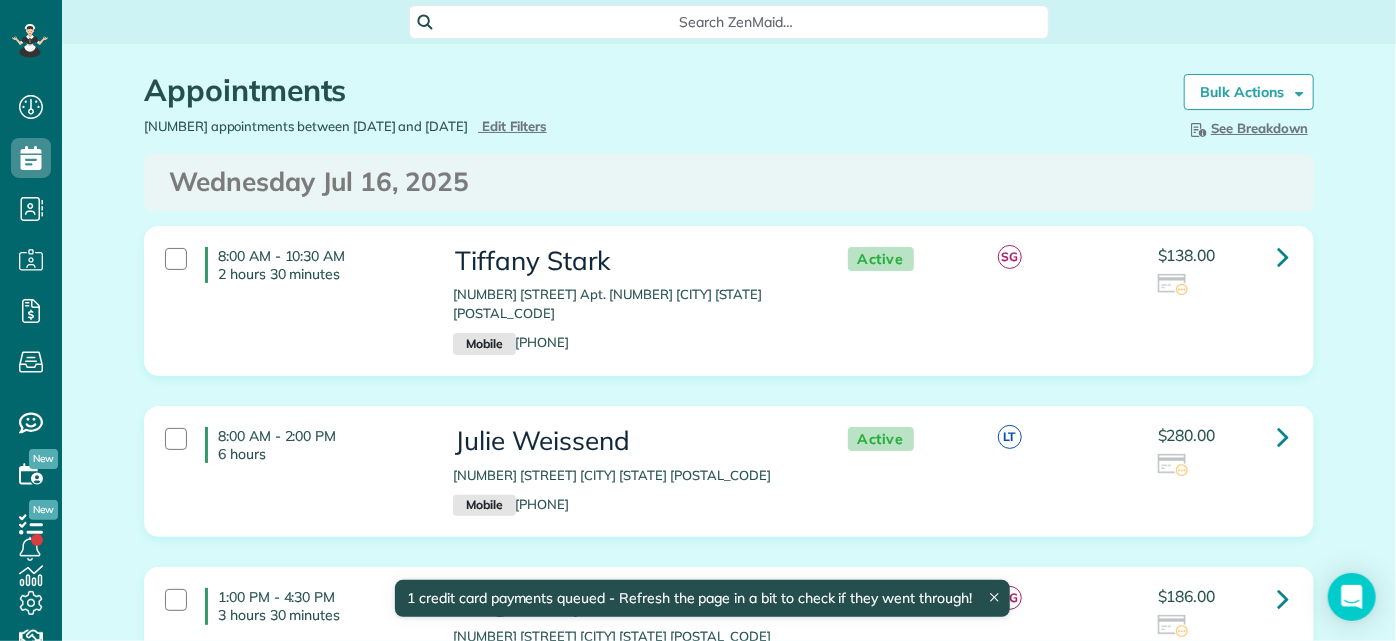click at bounding box center [176, 600] 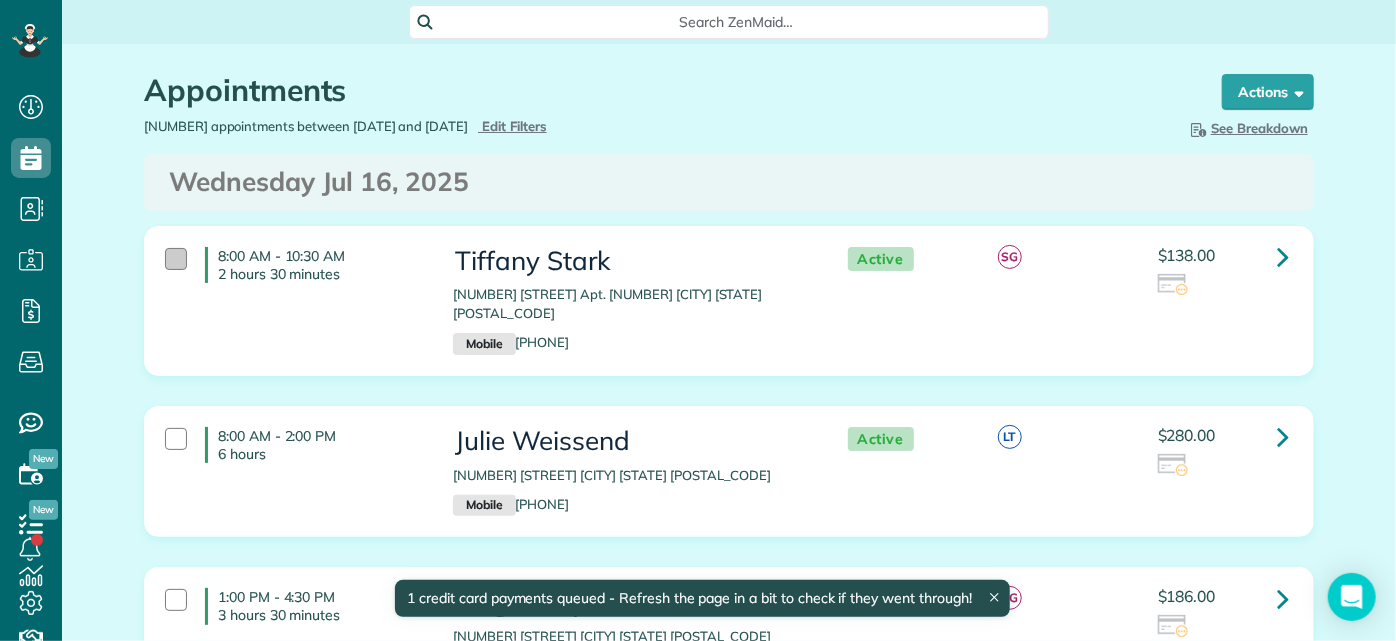 click at bounding box center (176, 259) 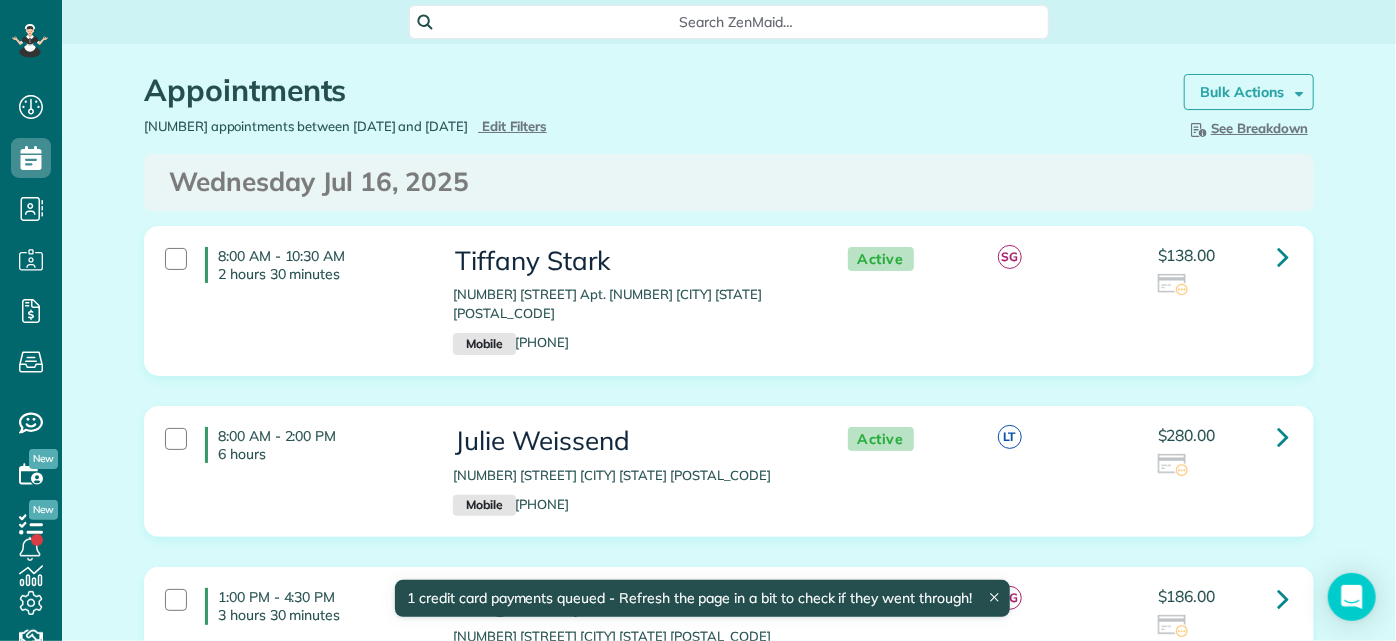 click on "Bulk Actions" at bounding box center (1242, 92) 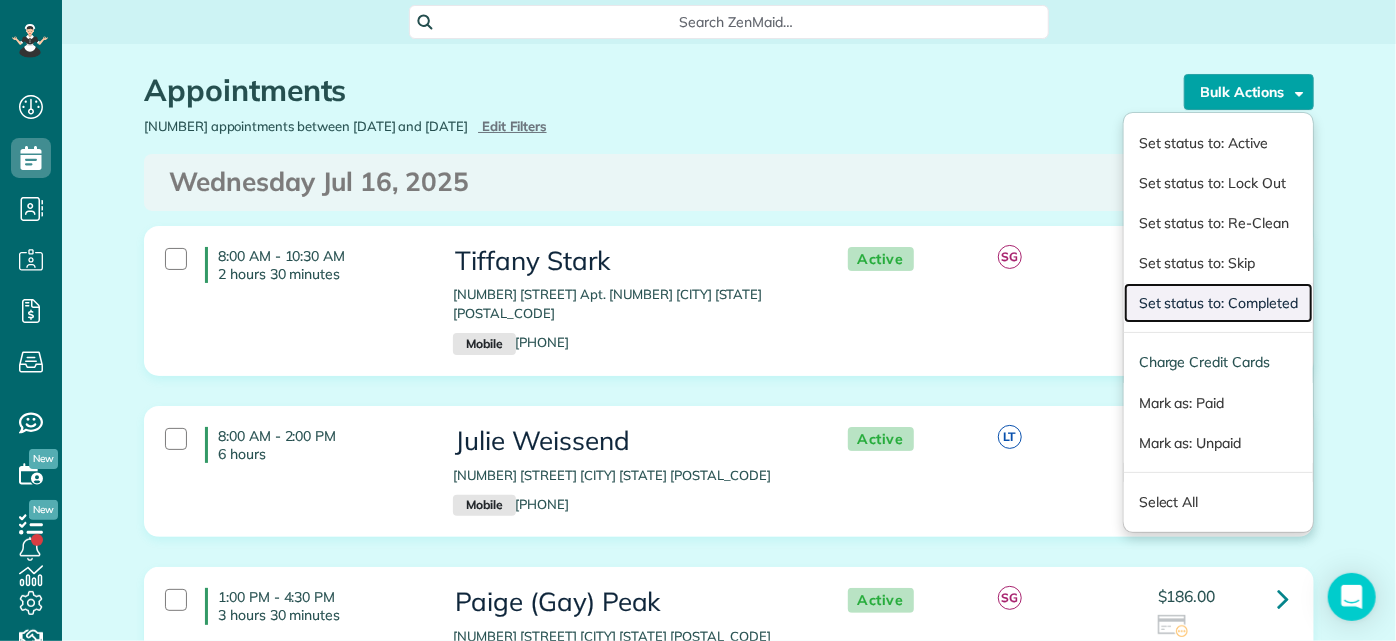 click on "Set status to: Completed" at bounding box center (1218, 303) 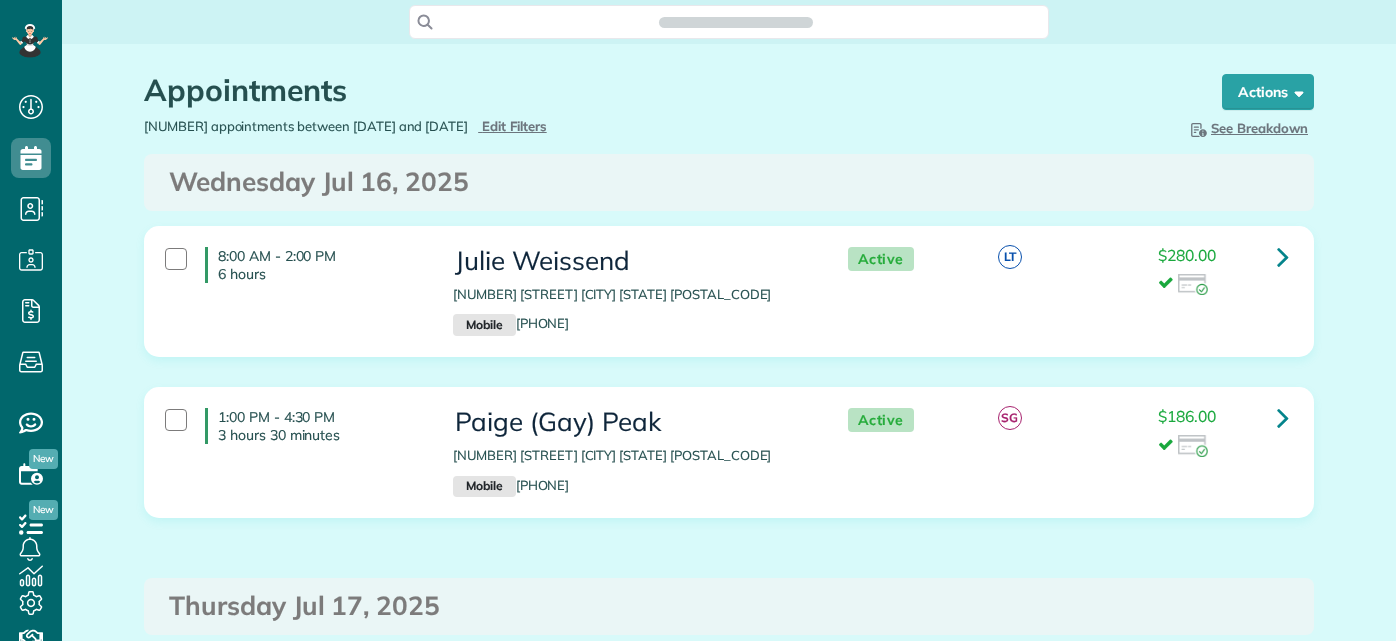 scroll, scrollTop: 0, scrollLeft: 0, axis: both 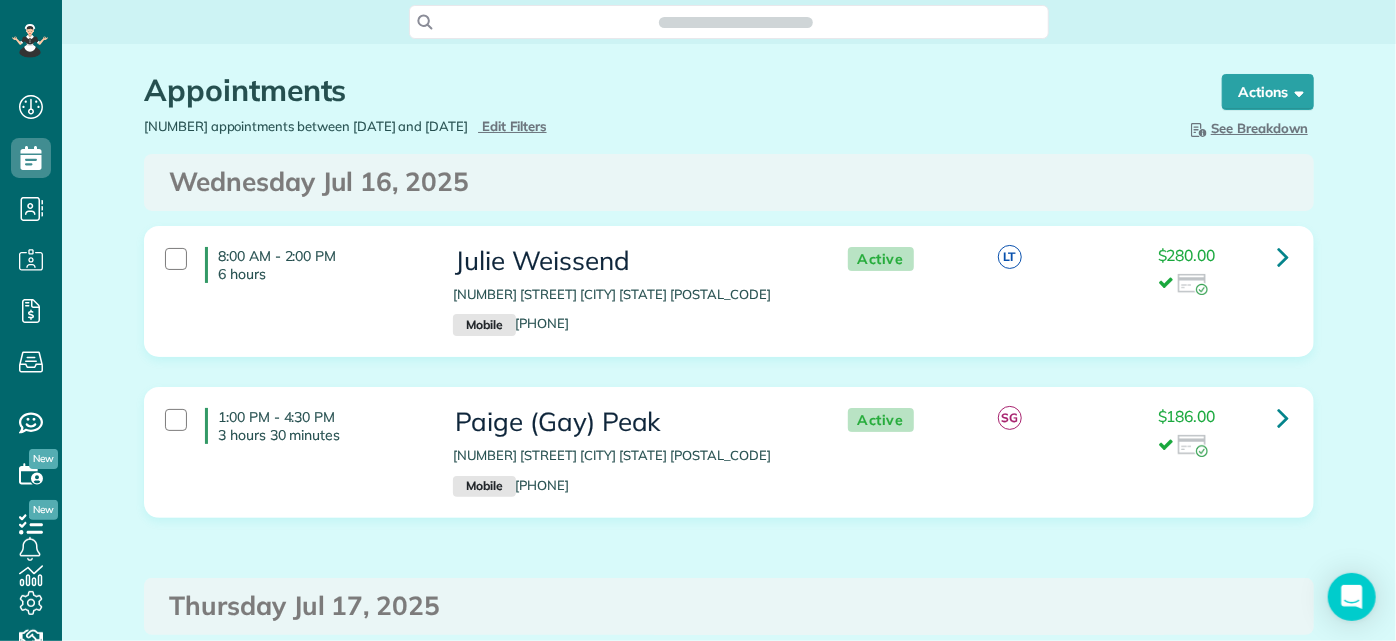 click on "Appointments
the List View [2 min]
Schedule Changes
Actions
Create Appointment
Create Task
Clock In/Out
Send Work Orders
Print Route Sheets
Today's Emails/Texts
Export data (Owner Only)..
Bulk Actions
Set status to: Active
Set status to: Lock Out" at bounding box center (729, 2399) 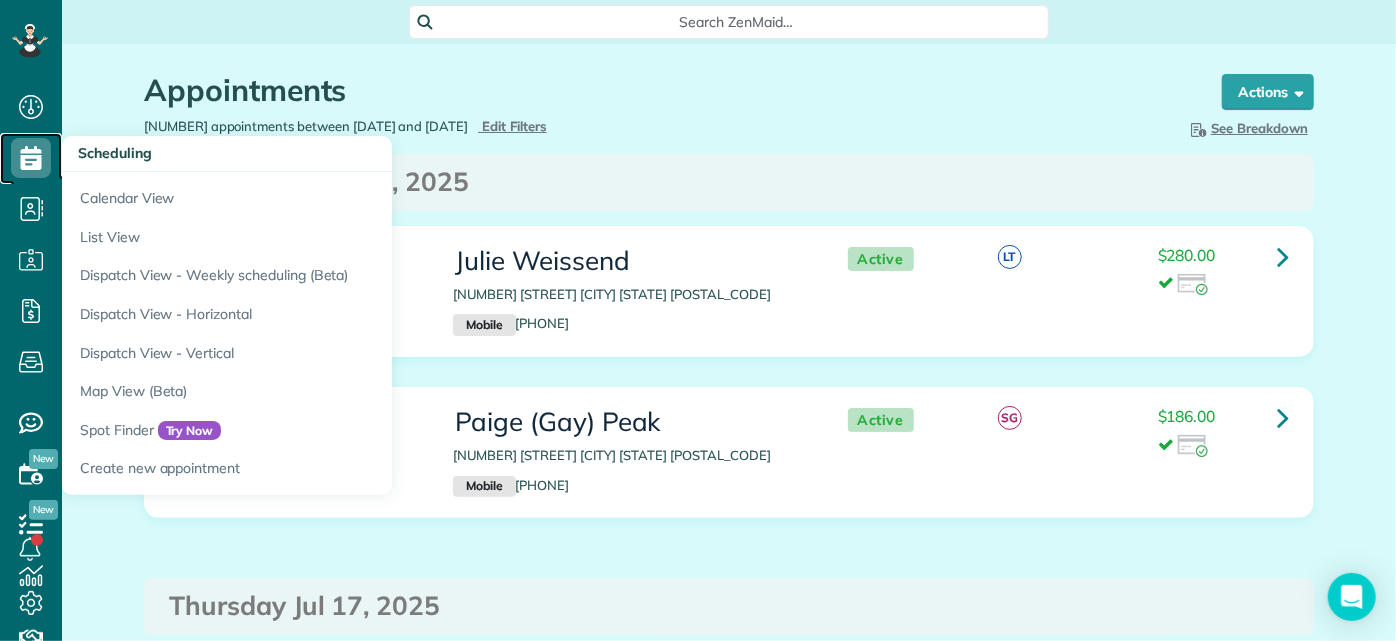 click 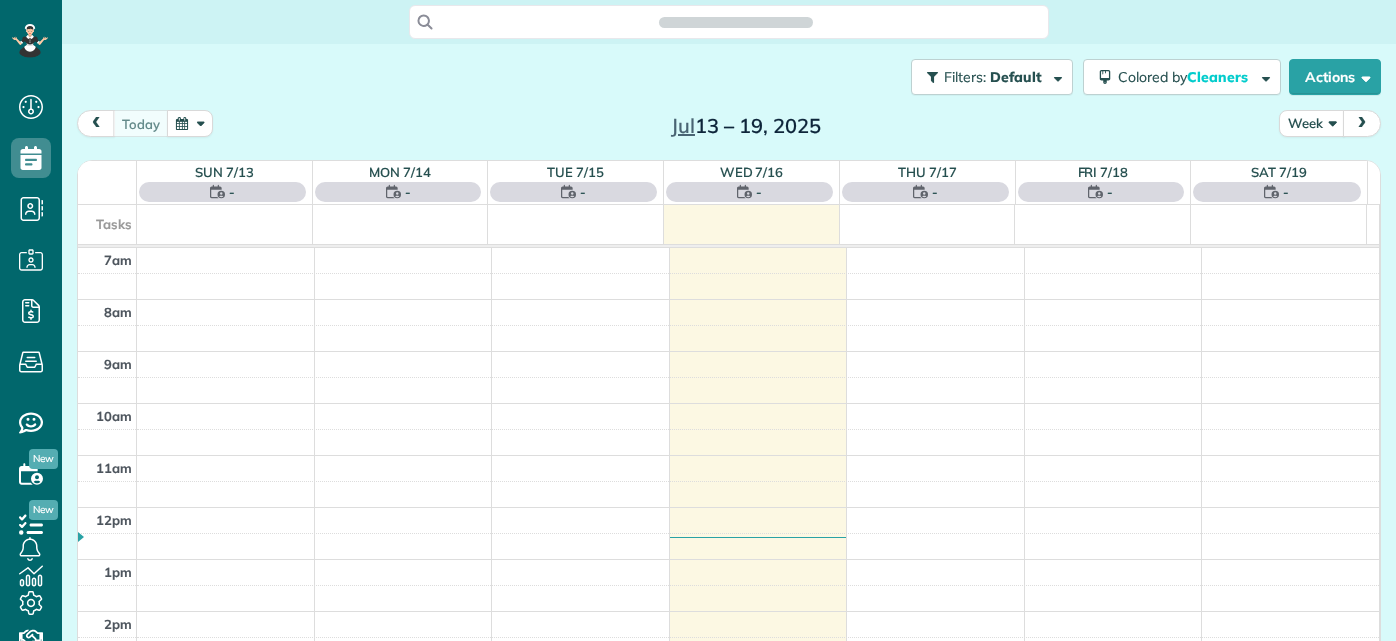 scroll, scrollTop: 0, scrollLeft: 0, axis: both 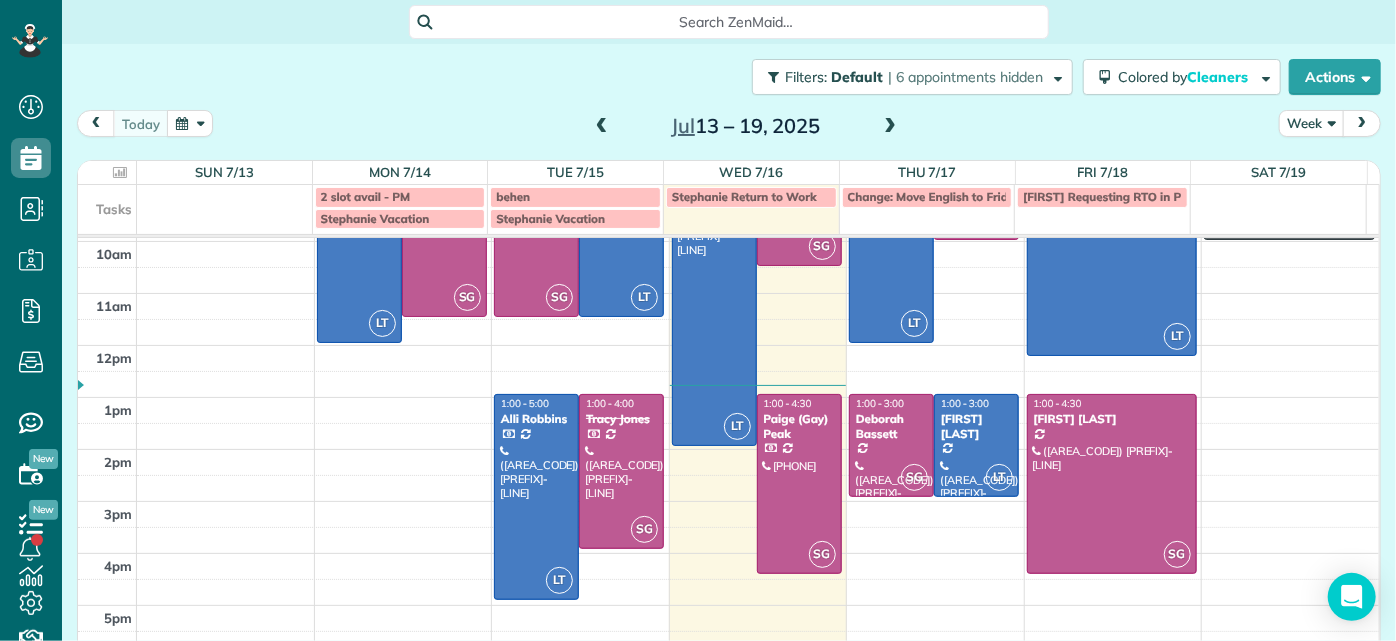 click on "[TIME] [TIME] [TIME] [TIME] [TIME] [TIME] [TIME] [TIME] [TIME] [TIME] [TIME] [FIRST] [LAST] ([PHONE]) [NUMBER] [STREET] [CITY], [STATE] [POSTAL_CODE] SG [TIME] - [TIME] [FIRST] [LAST] ([PHONE]) [NUMBER] [STREET] [CITY], [STATE] [POSTAL_CODE] SG [TIME] - [TIME] [FIRST] [LAST] ([PHONE]) [NUMBER] [STREET] [CITY], [STATE] [POSTAL_CODE] LT [TIME] - [TIME] [FIRST] [LAST] ([PHONE]) [NUMBER] [STREET] [CITY], [STATE] [POSTAL_CODE] LT [TIME] - [TIME] [FIRST] [LAST] ([PHONE]) [NUMBER] [STREET] [CITY], [STATE] [POSTAL_CODE] SG [TIME] - [TIME] [FIRST] [LAST] ([PHONE]) [NUMBER] [STREET] [CITY], [STATE] [POSTAL_CODE] LT [TIME] - [TIME] [FIRST] [LAST] ([PHONE]) [NUMBER] [STREET] [CITY], [STATE] [POSTAL_CODE] SG [TIME] - [TIME] [FIRST] [LAST] ([PHONE]) [NUMBER] [STREET] [CITY], [STATE] [POSTAL_CODE] LT [TIME] - [TIME] [FIRST] [LAST] ([PHONE]) [NUMBER] [STREET] [CITY], [STATE] [POSTAL_CODE] SG [TIME] - [TIME] [FIRST] [LAST] ([PHONE]) [NUMBER] [STREET] [CITY], [STATE] [POSTAL_CODE] SG [TIME] - [TIME] [FIRST] ([LAST]) ([PHONE]) [NUMBER] [STREET] [CITY], [STATE] [POSTAL_CODE] SG [TIME] - [TIME] [FIRST] [LAST] ([PHONE]) [NUMBER] [STREET] [CITY], [STATE] [POSTAL_CODE] SG [TIME] - [TIME] [FIRST] [LAST] LT LT SG KC" at bounding box center (728, 371) 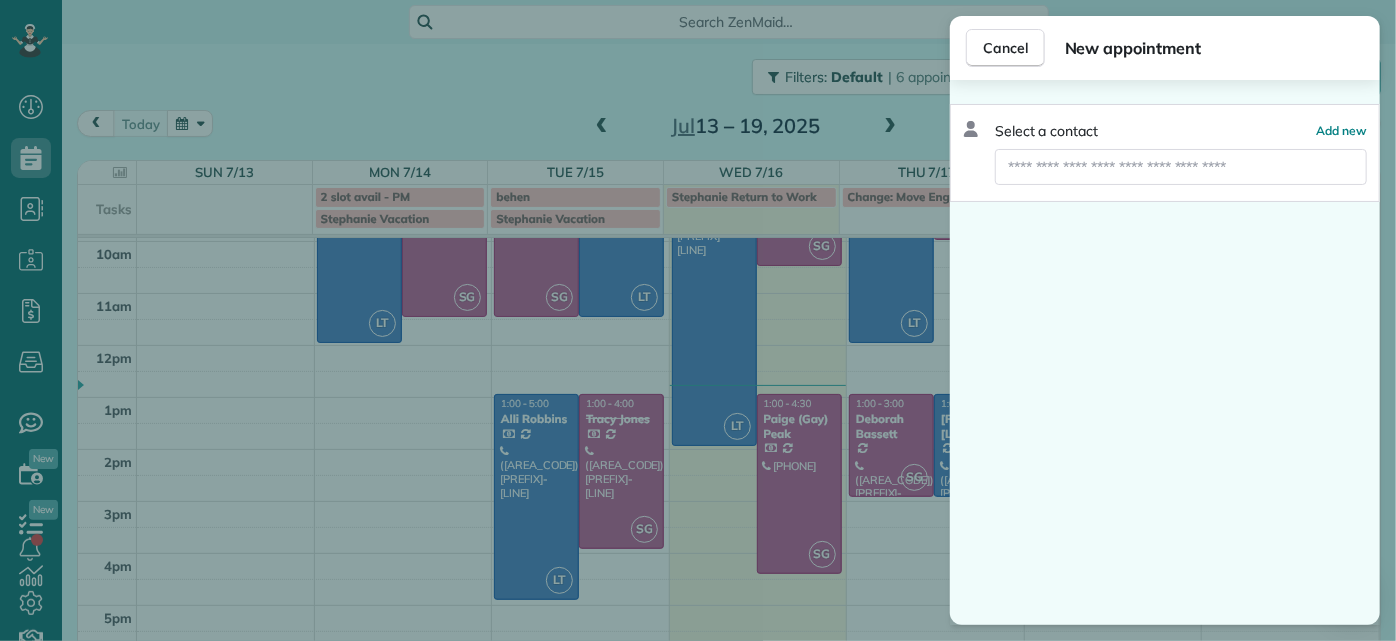 click on "Select a contact Add new" at bounding box center (1165, 352) 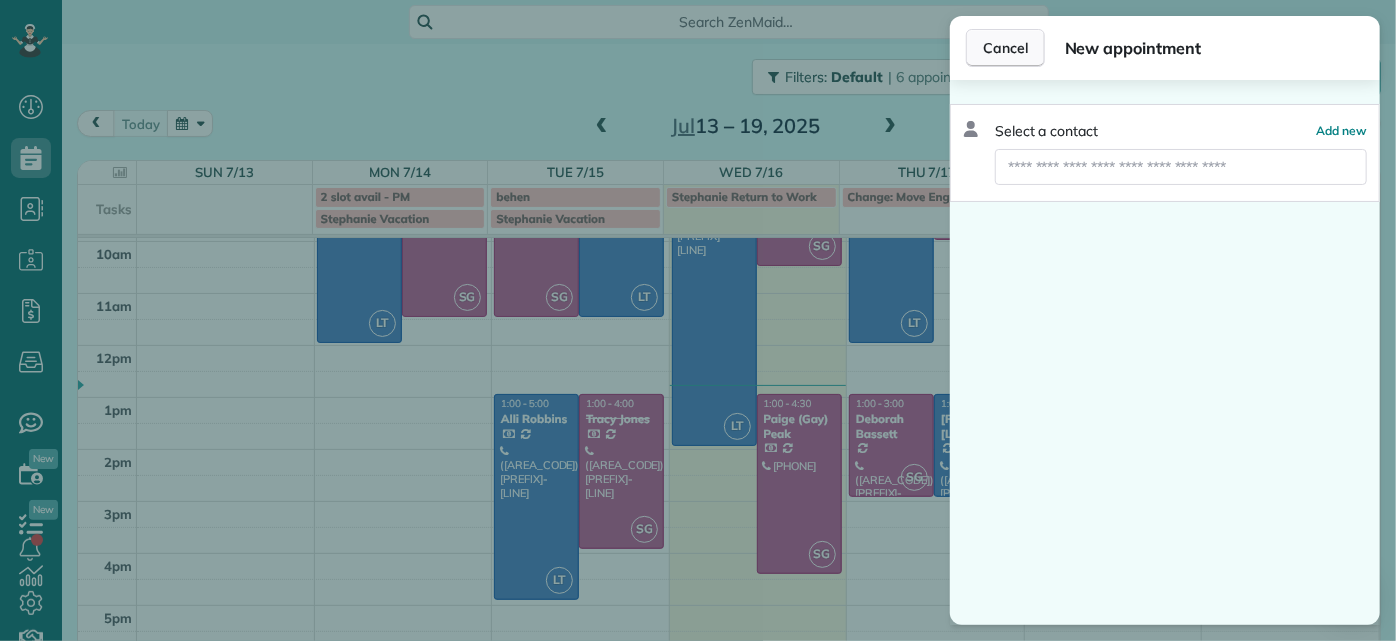 click on "Cancel" at bounding box center [1005, 48] 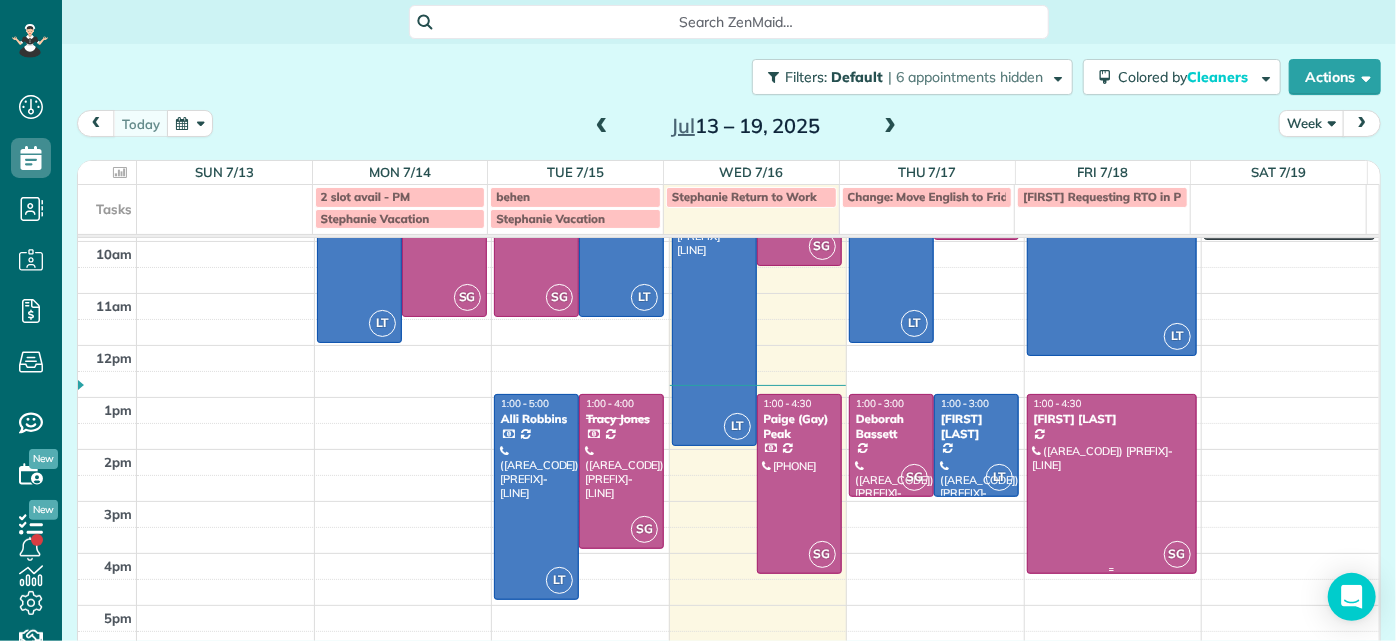 click at bounding box center [1112, 484] 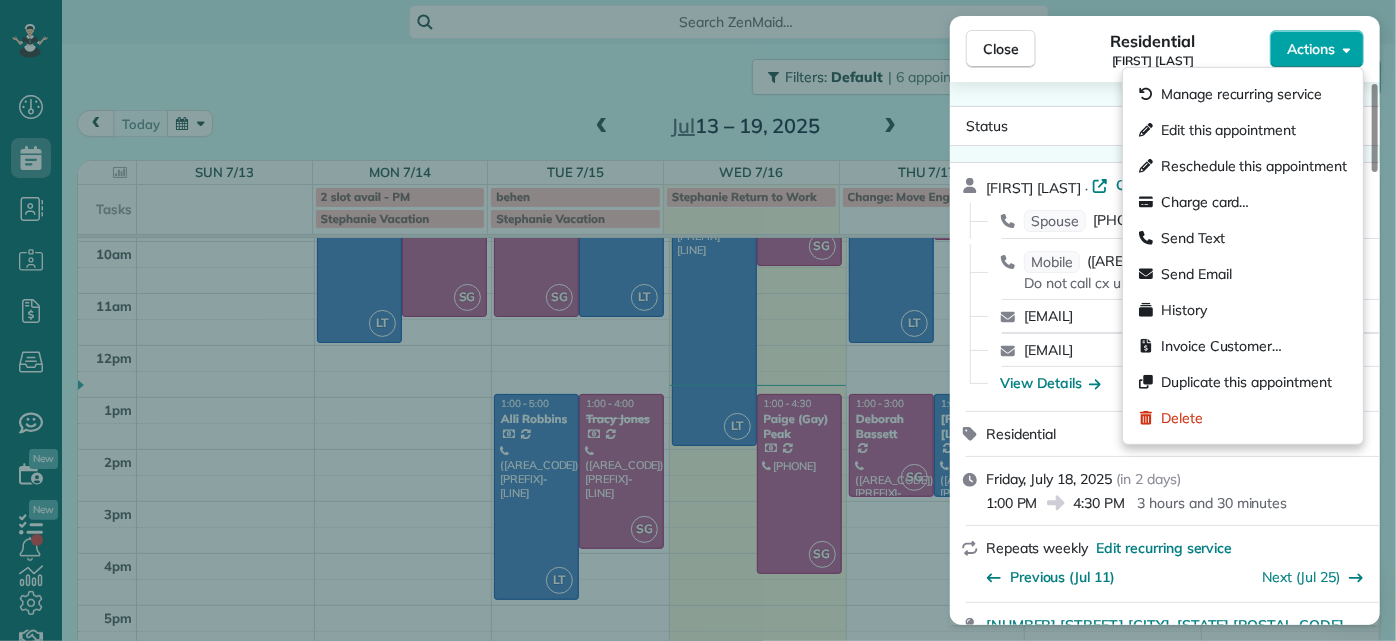 click on "Actions" at bounding box center [1317, 49] 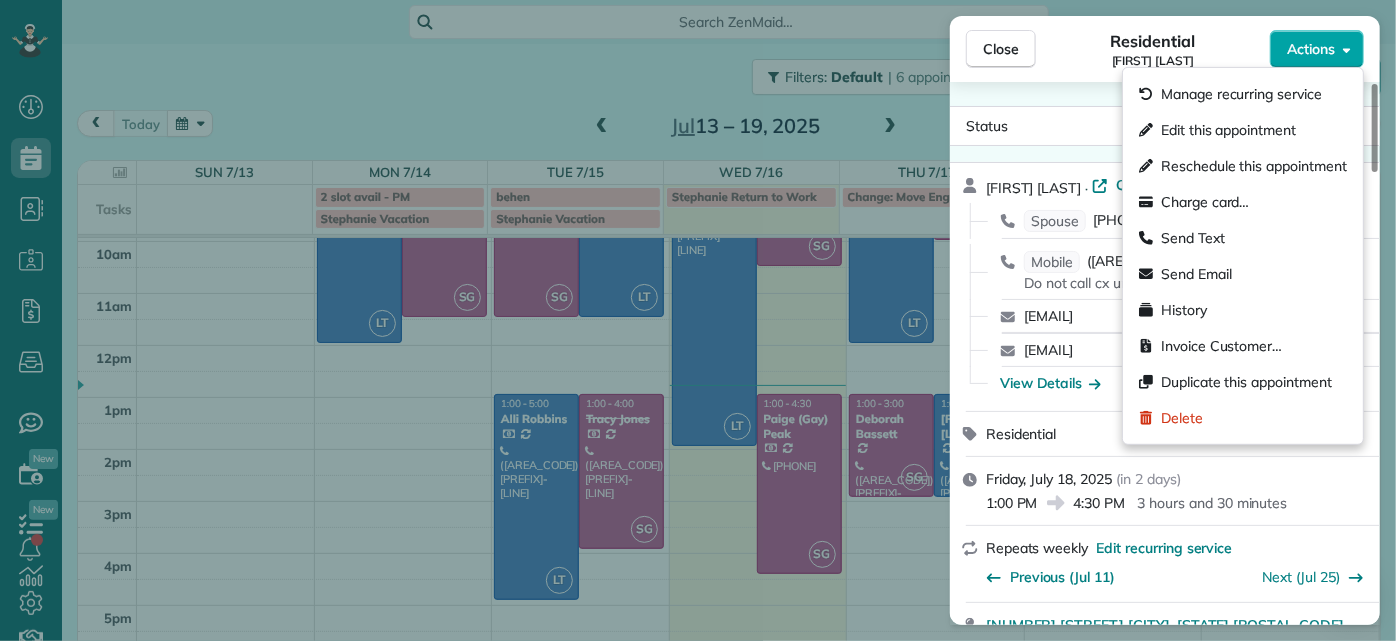 click on "Actions" at bounding box center (1317, 49) 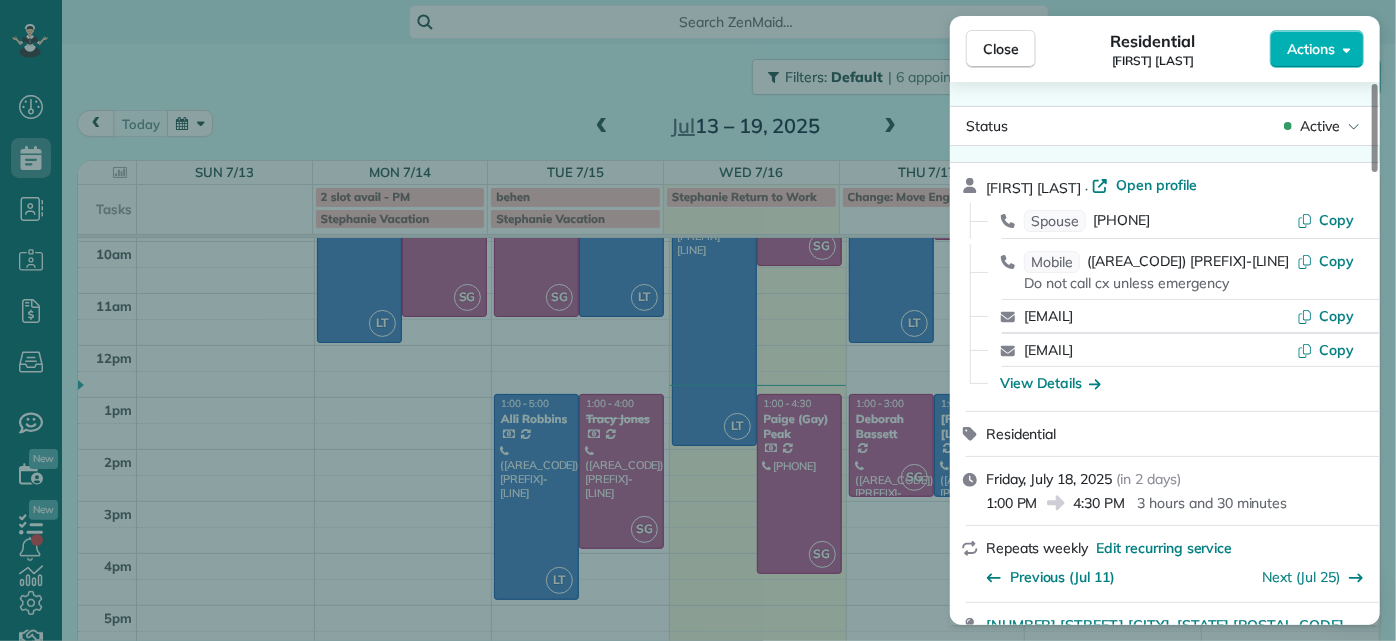drag, startPoint x: 925, startPoint y: 119, endPoint x: 1120, endPoint y: 409, distance: 349.46387 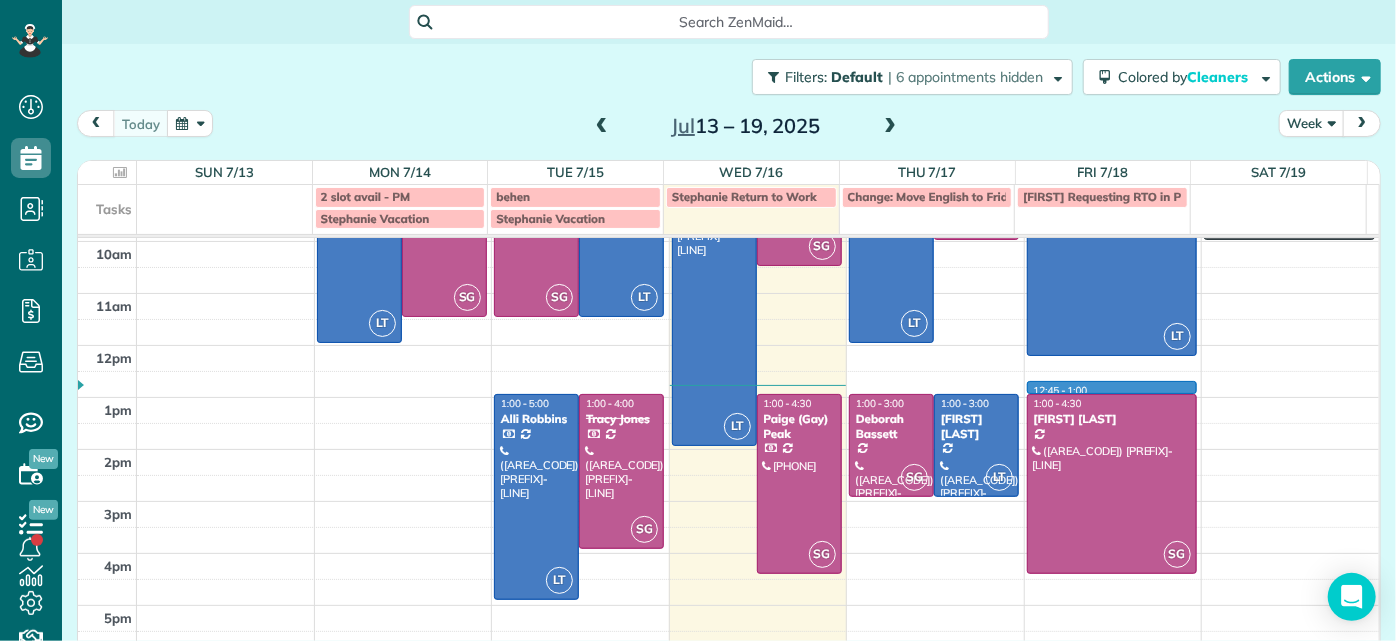 click on "7am 8am 9am 10am 11am 12pm 1pm 2pm 3pm 4pm 5pm LT 8:00 - 12:00 Danielle Leek (616) 322-8093 3506 Enslow Avenue Richmond, VA 23222 SG 8:00 - 11:30 Imani Holmes (804) 245-9696 2816 North Avenue Richmond, VA 23222 SG 8:00 - 11:30 Jessica Knight (804) 514-1890 1815 Floyd Avenue Richmond, VA 23220 LT 8:00 - 11:30 Galia Moran (703) 593-4027 5937 Kings Crest Drive Chesterfield, VA 23832 LT 1:00 - 5:00 Alli Robbins (651) 792-6217 2410 Bryan Park Avenue Richmond, VA 23228 SG 1:00 - 4:00 Tracy Jones (703) 231-6094 301 Virginia Street Richmond, VA 23219 LT 8:00 - 2:00 Julie Weissend (804) 370-8320 2710 Monument Avenue Richmond, VA 23220 SG 8:00 - 10:30 Tiffany Stark (804) 855-7663 12351 Dutton Road Midlothian, VA 23113 SG 1:00 - 4:30 Paige (Gay) Peak (804) 319-5916 1017 Horsepen Road Richmond, VA 23229 LT 8:00 - 12:00 Chris Ludwig (Harrison) (804) 878-2272 19444 Running Cedar Lane Maidens, VA 23102 SG 8:00 - 10:00 Ann Whitlow (804) 337-2320 619 Roseneath Road Richmond, VA 23221 SG 1:00 - 3:00 Deborah Bassett LT LT SG KC" at bounding box center (728, 371) 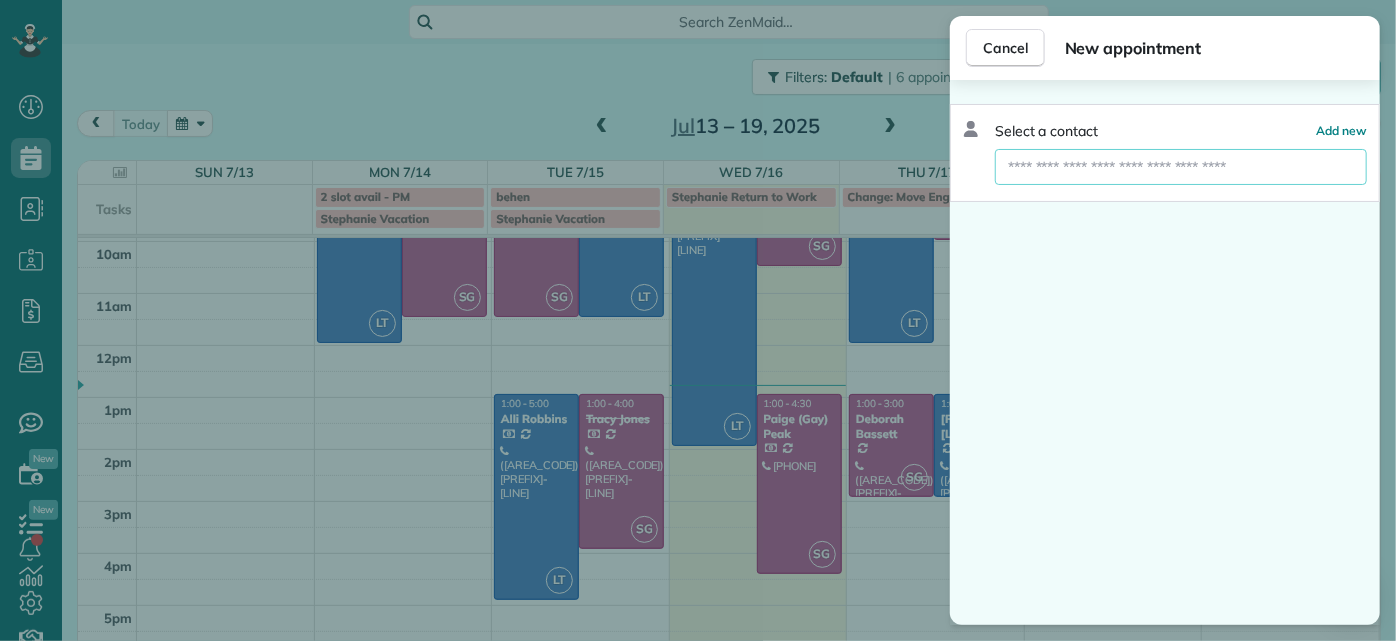 click at bounding box center [1181, 167] 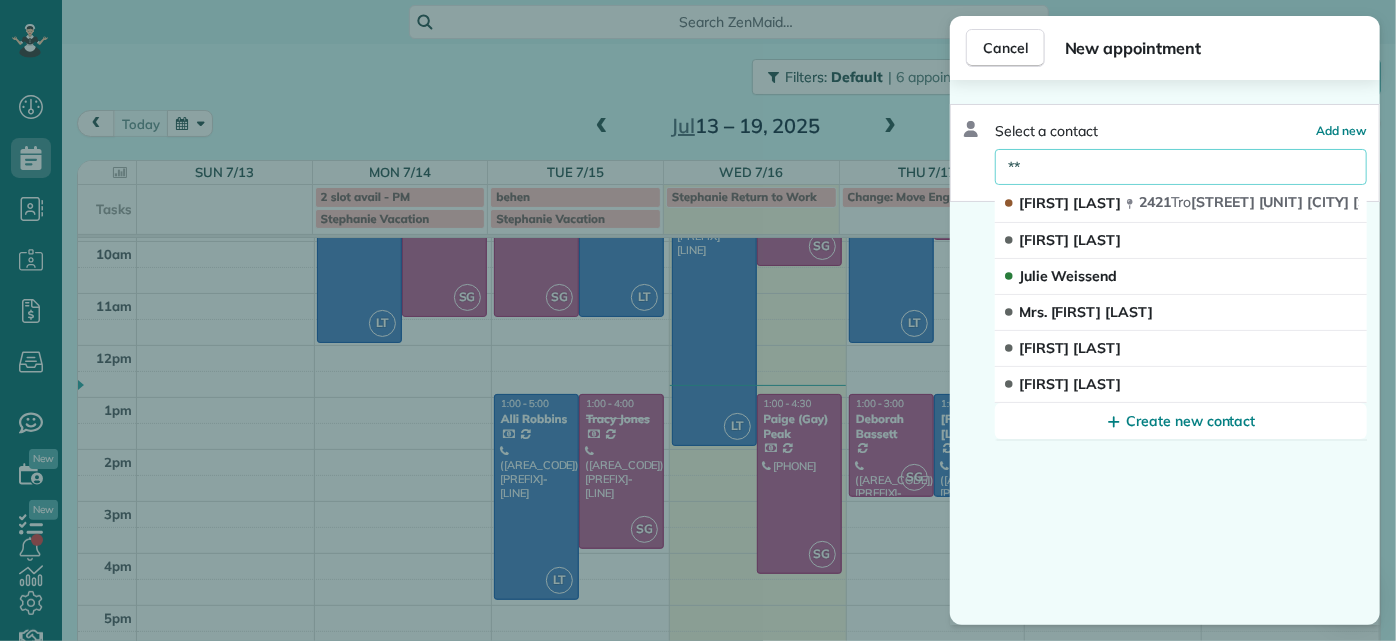 type on "*" 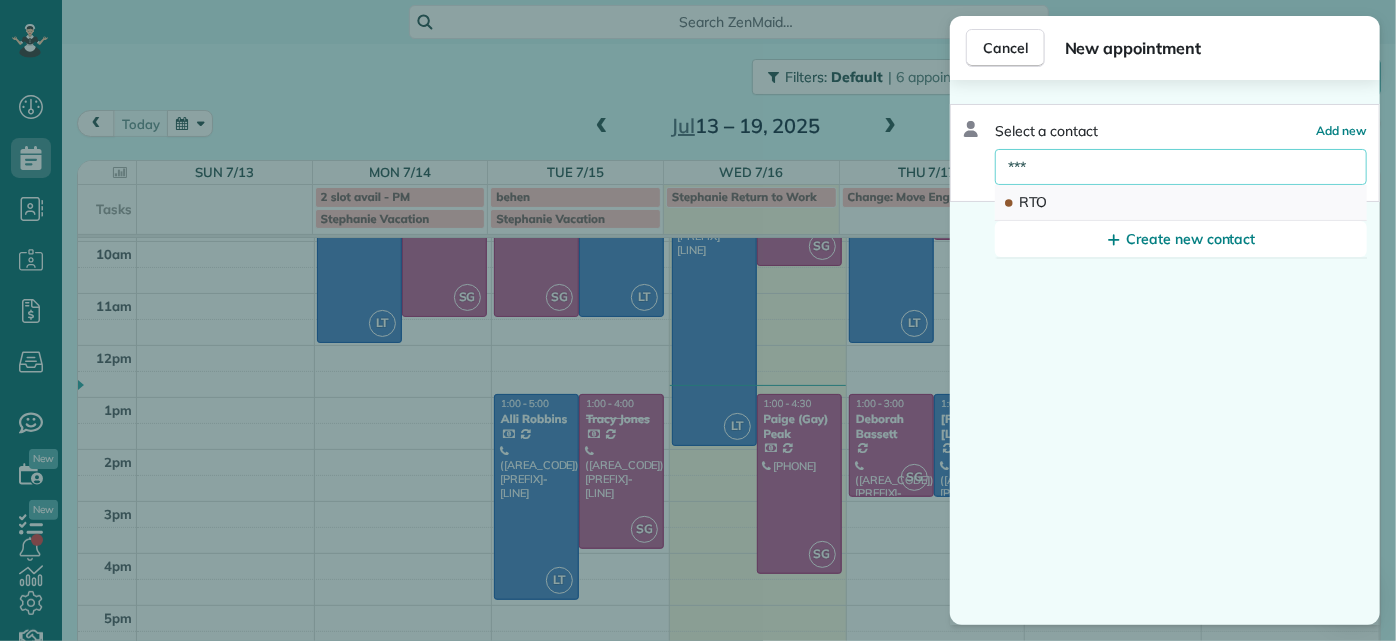 type on "***" 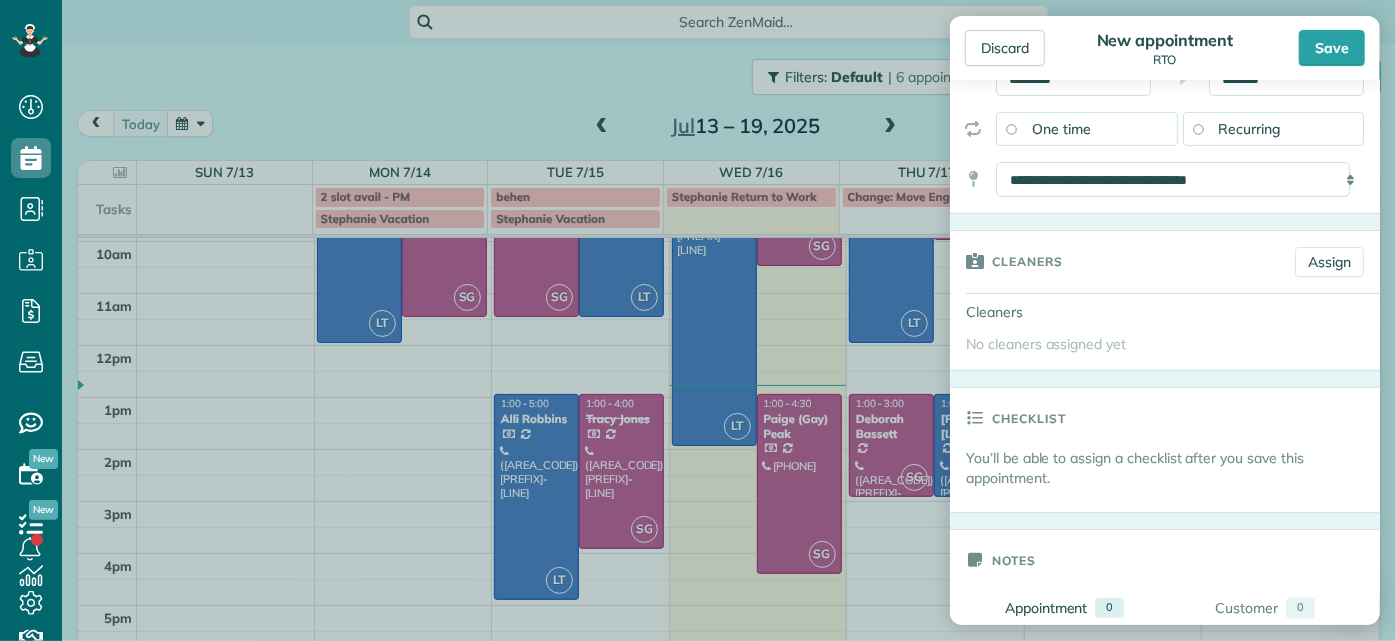 scroll, scrollTop: 272, scrollLeft: 0, axis: vertical 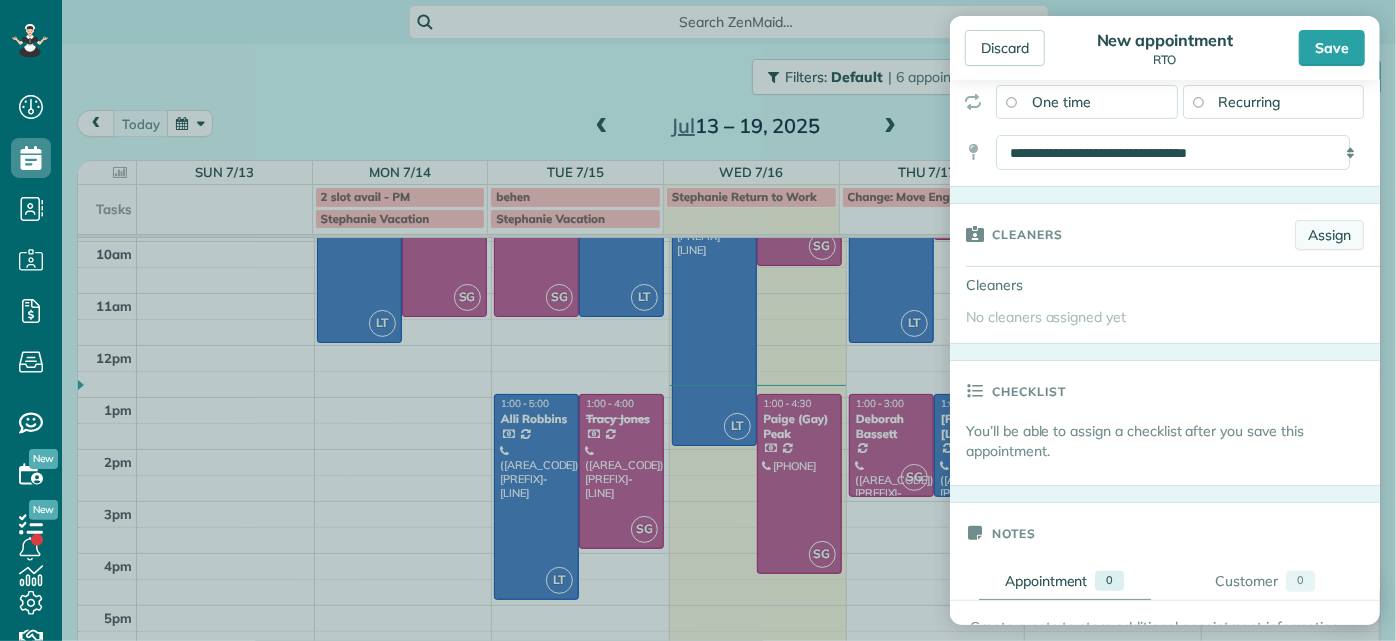 click on "Assign" at bounding box center [1329, 235] 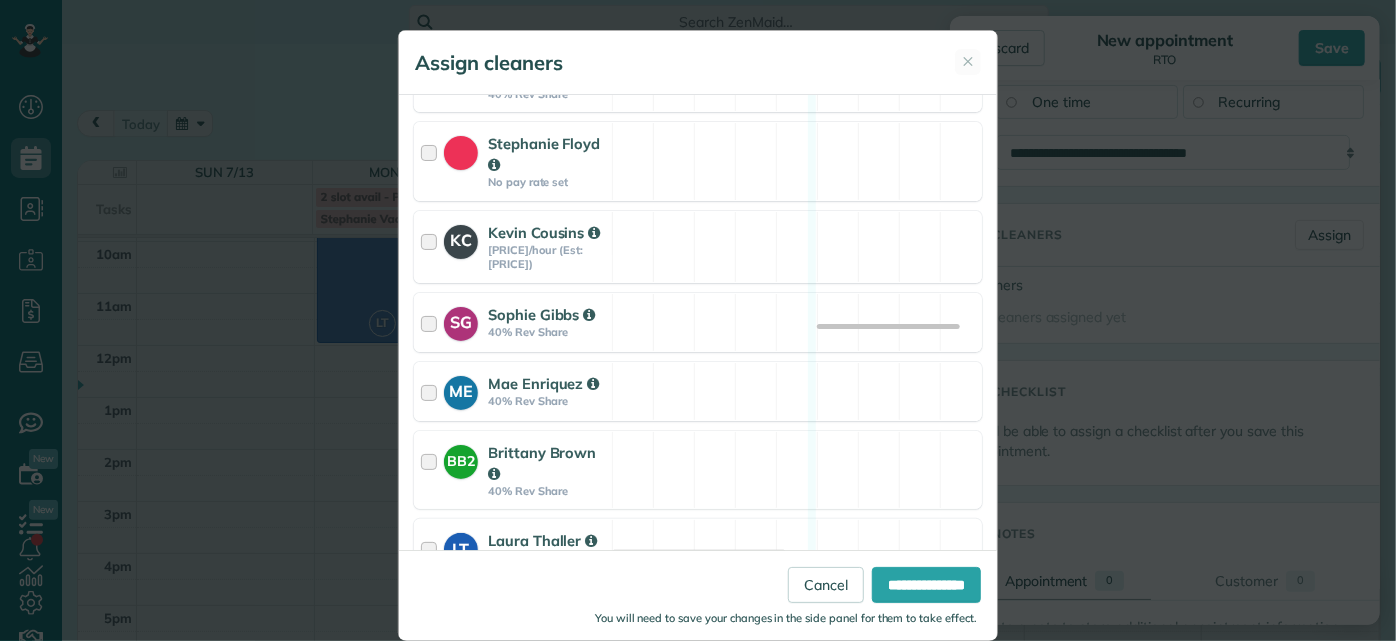 scroll, scrollTop: 363, scrollLeft: 0, axis: vertical 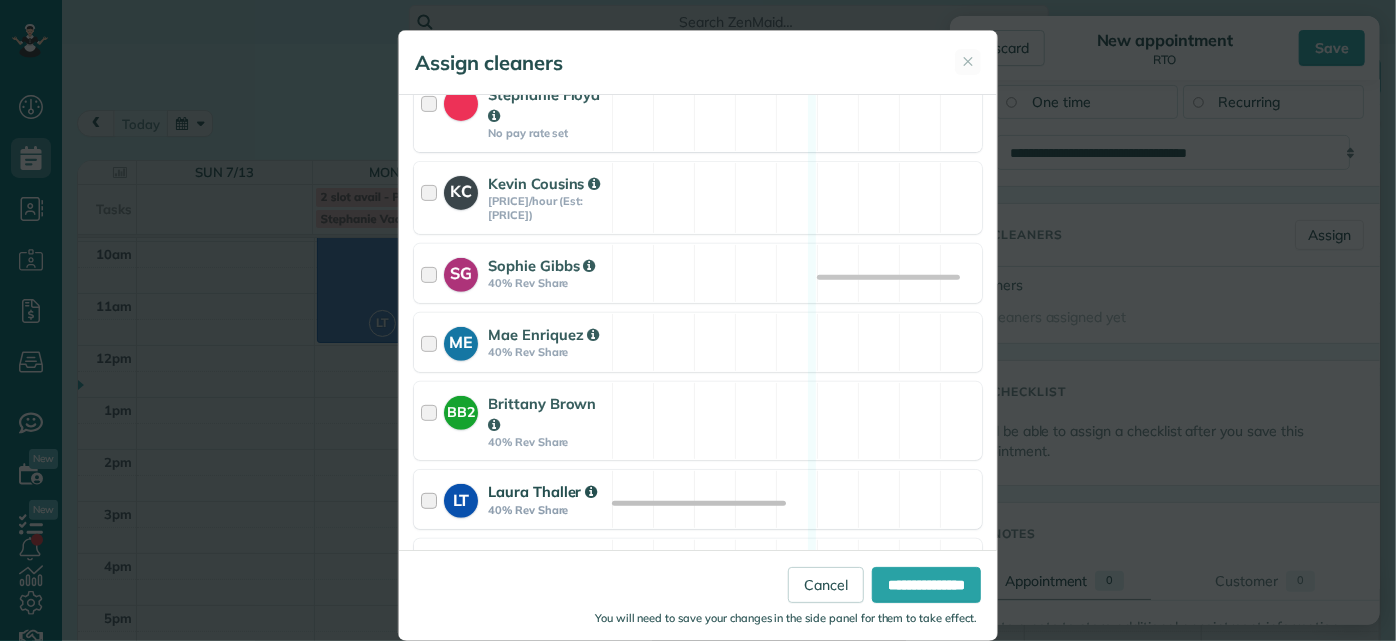 click on "LT
Laura Thaller
40% Rev Share
Available" at bounding box center (698, 499) 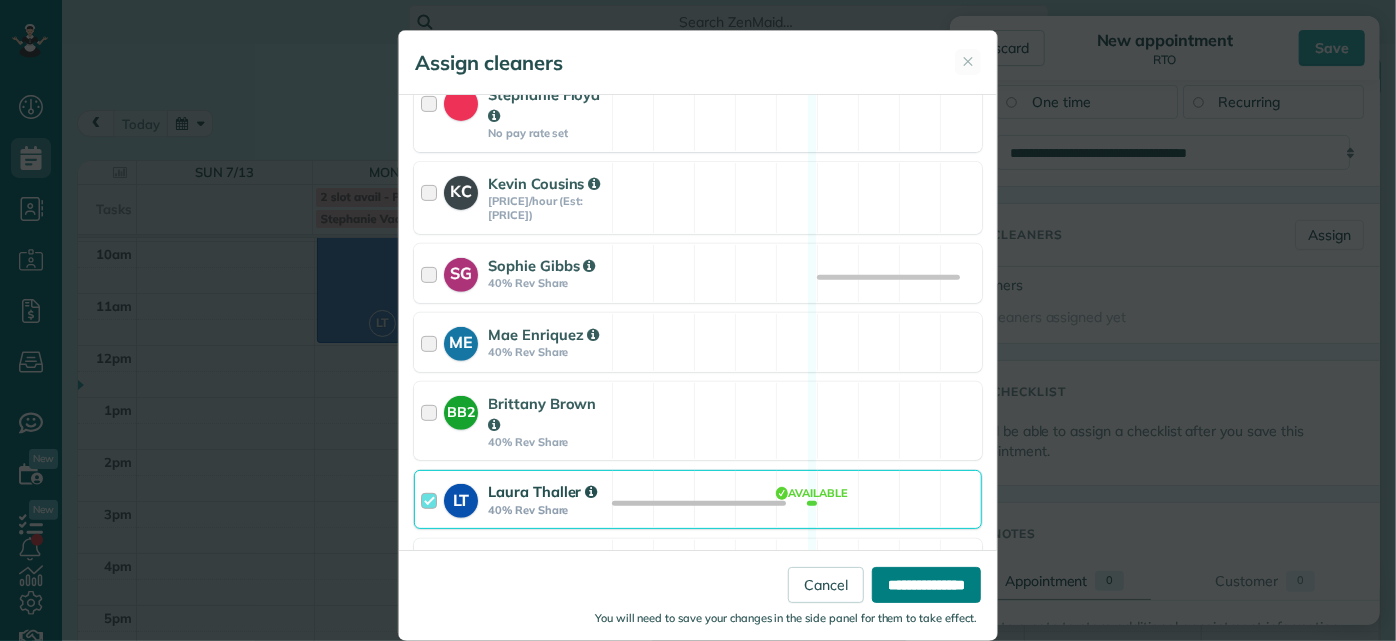 click on "**********" at bounding box center (926, 585) 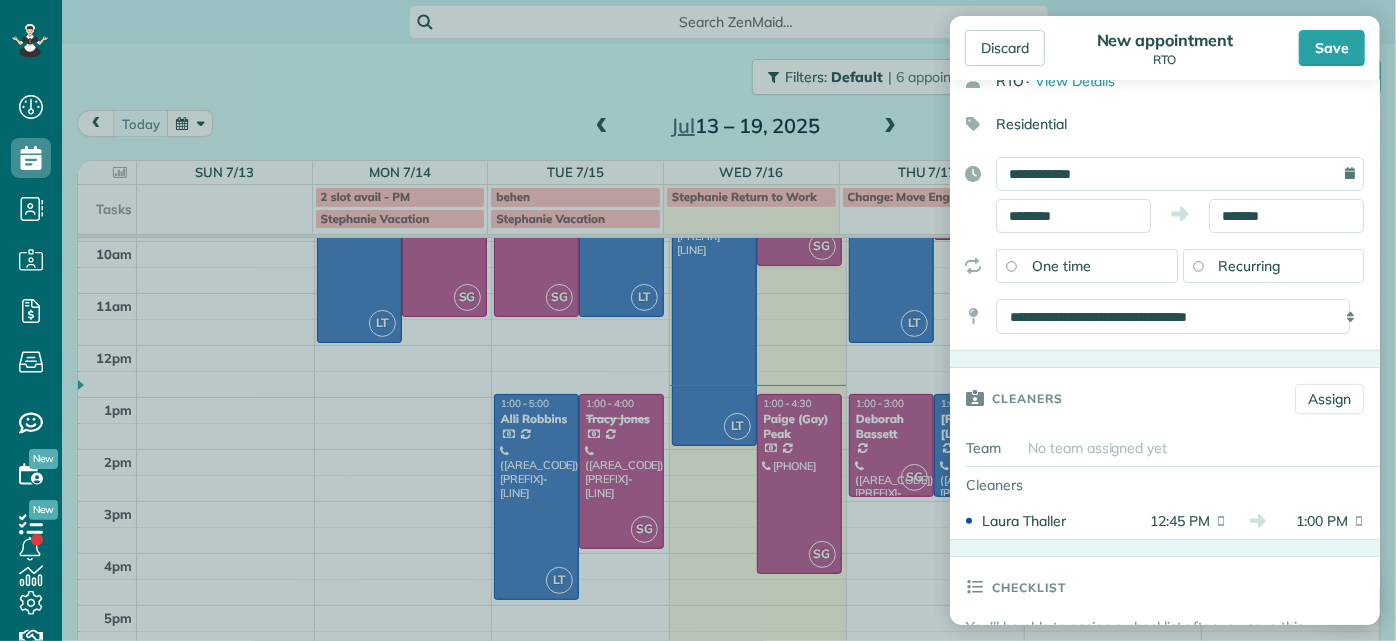 scroll, scrollTop: 181, scrollLeft: 0, axis: vertical 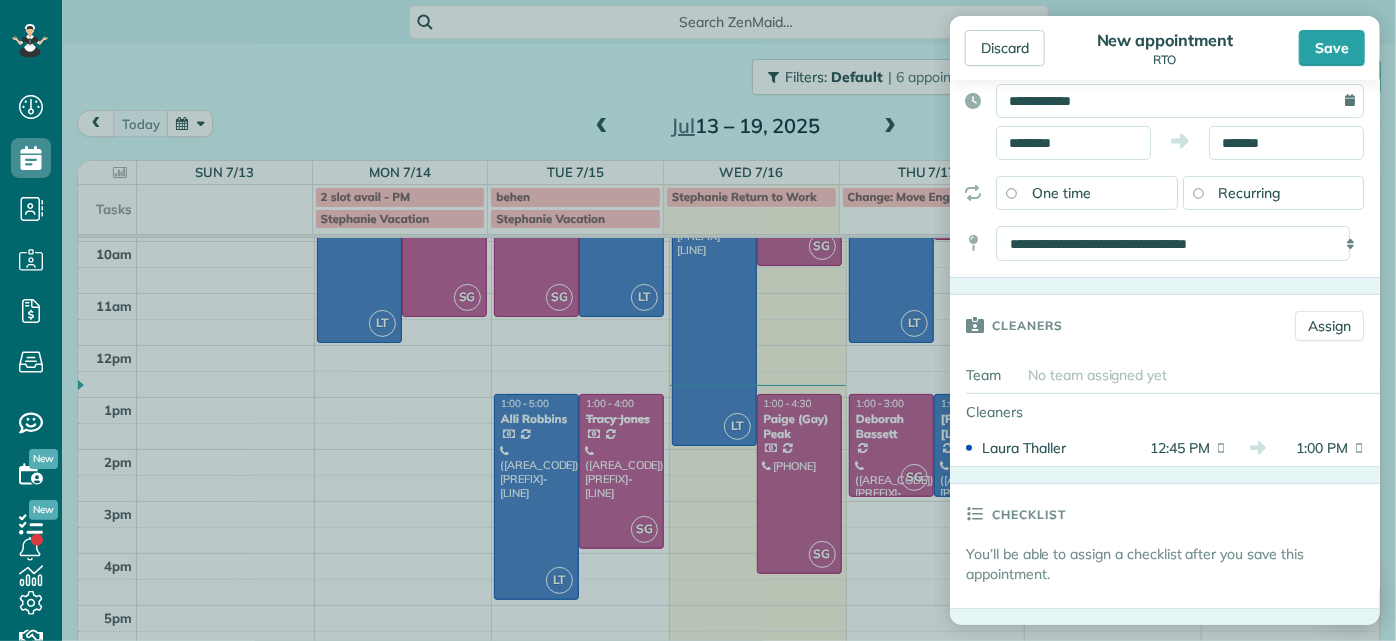 click on "1:00 PM" at bounding box center (1314, 448) 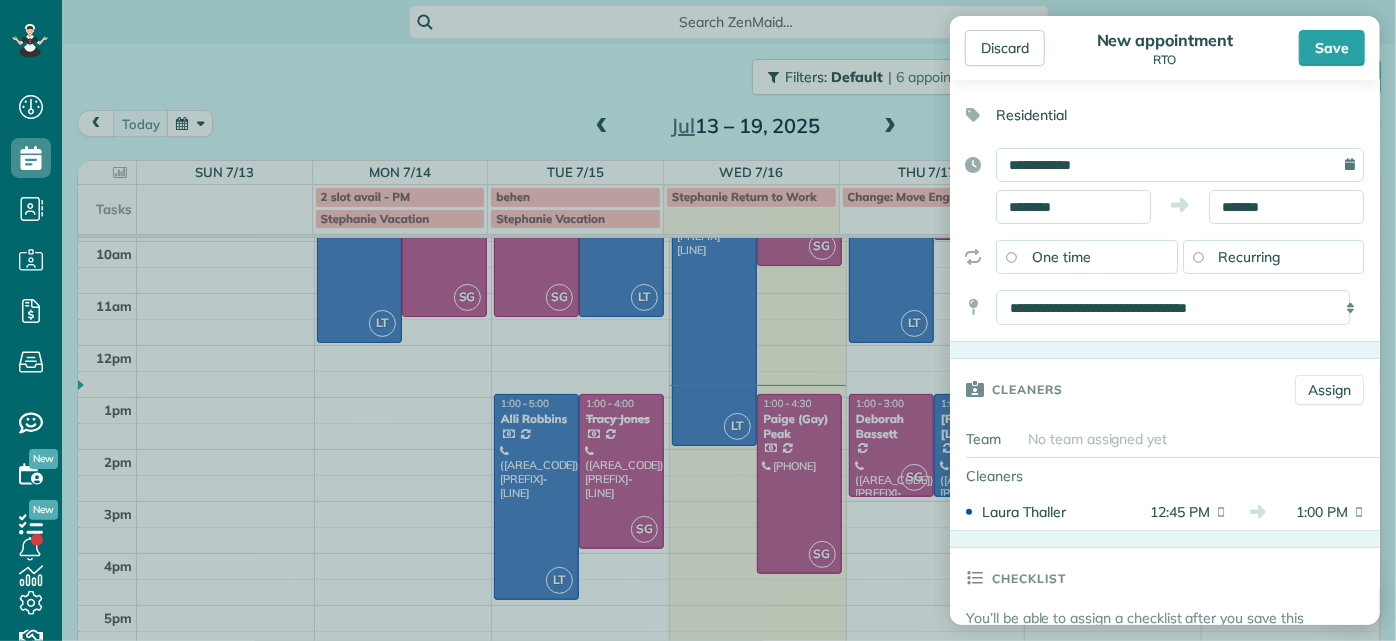 scroll, scrollTop: 0, scrollLeft: 0, axis: both 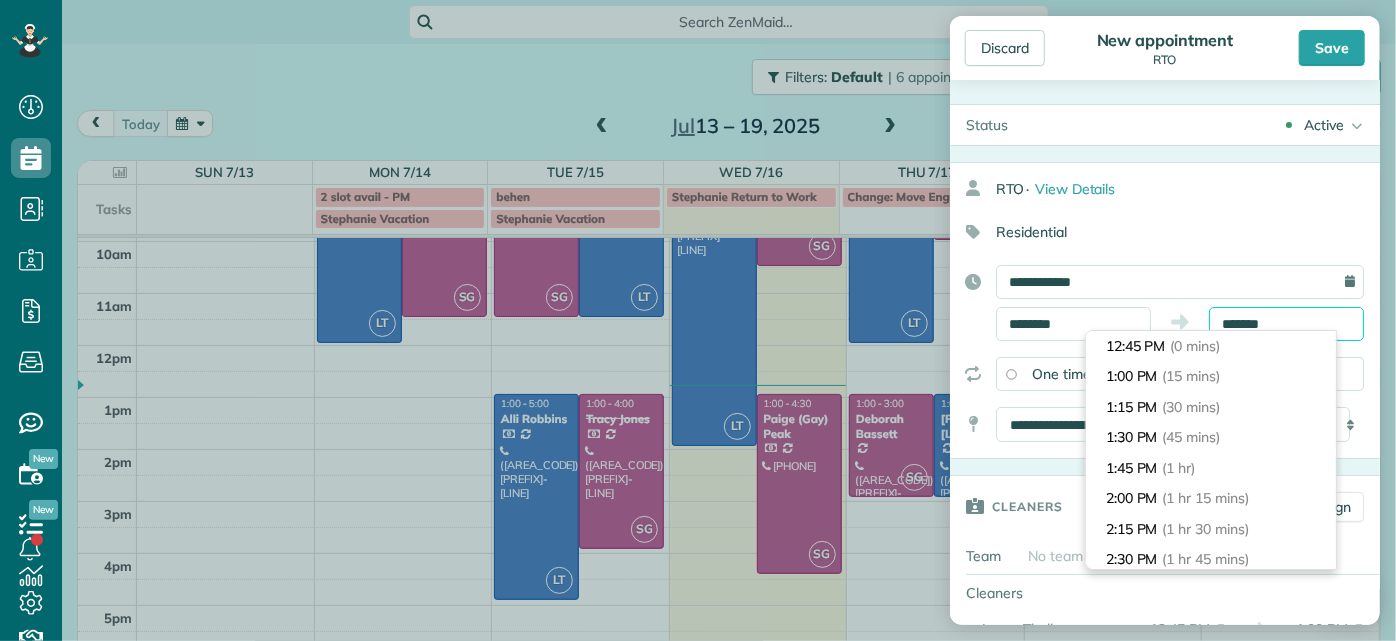 click on "*******" at bounding box center [1286, 324] 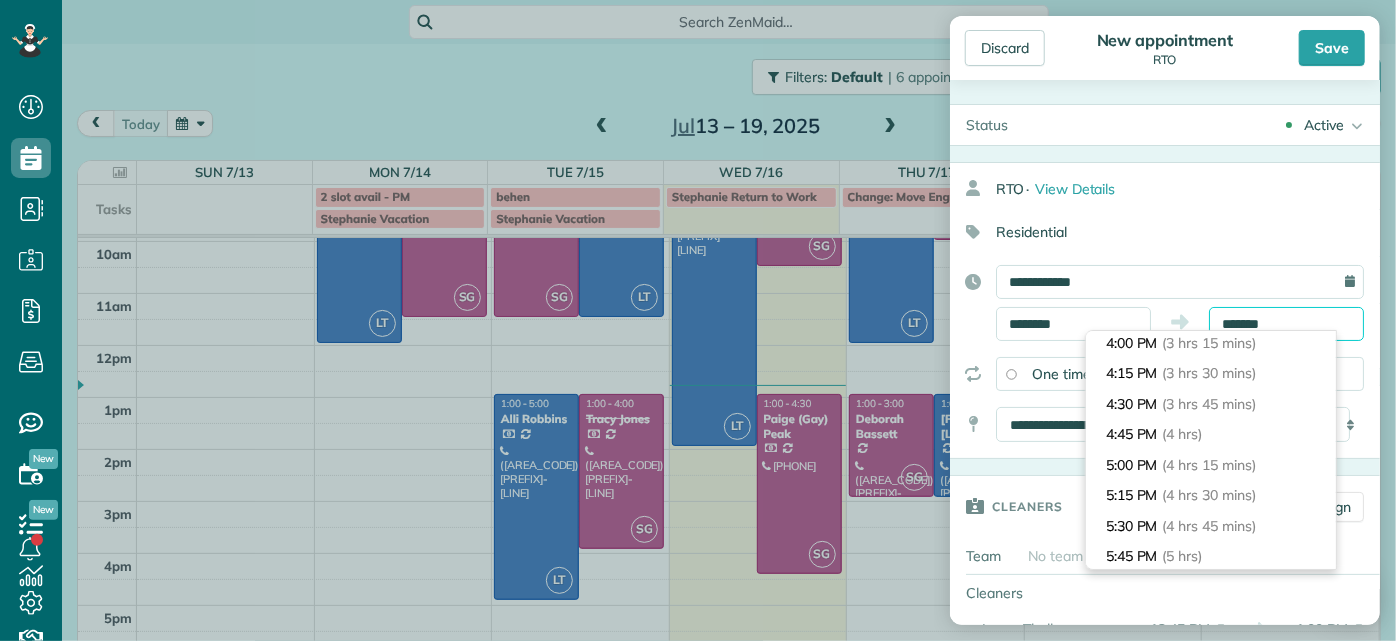 scroll, scrollTop: 454, scrollLeft: 0, axis: vertical 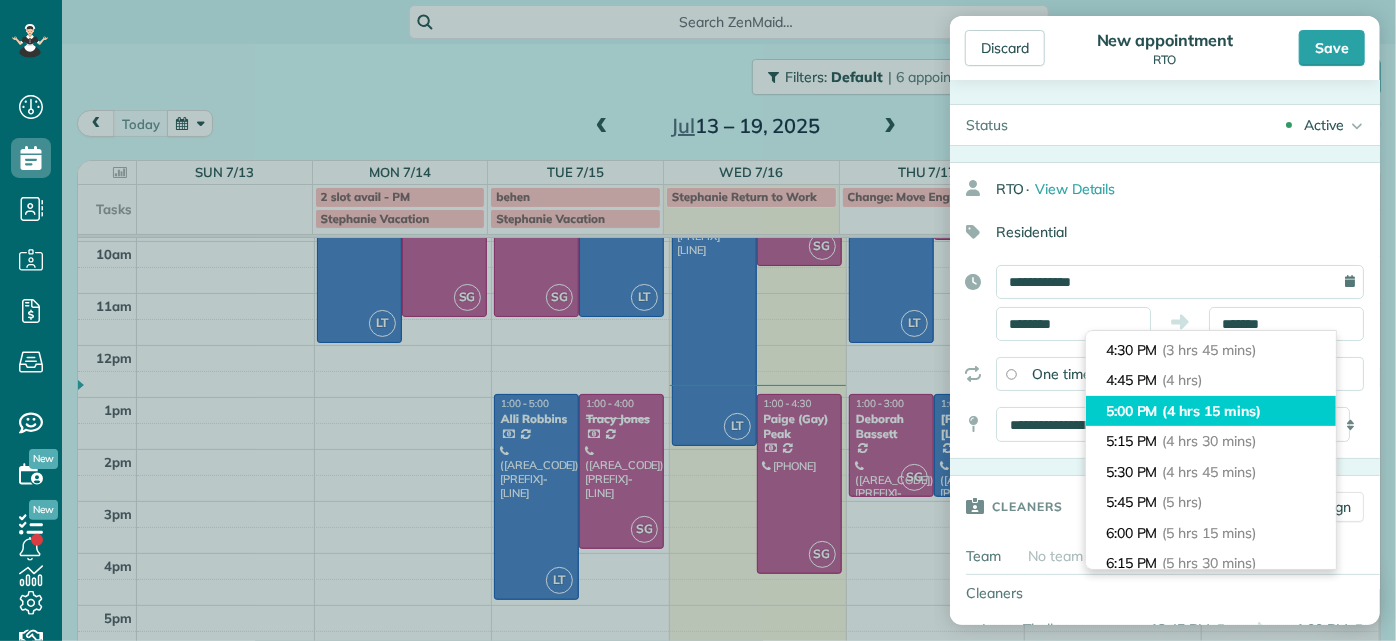 type on "*******" 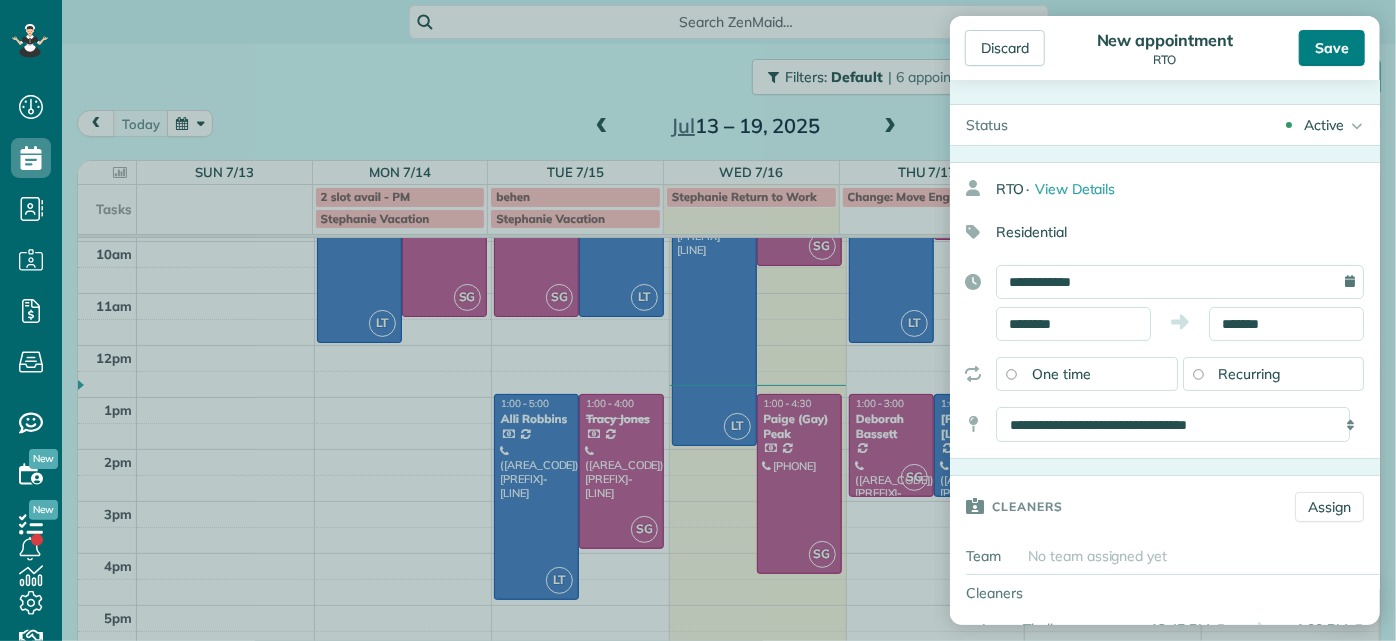 click on "Save" at bounding box center [1332, 48] 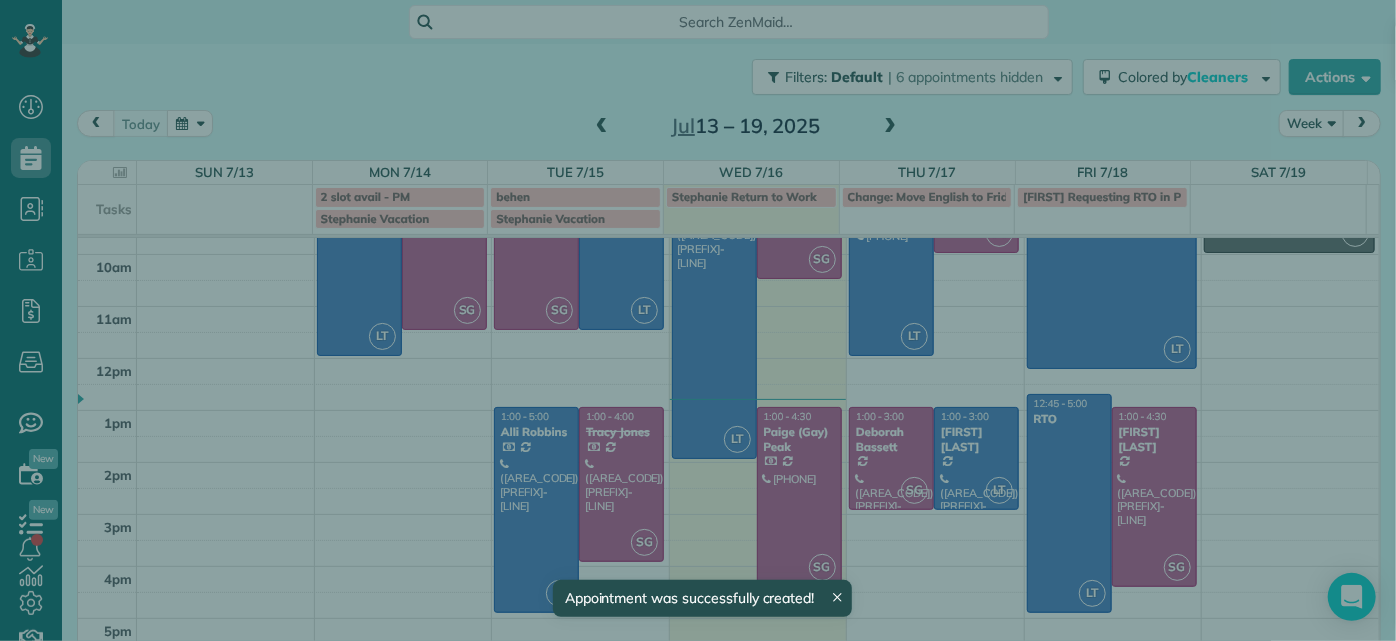 scroll, scrollTop: 133, scrollLeft: 0, axis: vertical 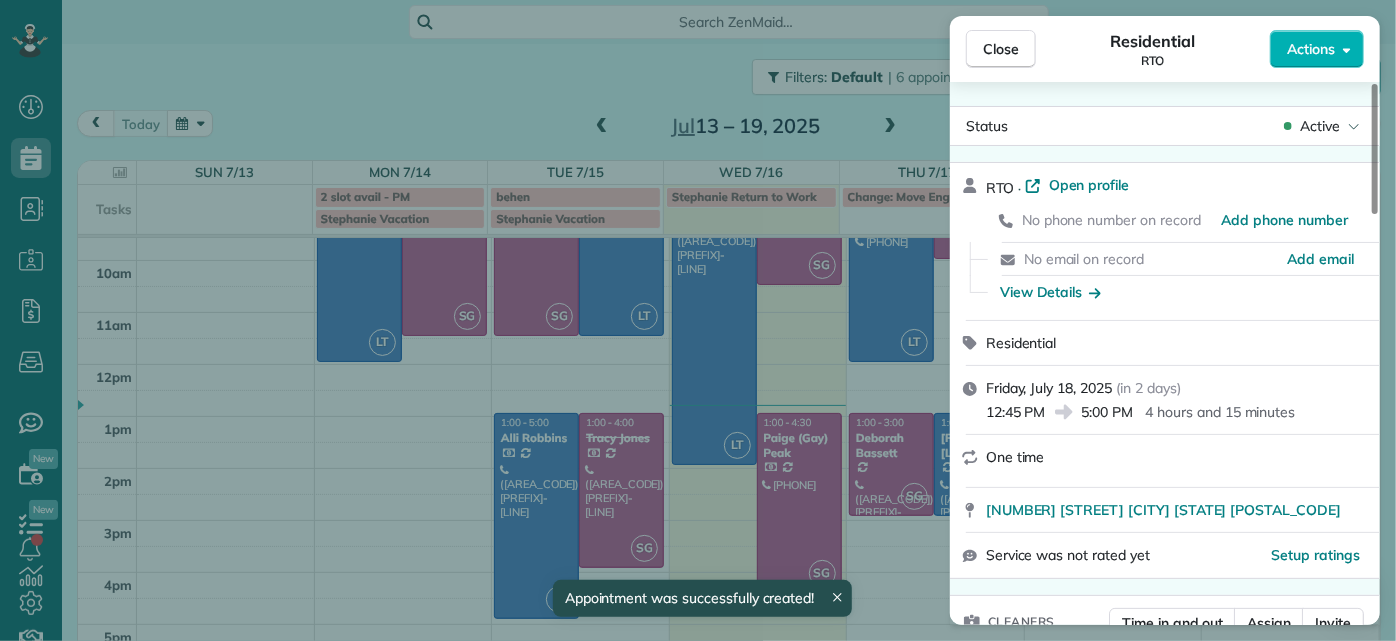 click on "Close Residential RTO Actions Status Active RTO · Open profile No phone number on record Add phone number No email on record Add email View Details Residential Friday, July 18, 2025 ( in 2 days ) 12:45 PM 5:00 PM 4 hours and 15 minutes One time 1123 Gaskins Road Richmond VA 23238 Service was not rated yet Setup ratings Cleaners Time in and out Assign Invite Cleaners Laura   Thaller 12:45 PM 5:00 PM Checklist Try Now Keep this appointment up to your standards. Stay on top of every detail, keep your cleaners organised, and your client happy. Assign a checklist Watch a 5 min demo Billing Billing actions Price $0.00 Overcharge $0.00 Discount $0.00 Coupon discount - Primary tax - Secondary tax - Total appointment price $0.00 Tips collected New feature! $0.00 Mark as paid Total including tip $0.00 Get paid online in no-time! Send an invoice and reward your cleaners with tips Charge customer credit card Appointment custom fields Man Hours - Type of Cleaning  - Reason for Skip - Hidden from cleaners Work items Notes" at bounding box center (698, 320) 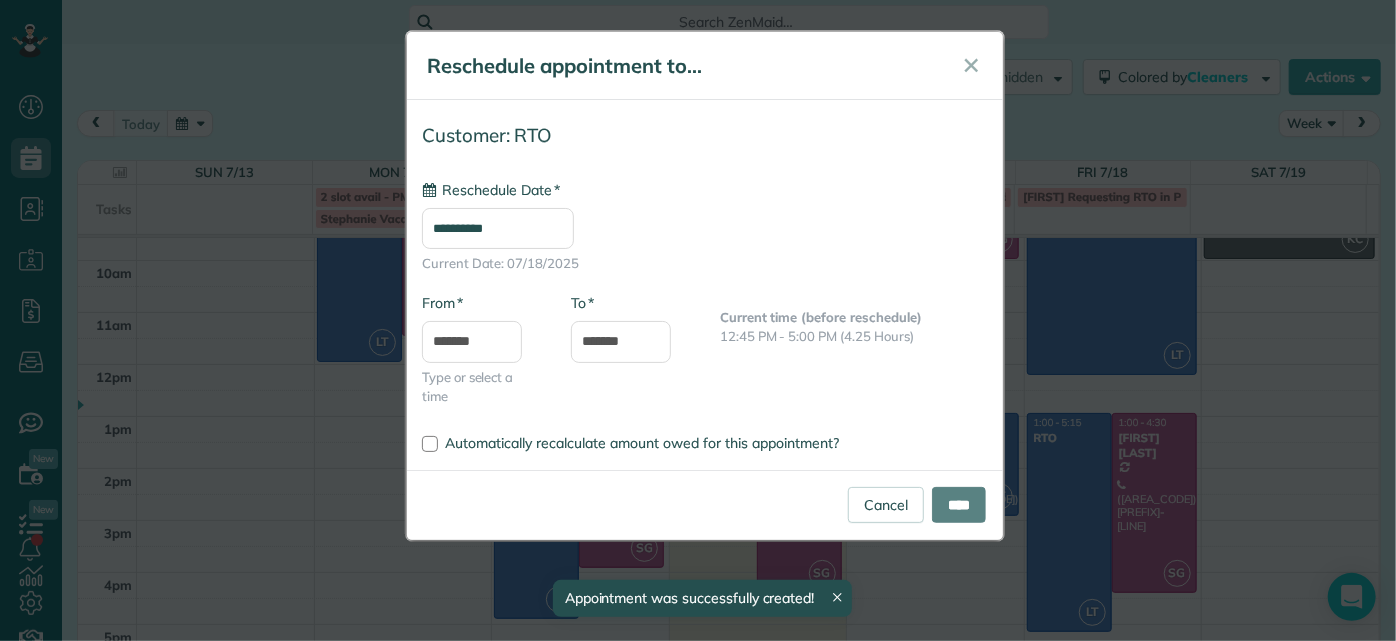 type on "**********" 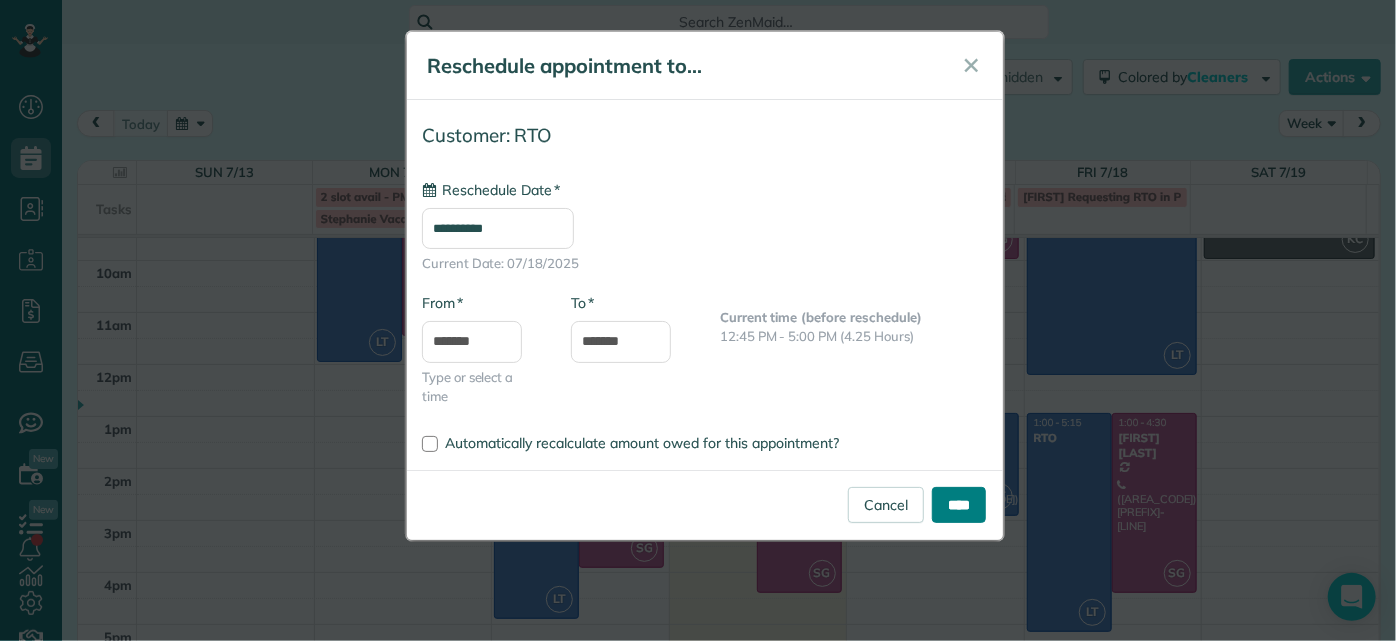 click on "****" at bounding box center [959, 505] 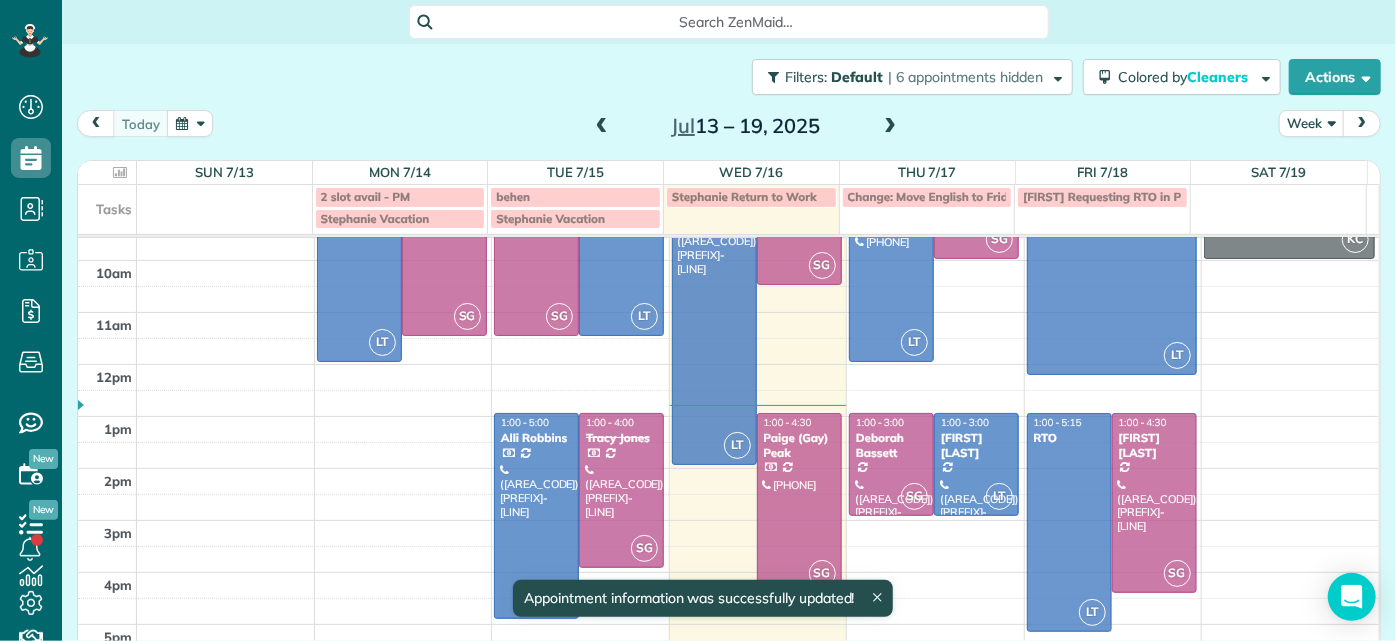 scroll, scrollTop: 133, scrollLeft: 0, axis: vertical 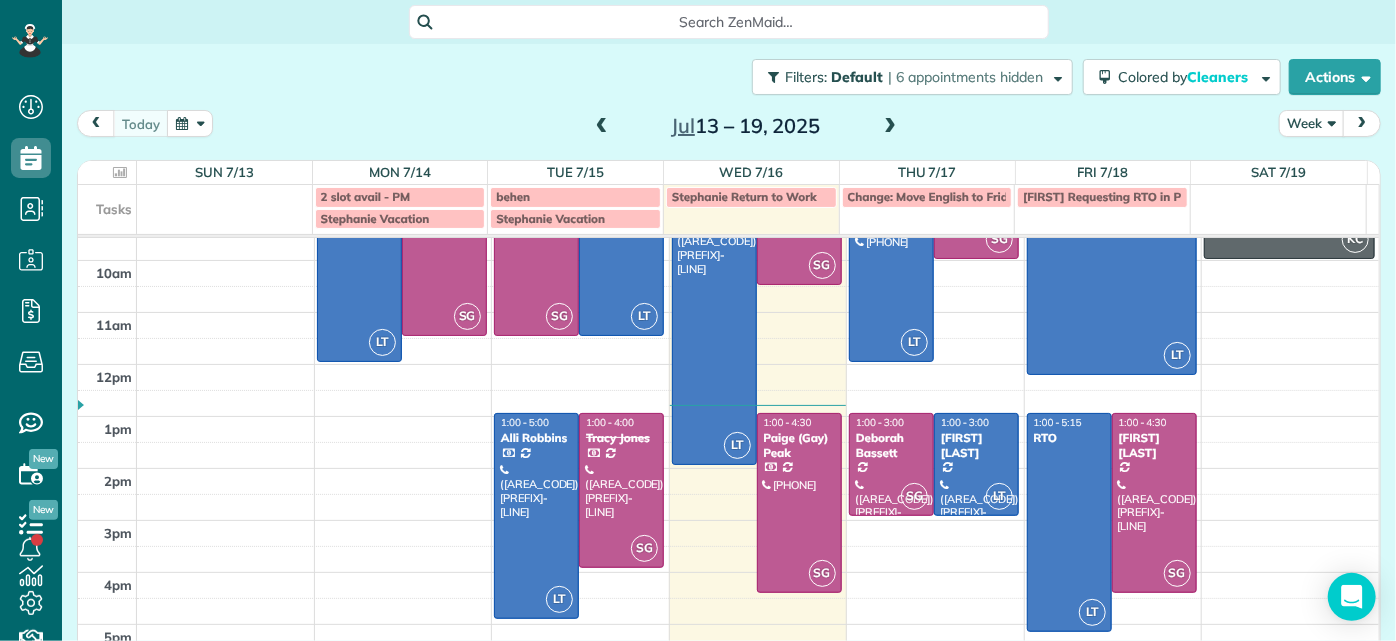 click at bounding box center (890, 127) 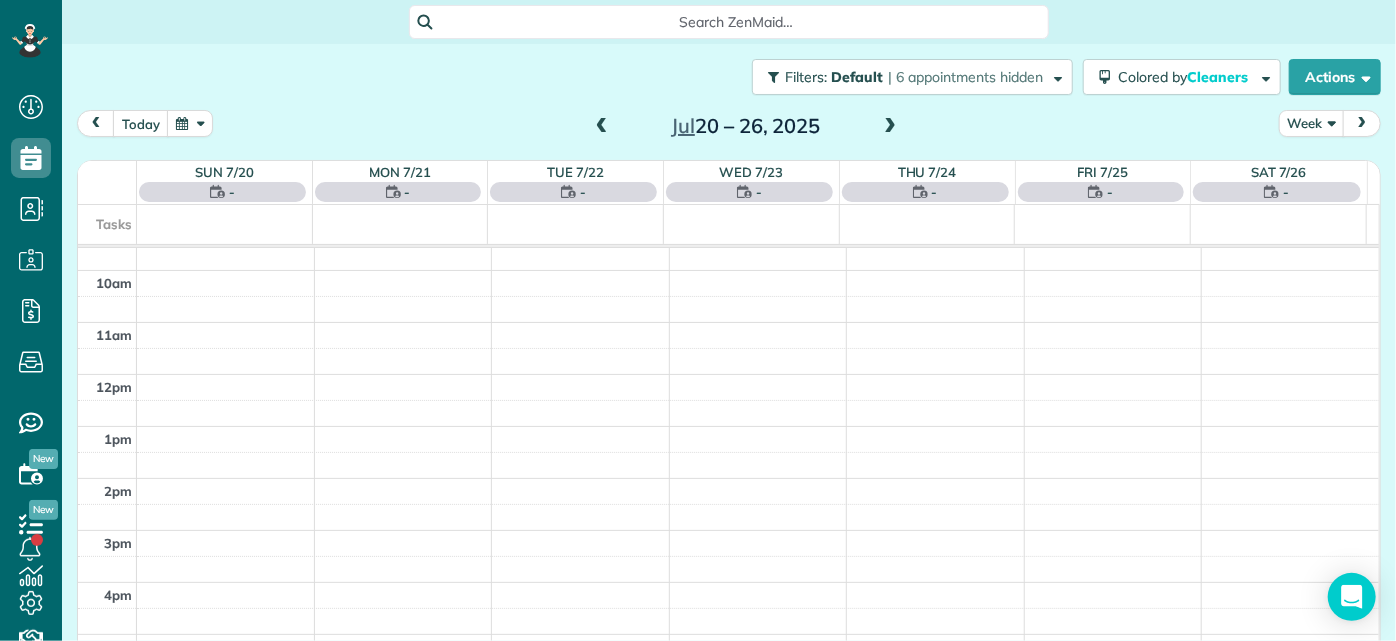 scroll, scrollTop: 0, scrollLeft: 0, axis: both 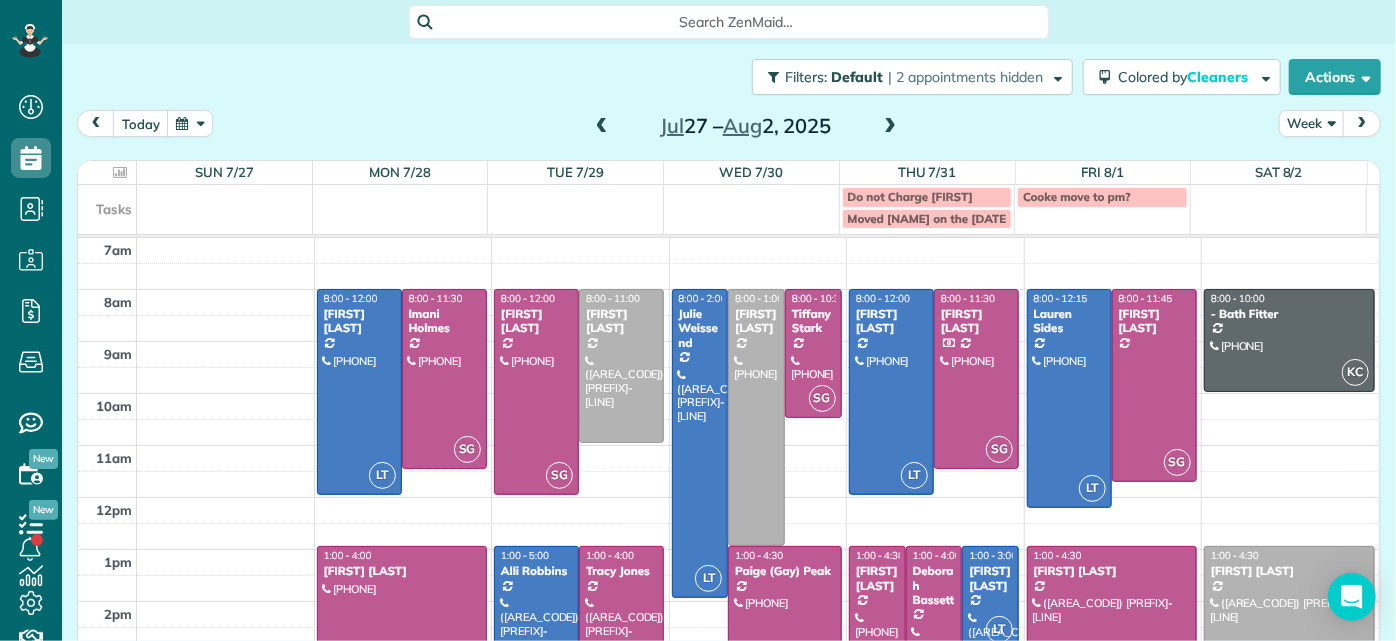 click at bounding box center [890, 127] 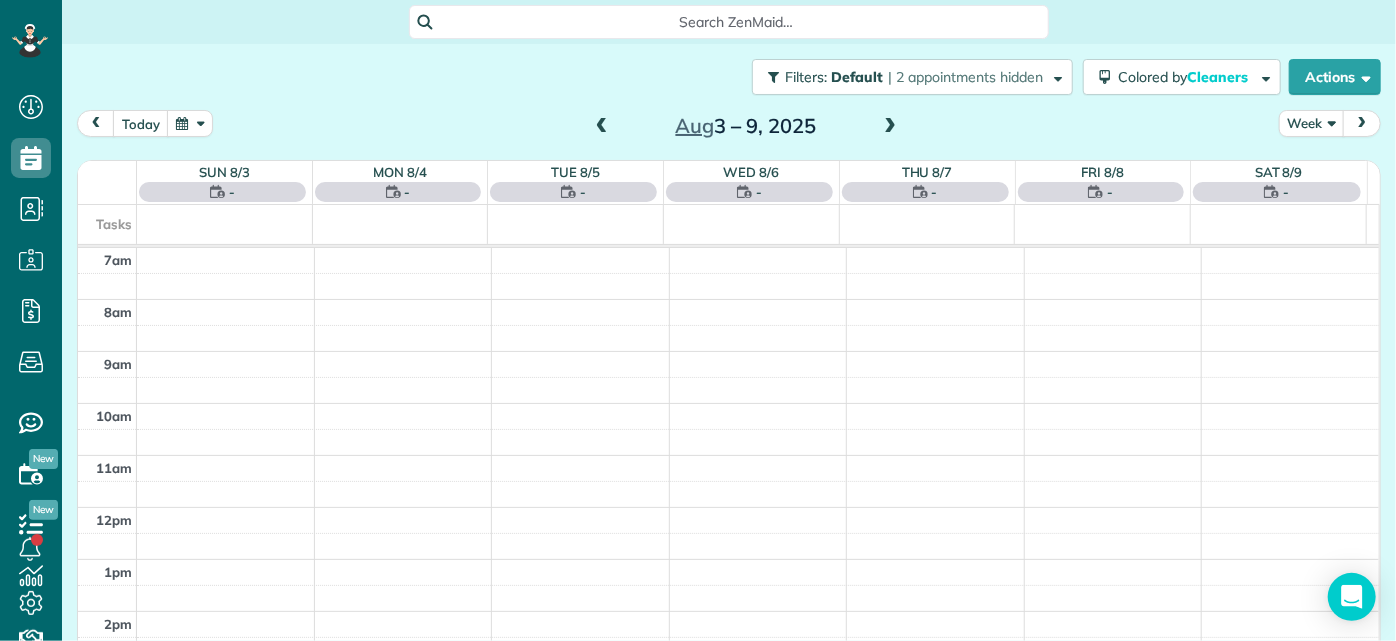 click at bounding box center (890, 127) 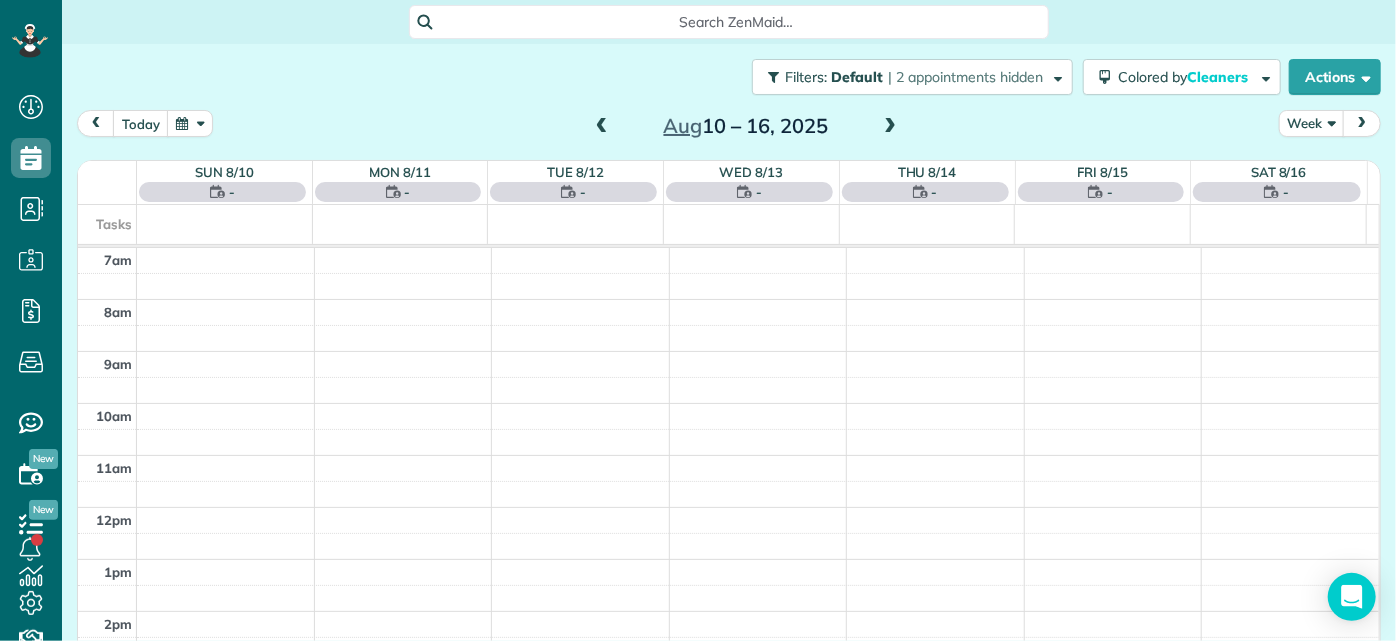 click at bounding box center [890, 127] 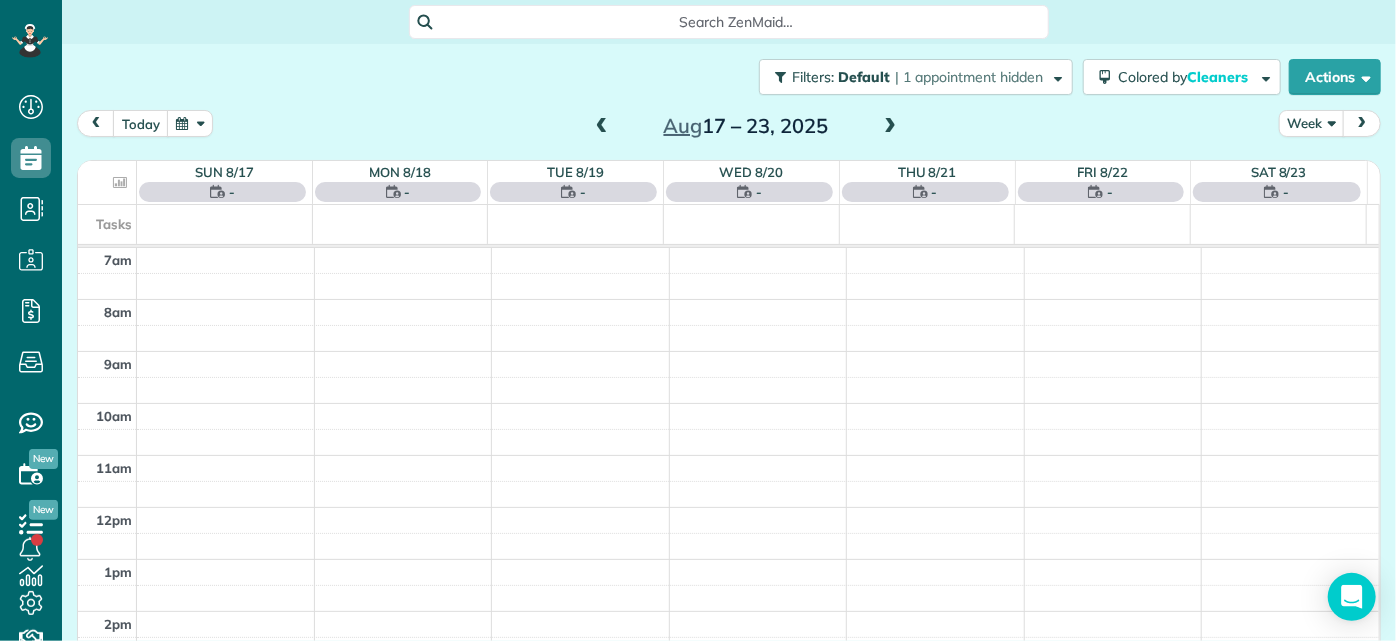 click at bounding box center (890, 127) 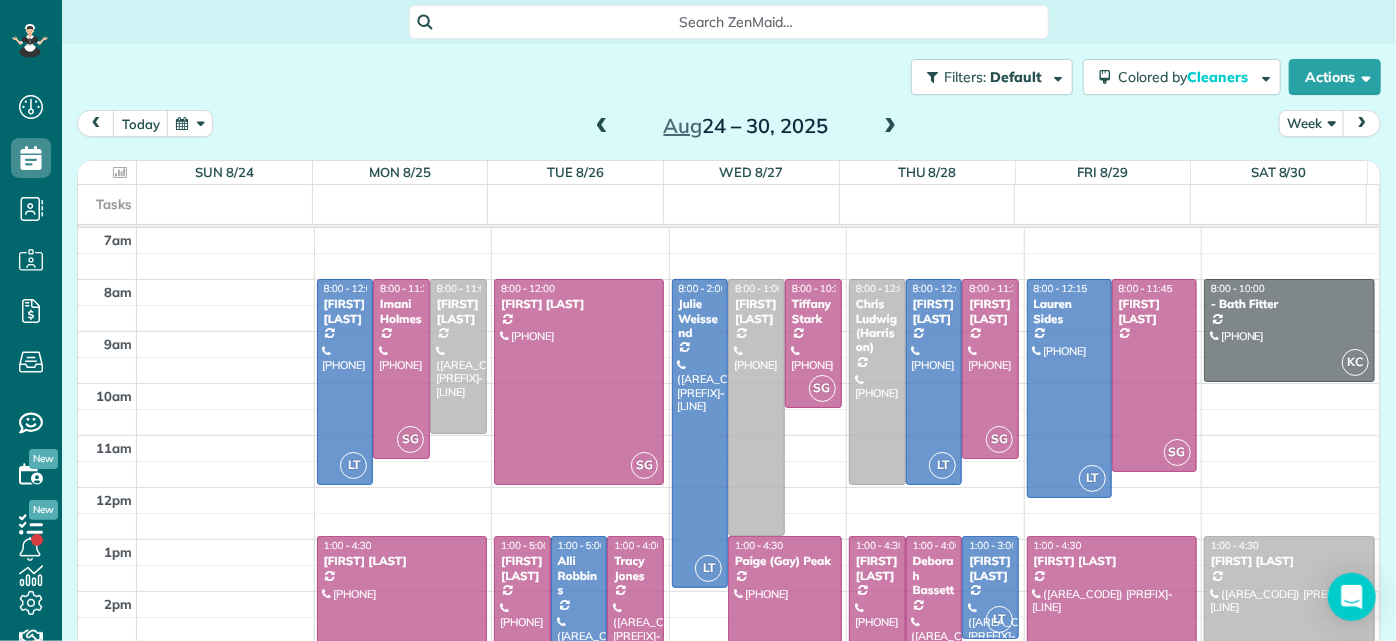 click at bounding box center [890, 127] 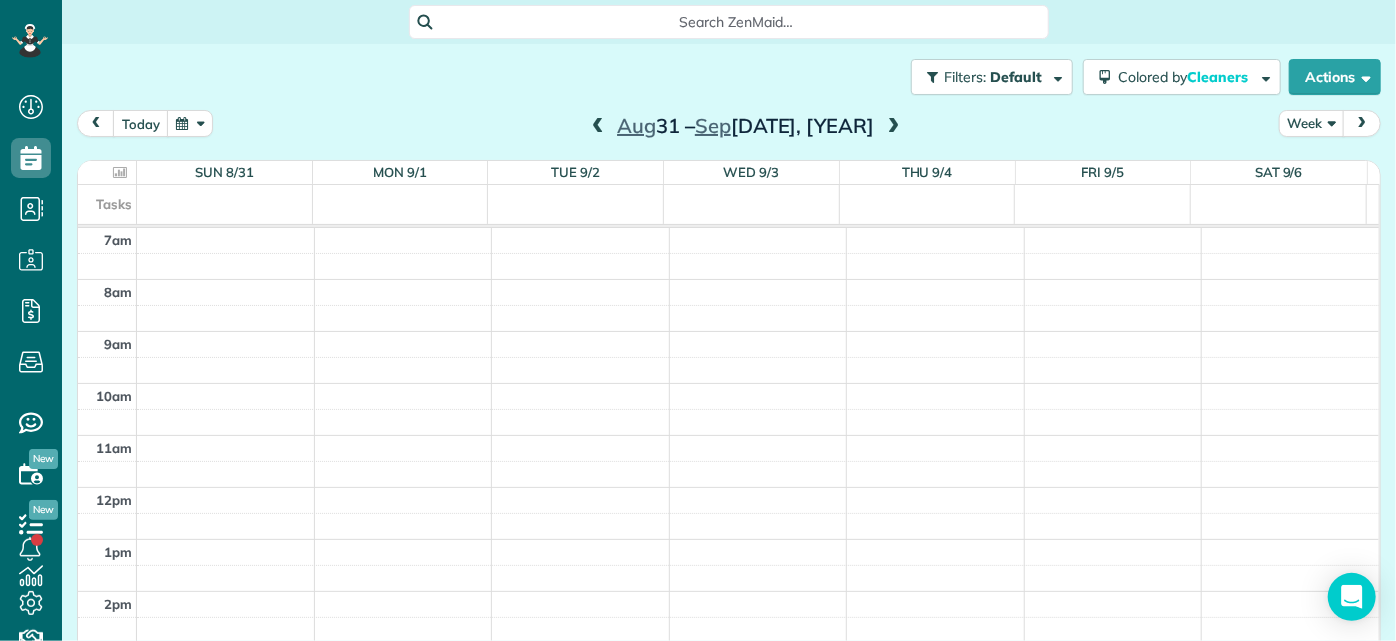 click at bounding box center (894, 127) 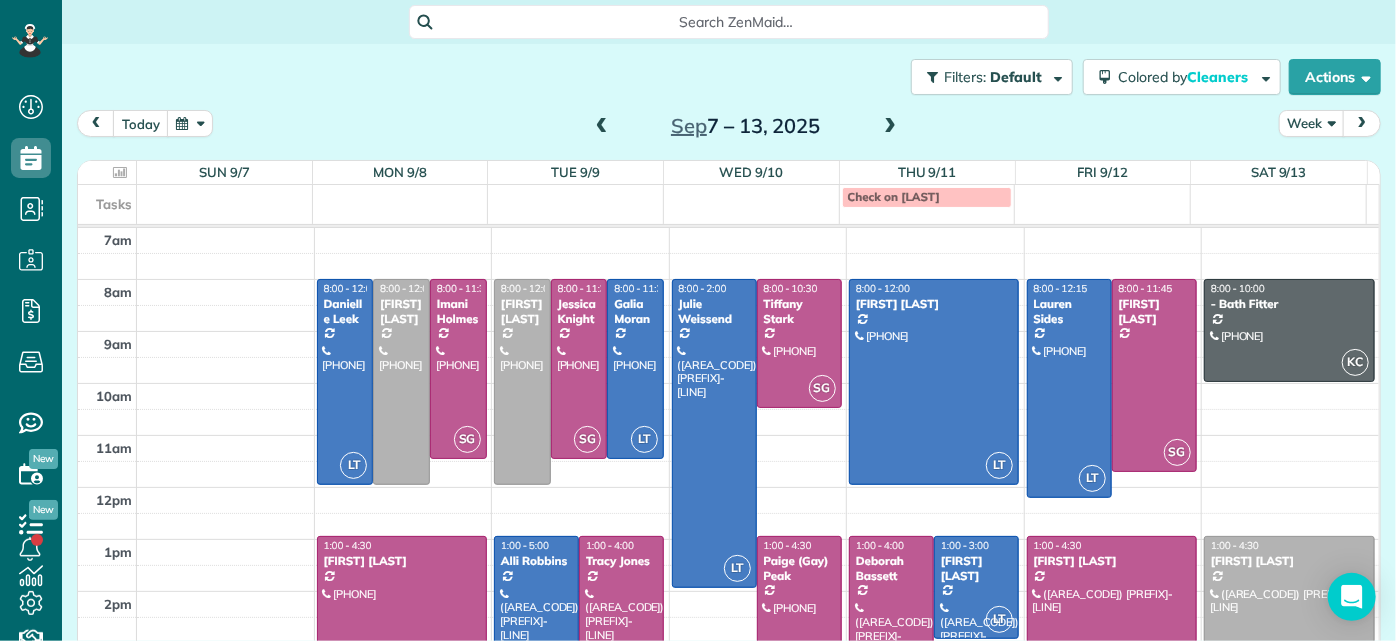 click at bounding box center [890, 127] 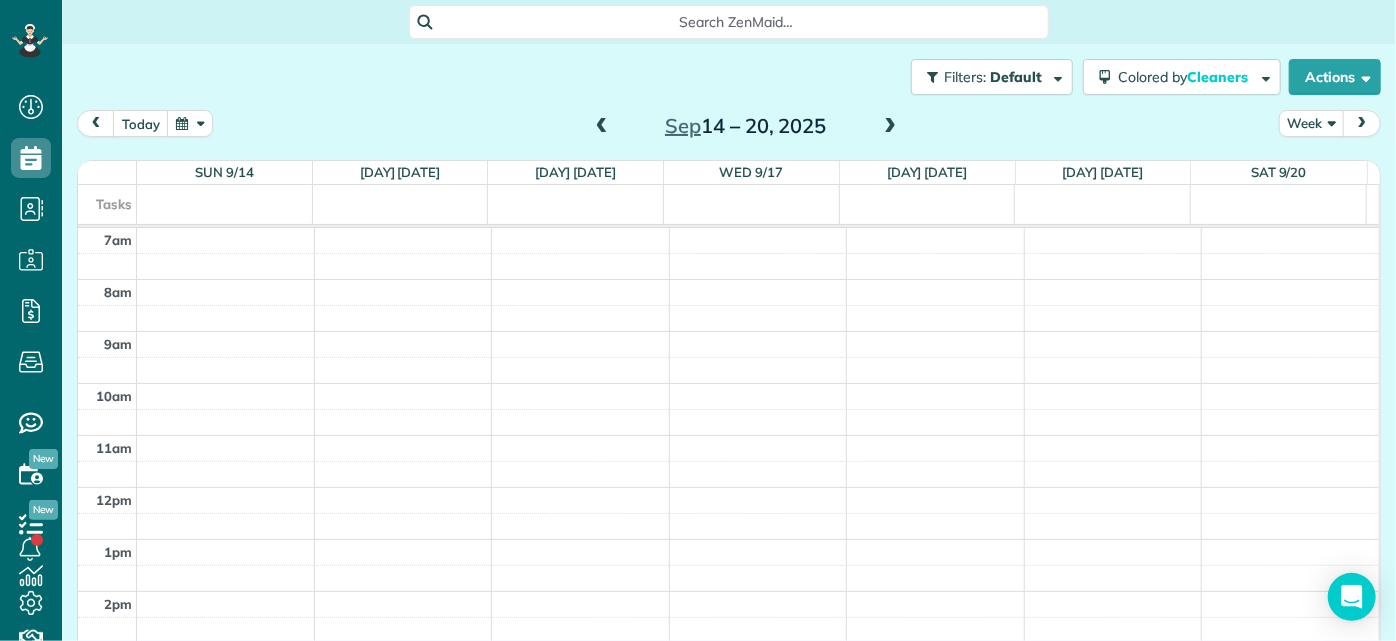 click at bounding box center (890, 127) 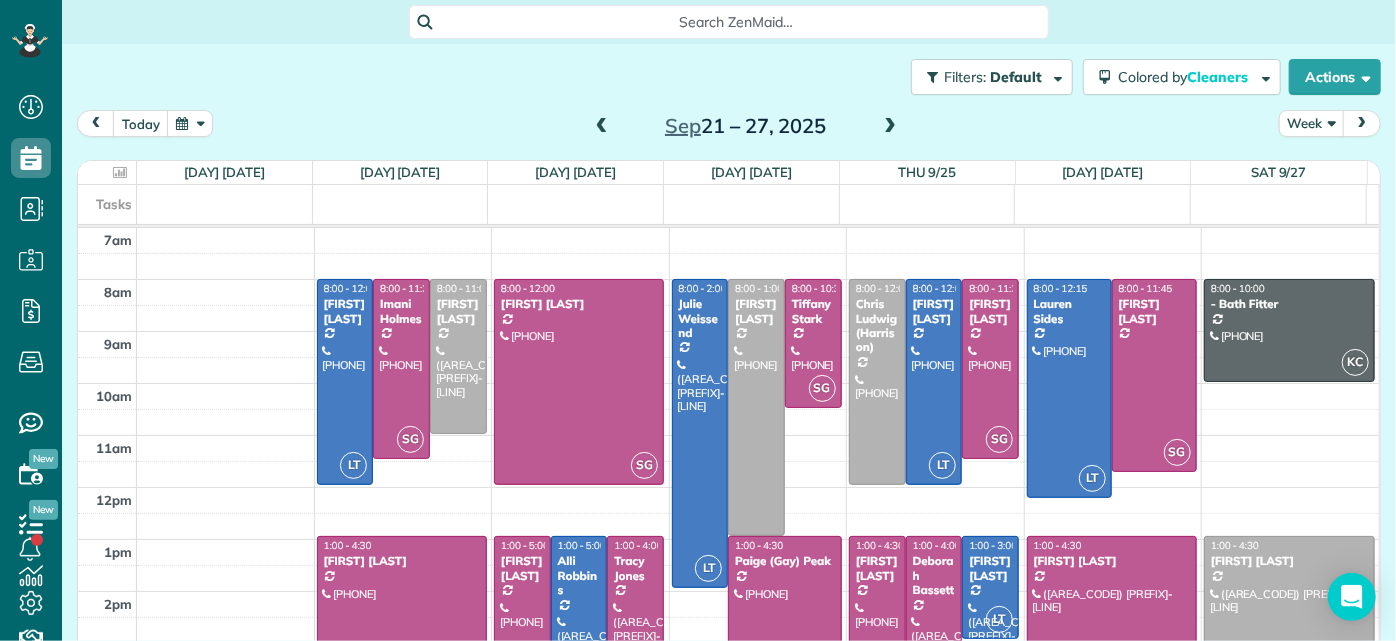click at bounding box center [890, 127] 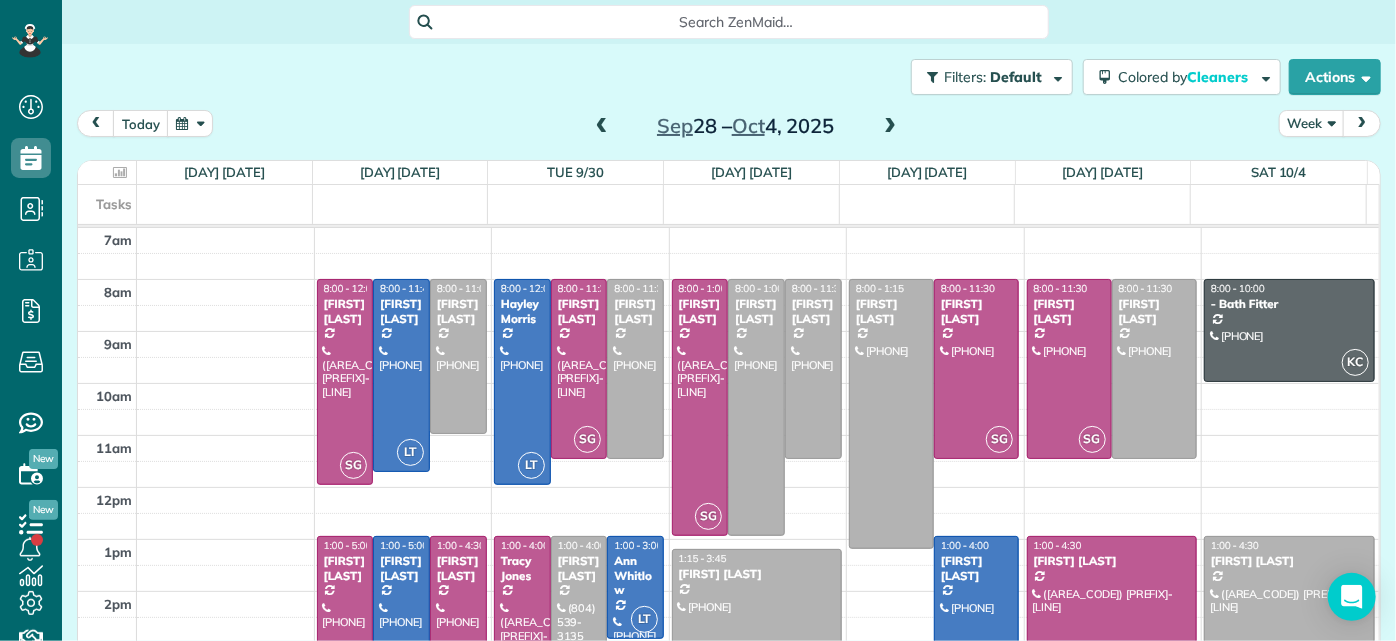 click at bounding box center [602, 127] 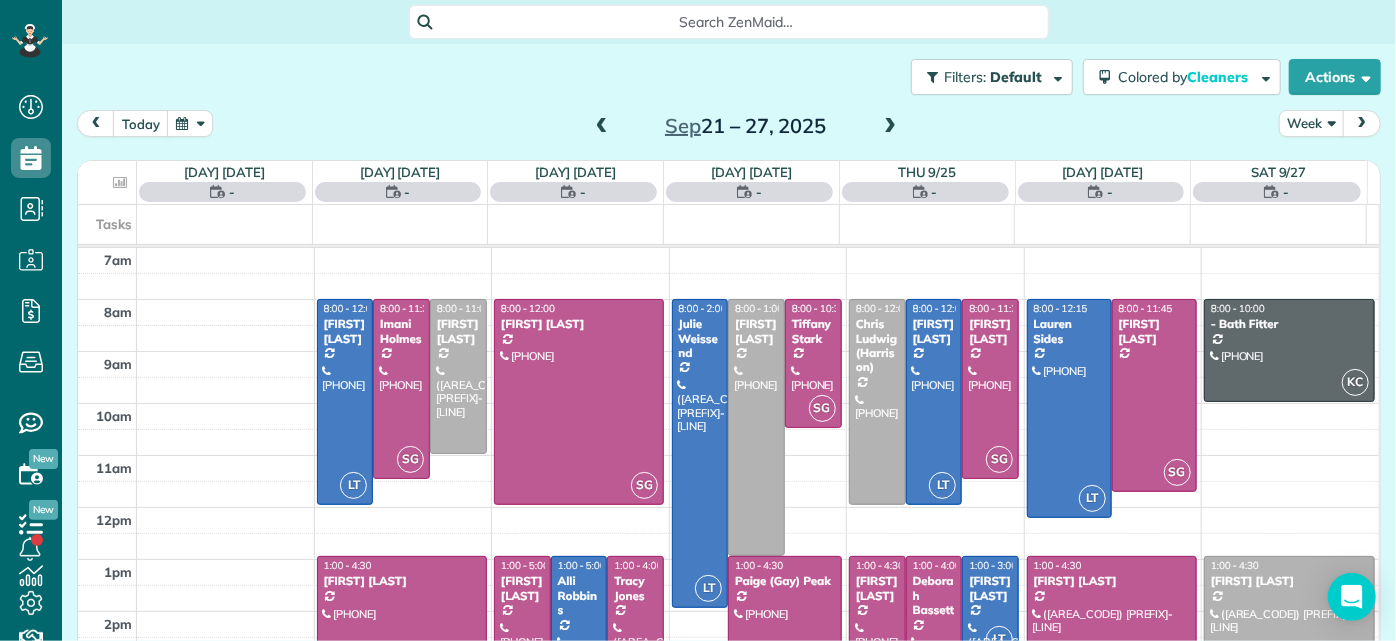 click at bounding box center [602, 127] 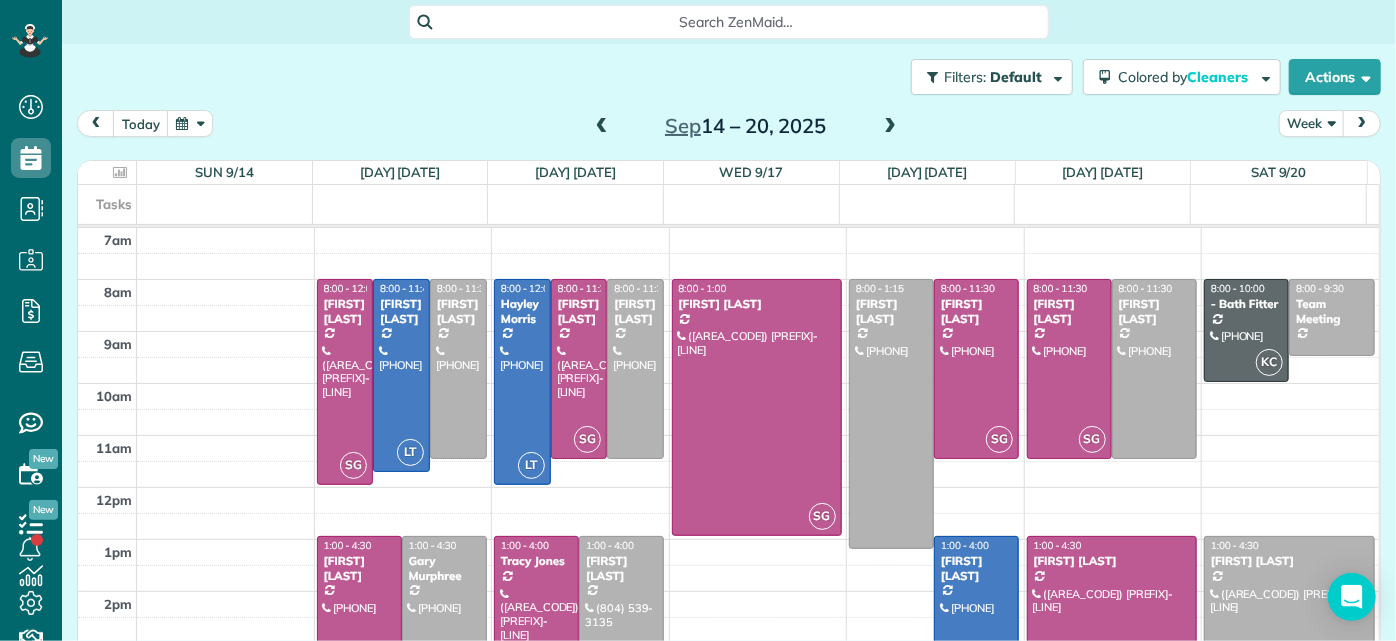 click at bounding box center [890, 127] 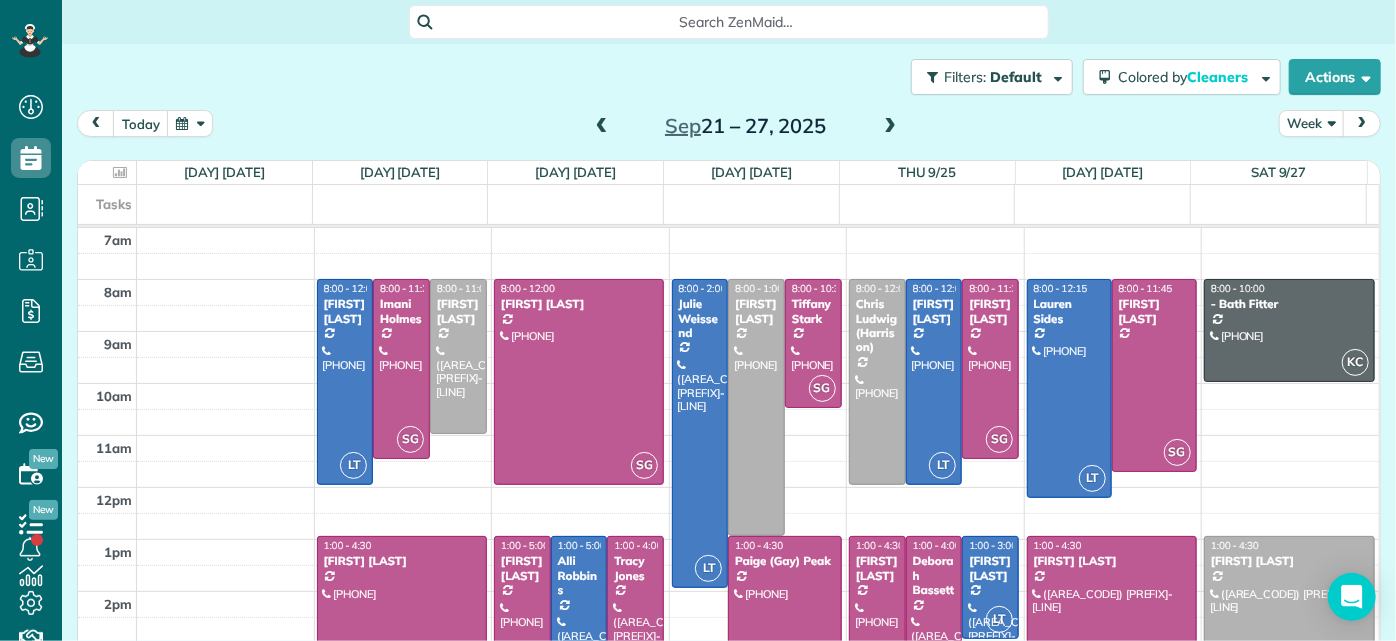 click on "today   Week Sep  21 – 27, 2025" at bounding box center [729, 128] 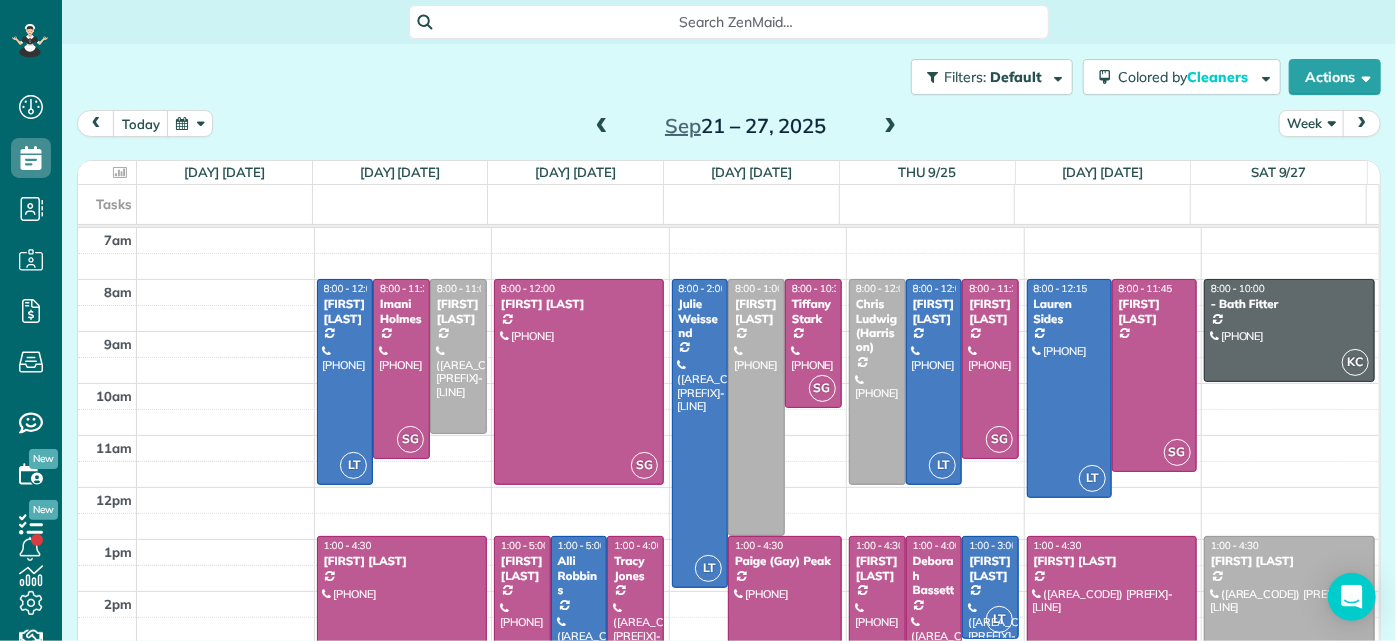 click at bounding box center [602, 127] 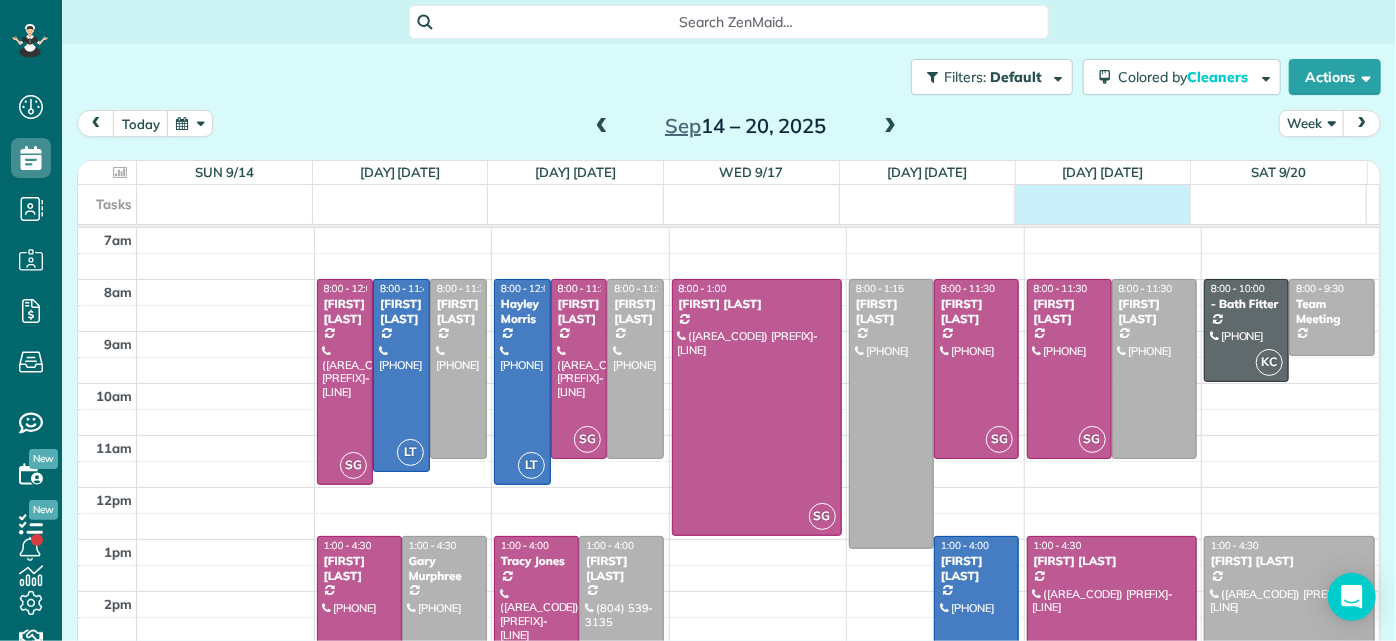 click on "Tasks" at bounding box center (722, 204) 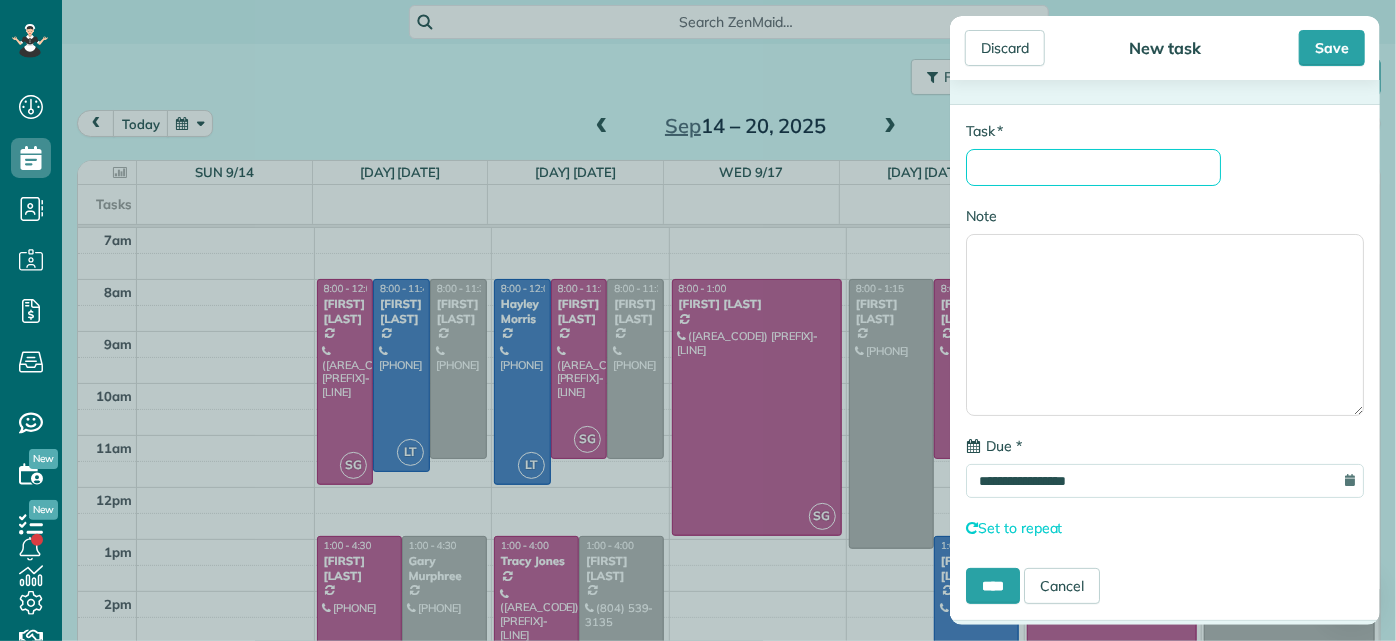click on "*  Task" at bounding box center (1093, 167) 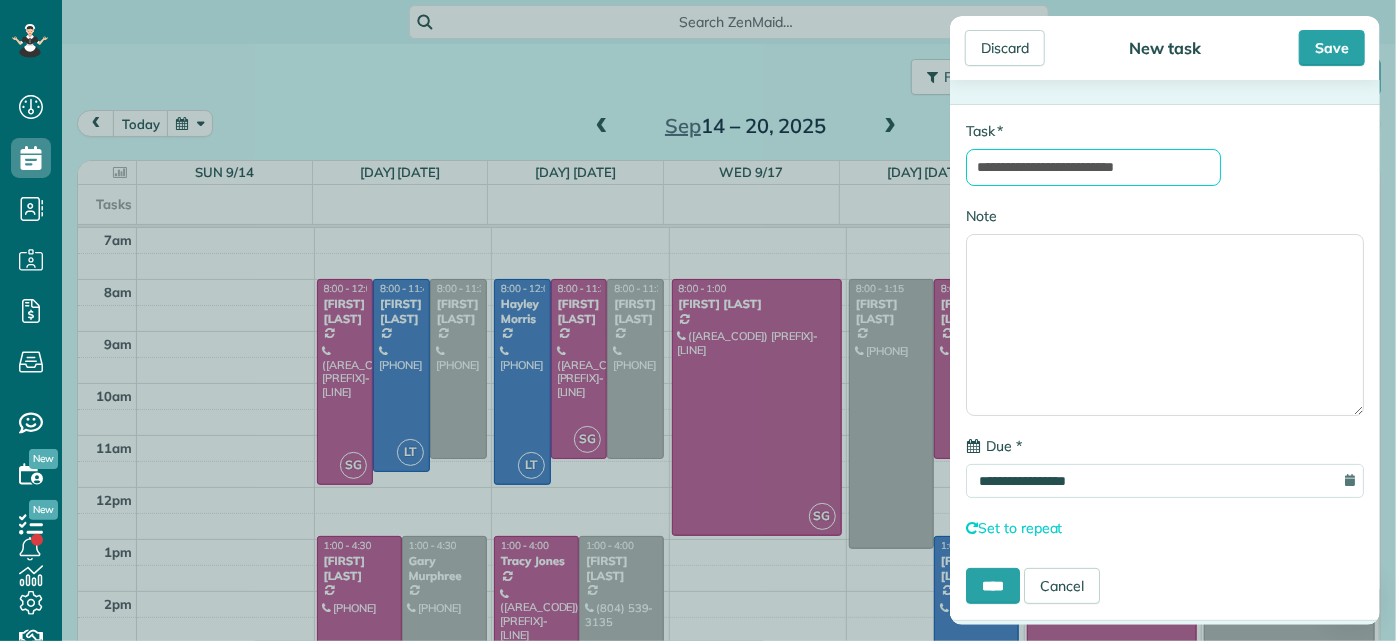 type on "**********" 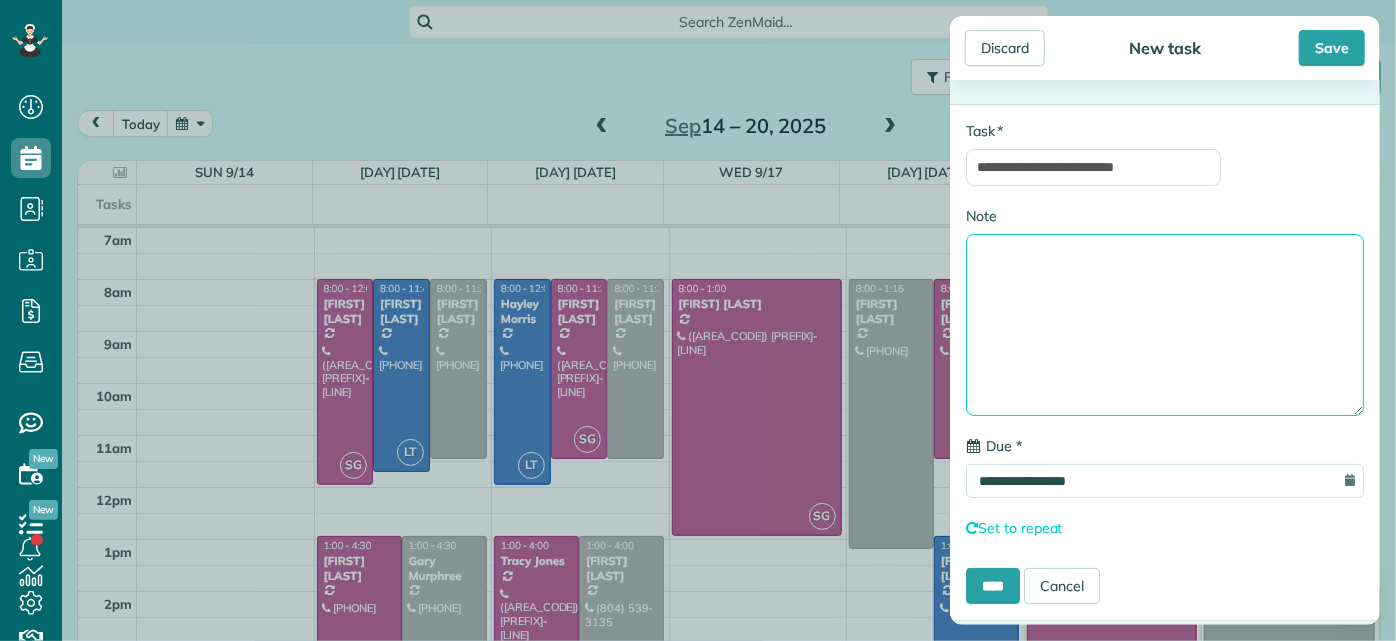 click on "Note" at bounding box center (1165, 325) 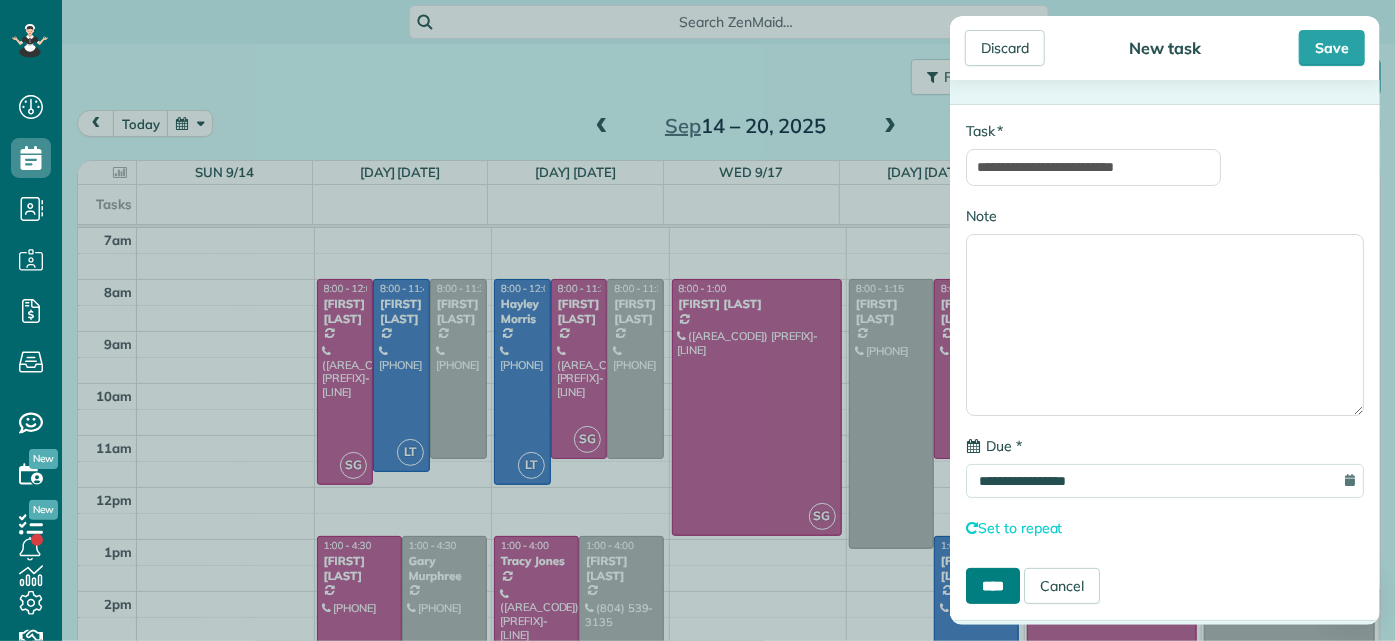 click on "****" at bounding box center (993, 586) 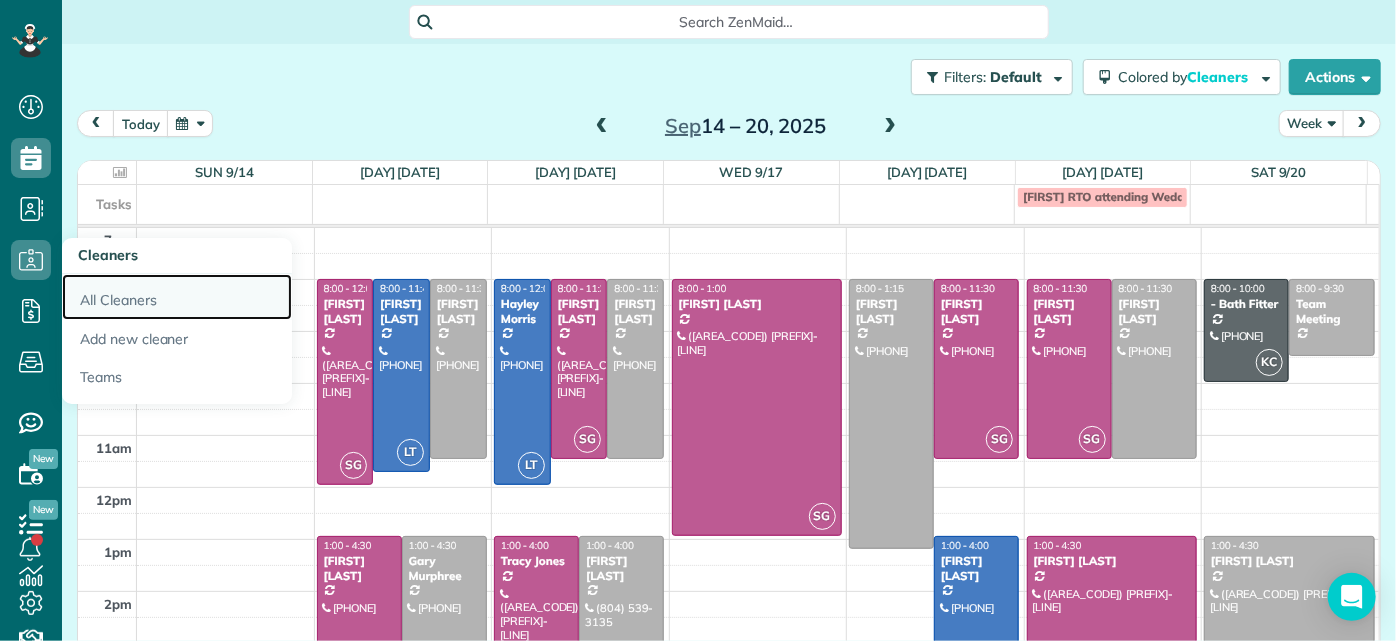 click on "All Cleaners" at bounding box center (177, 297) 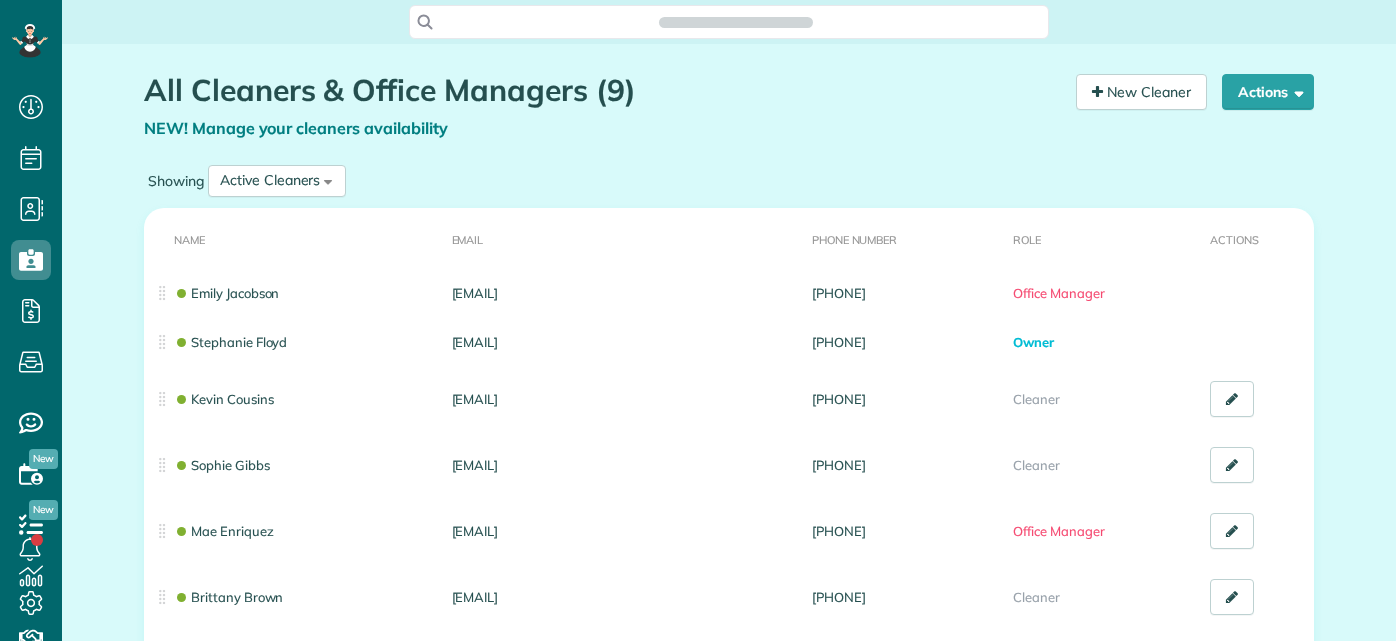 scroll, scrollTop: 0, scrollLeft: 0, axis: both 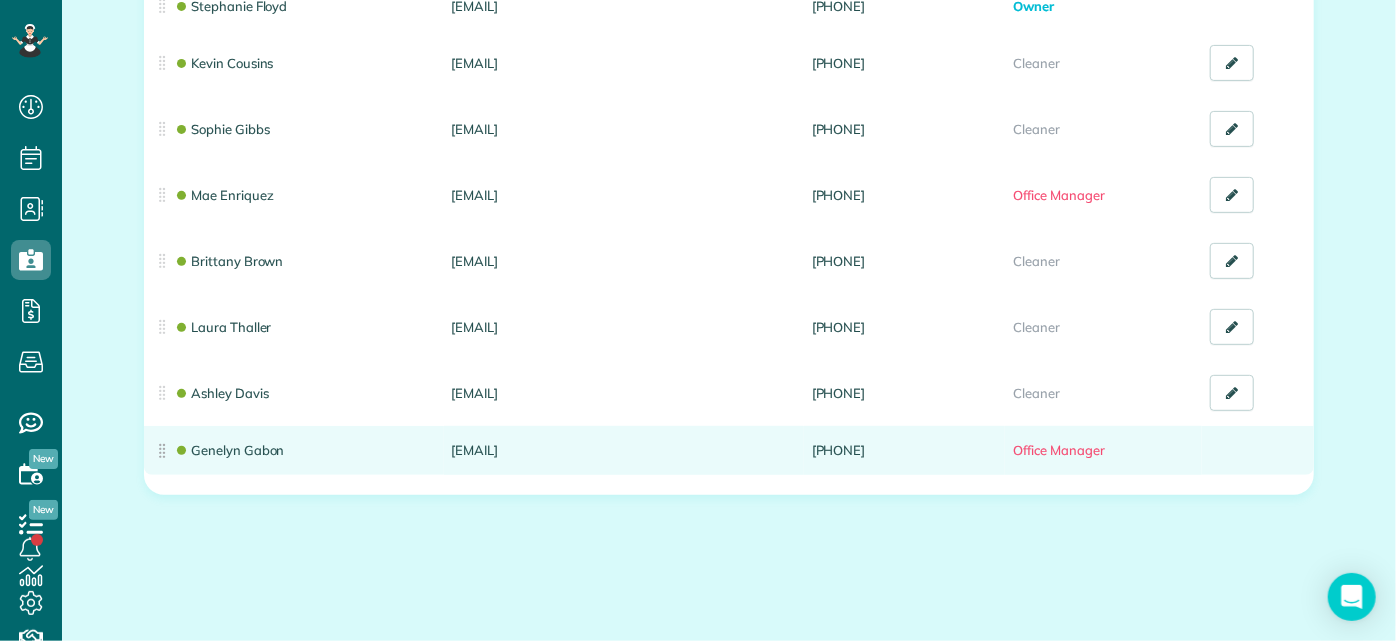 click on "Genelyn Gabon" at bounding box center (294, 450) 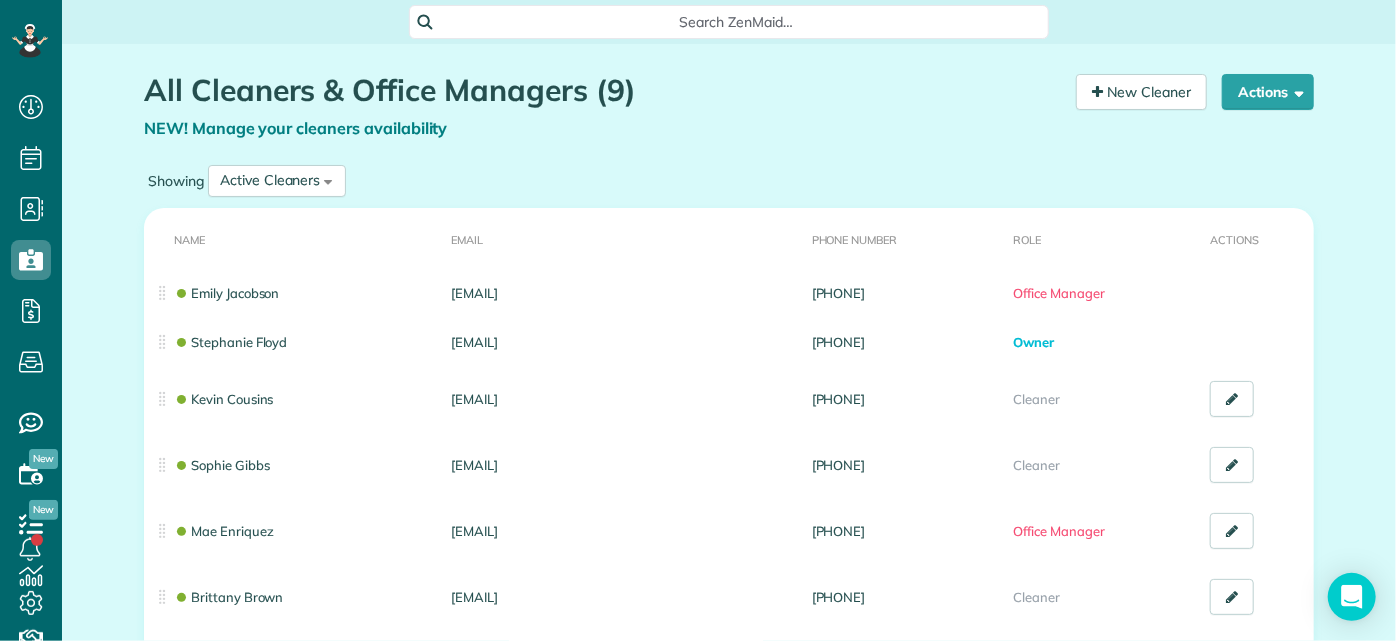 scroll, scrollTop: 0, scrollLeft: 0, axis: both 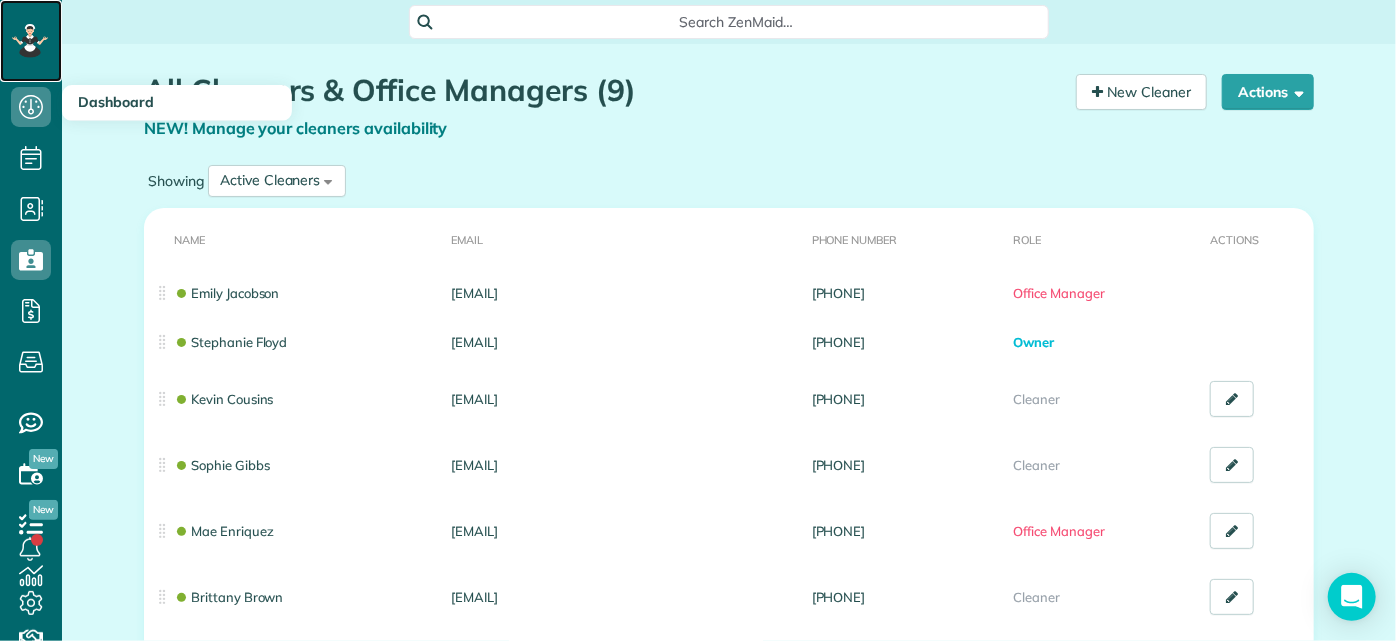 click 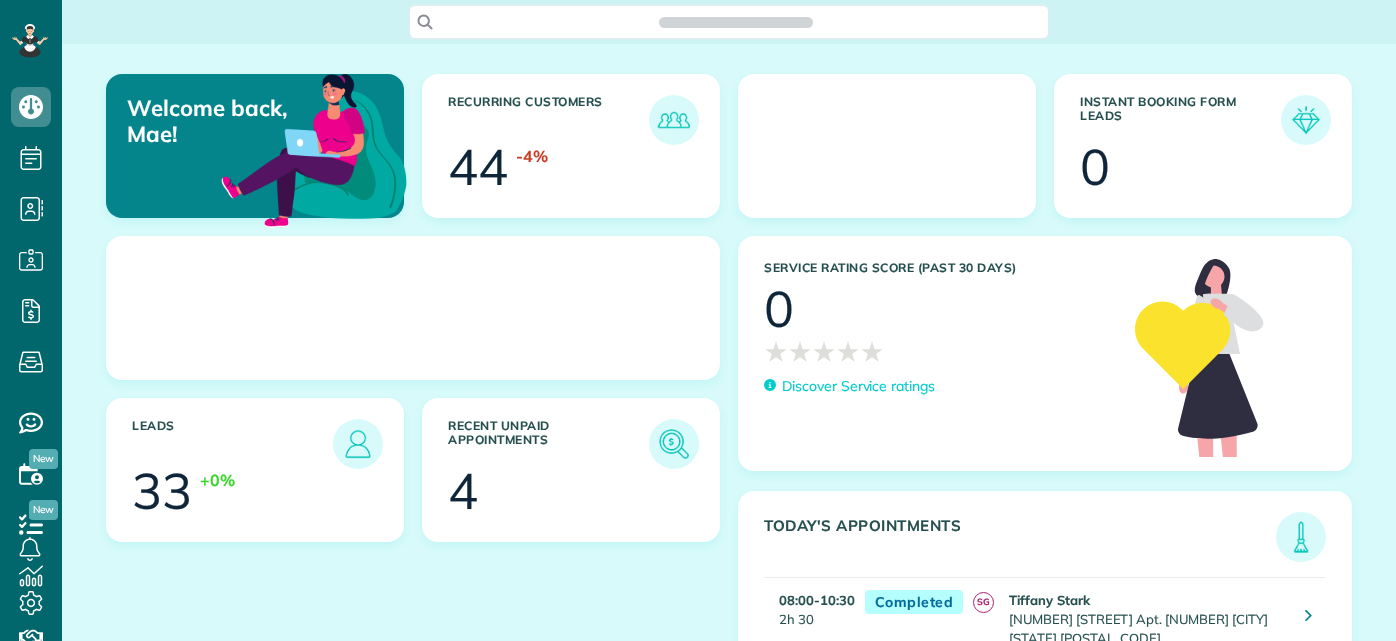 scroll, scrollTop: 0, scrollLeft: 0, axis: both 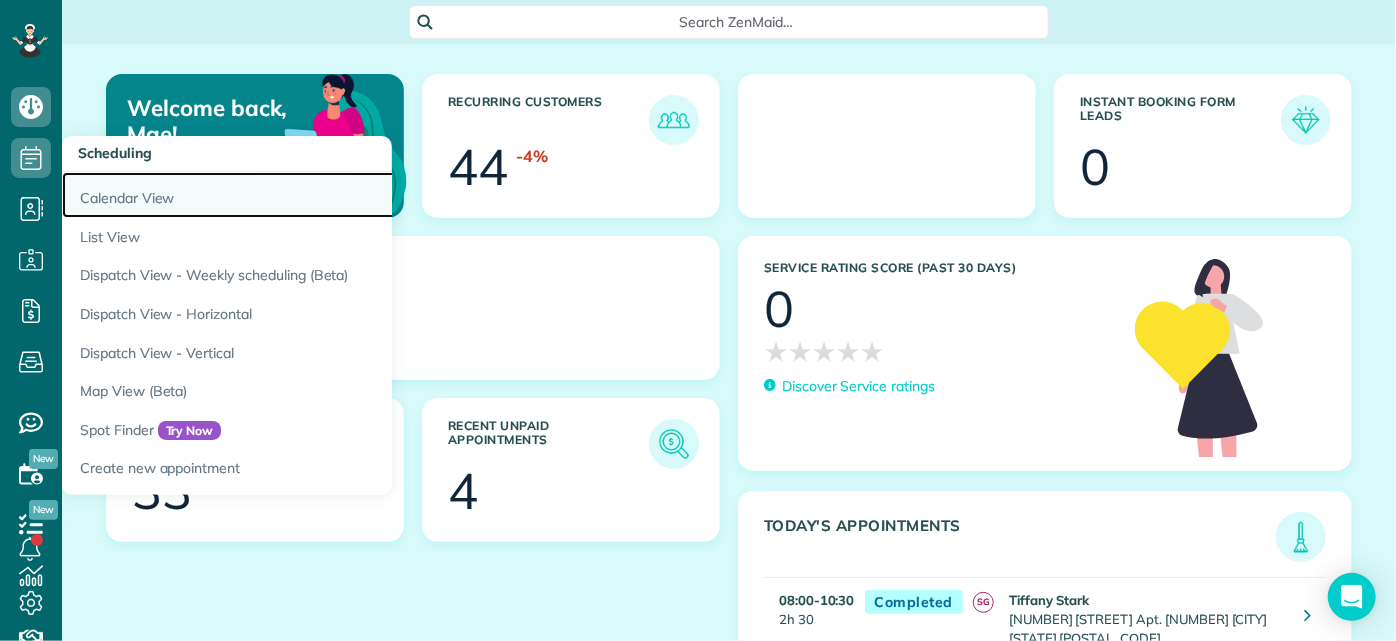 click on "Calendar View" at bounding box center [312, 195] 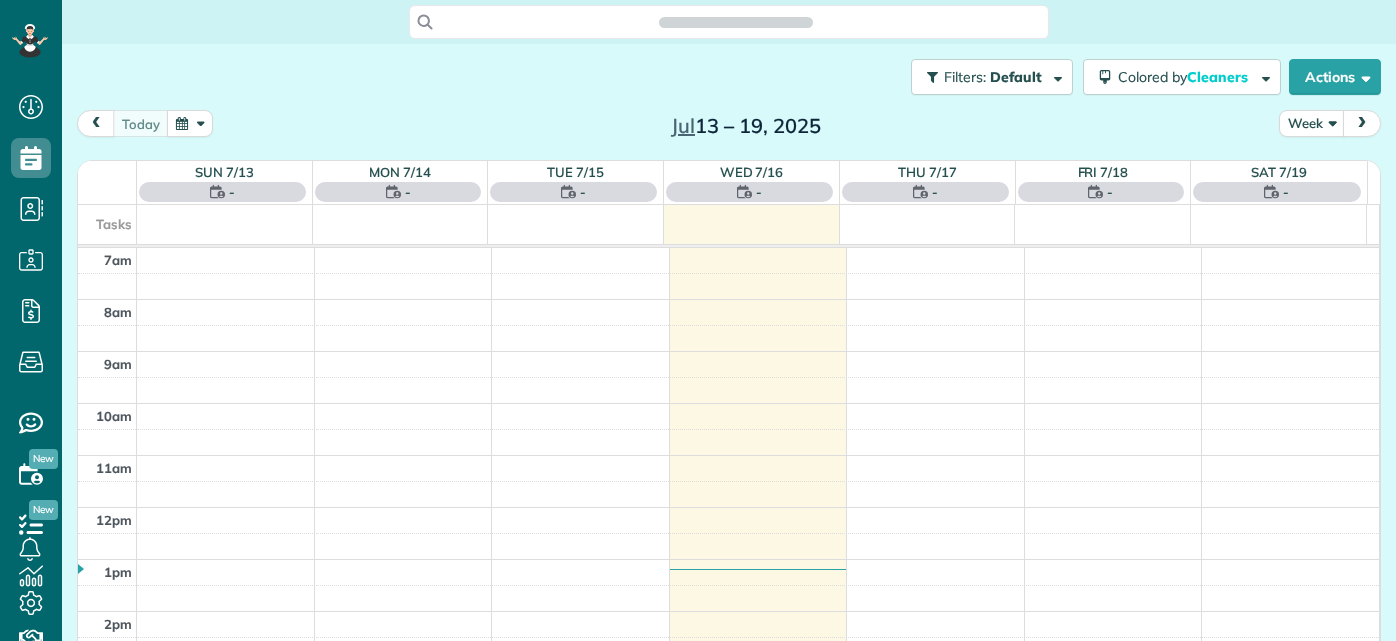 scroll, scrollTop: 0, scrollLeft: 0, axis: both 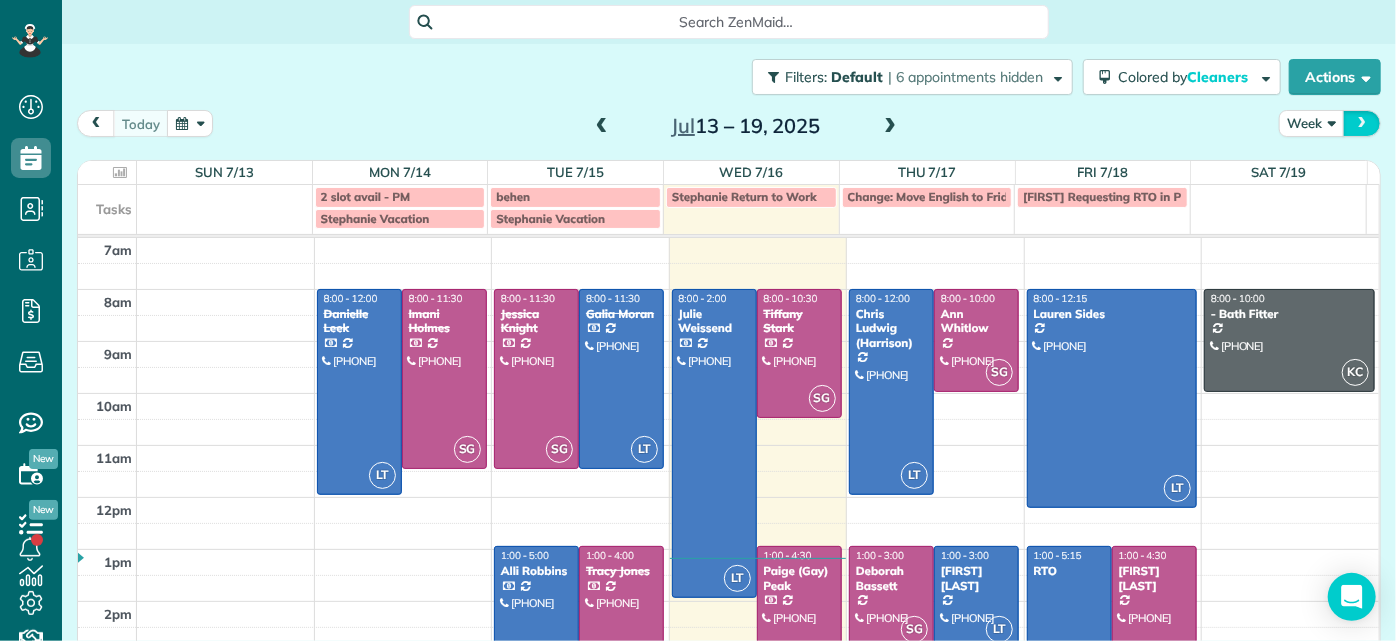 click at bounding box center [1362, 123] 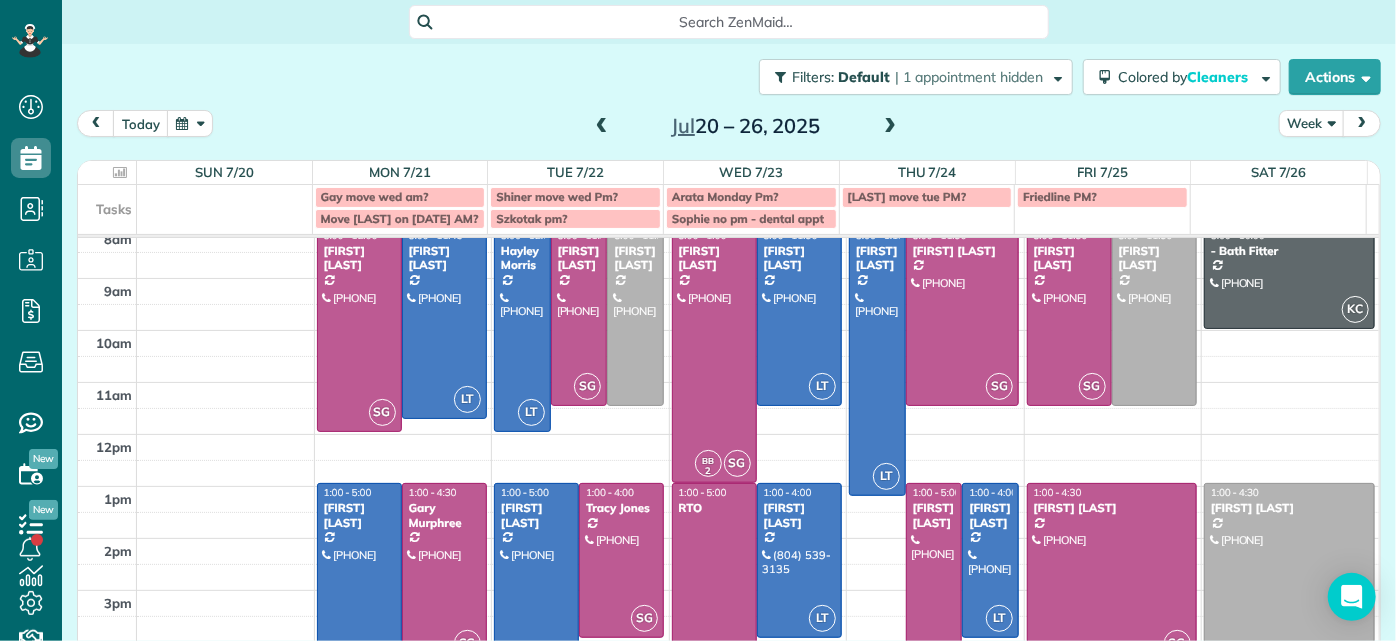 scroll, scrollTop: 62, scrollLeft: 0, axis: vertical 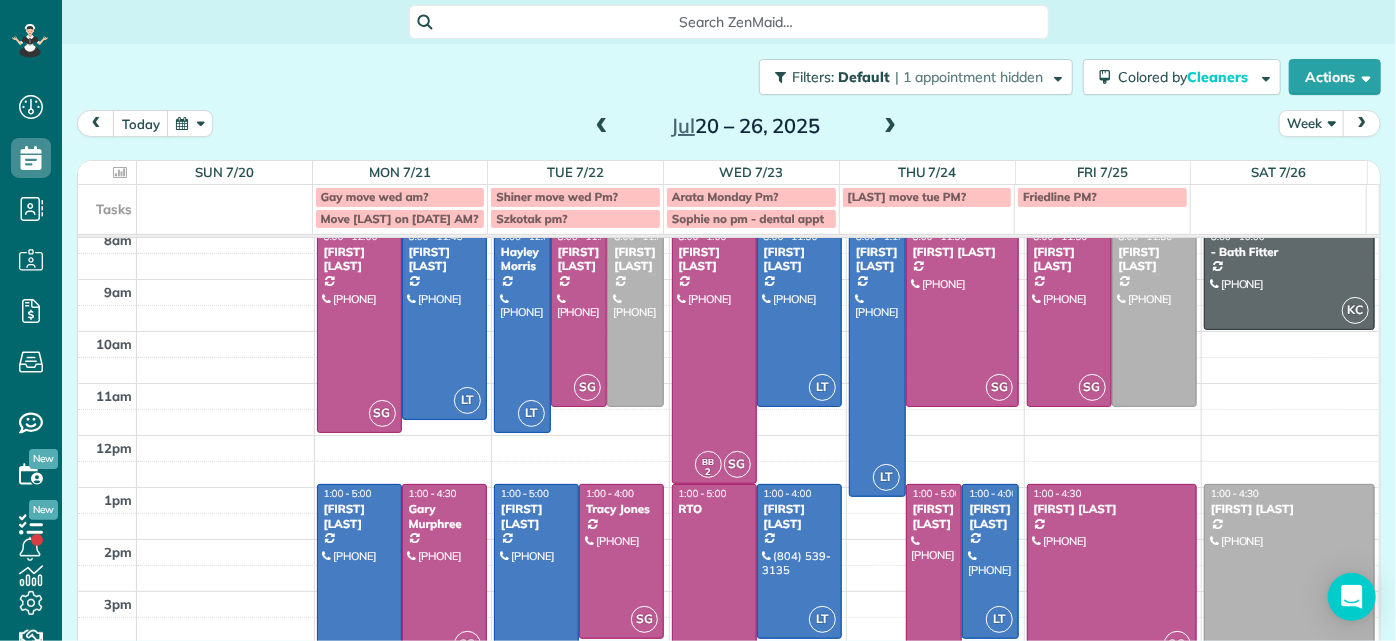 click at bounding box center [890, 127] 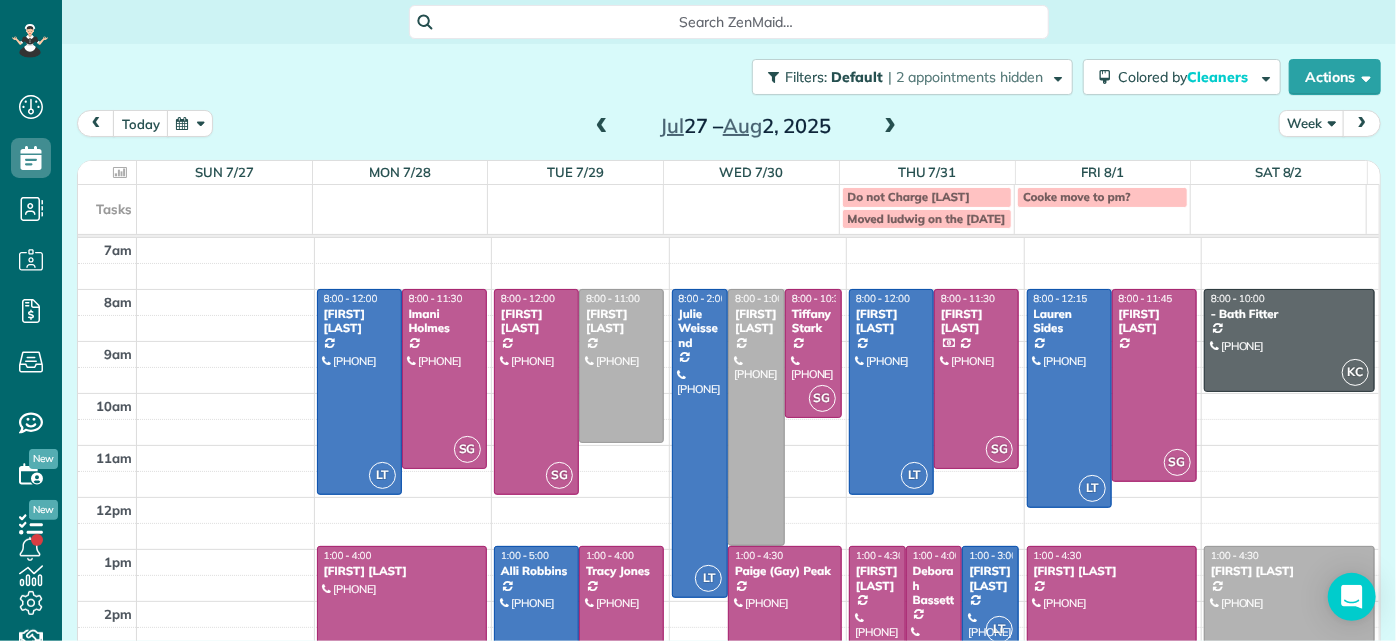 click at bounding box center [602, 127] 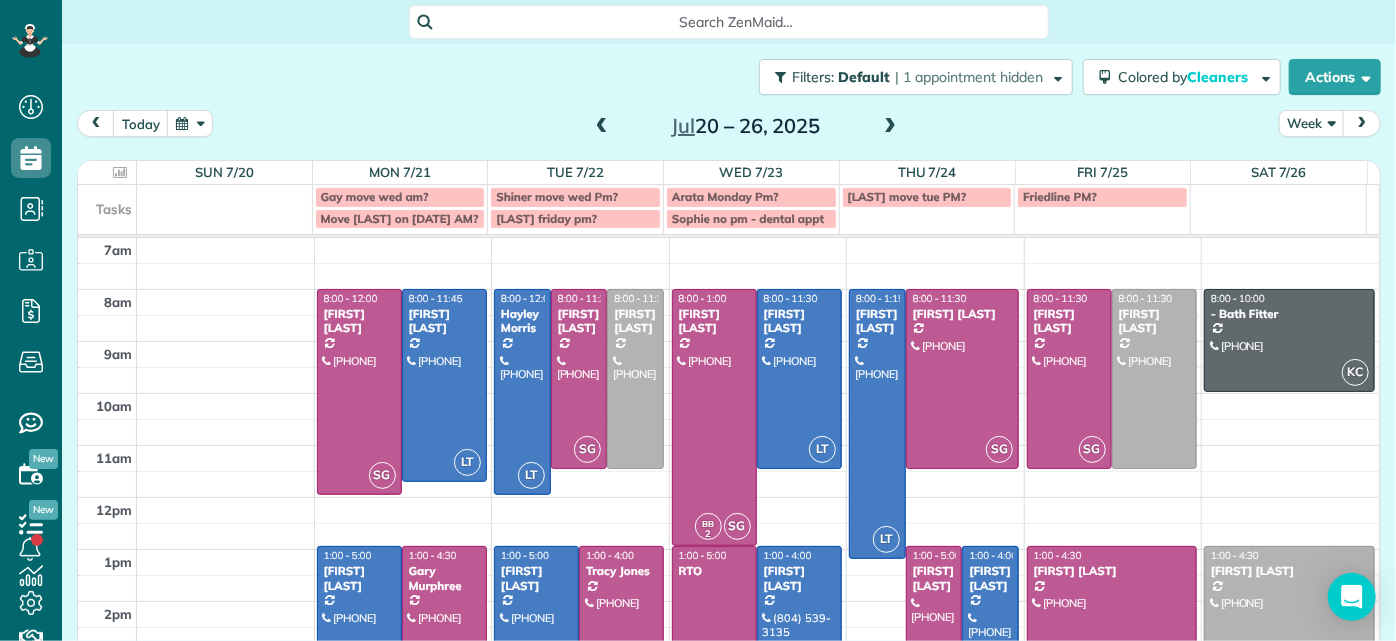 click at bounding box center (602, 127) 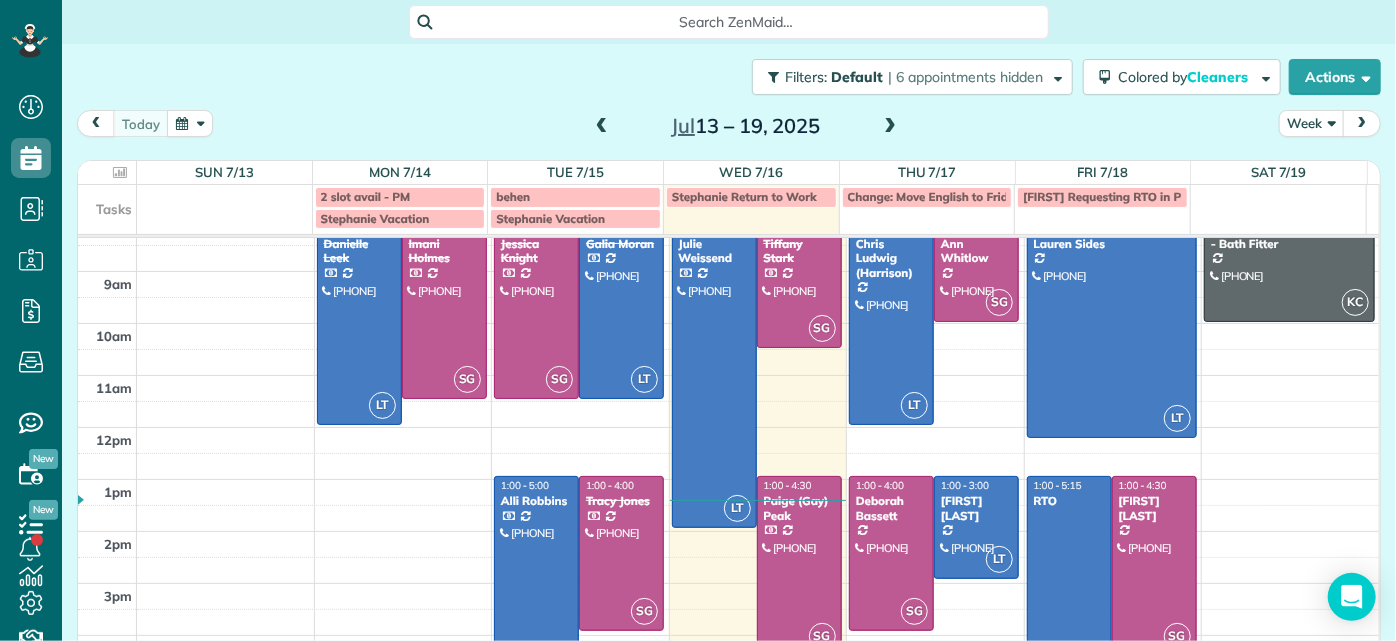 scroll, scrollTop: 152, scrollLeft: 0, axis: vertical 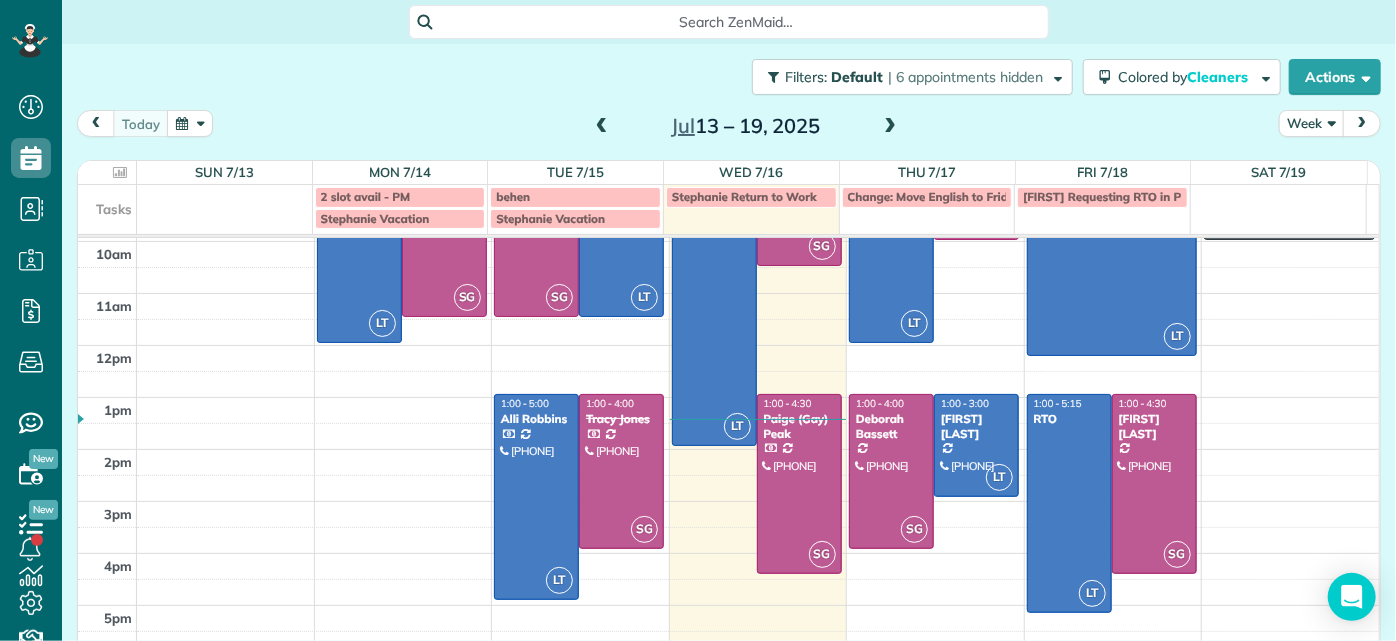 click on "Filters:   Default
|  6 appointments hidden
Colored by  Cleaners
Color by Cleaner
Color by Team
Color by Status
Color by Recurrence
Color by Paid/Unpaid
Filters  Default
Schedule Changes
Actions
Create Appointment
Create Task
Clock In/Out
Send Work Orders
Print Route Sheets
Today's Emails/Texts
View Metrics" at bounding box center (729, 77) 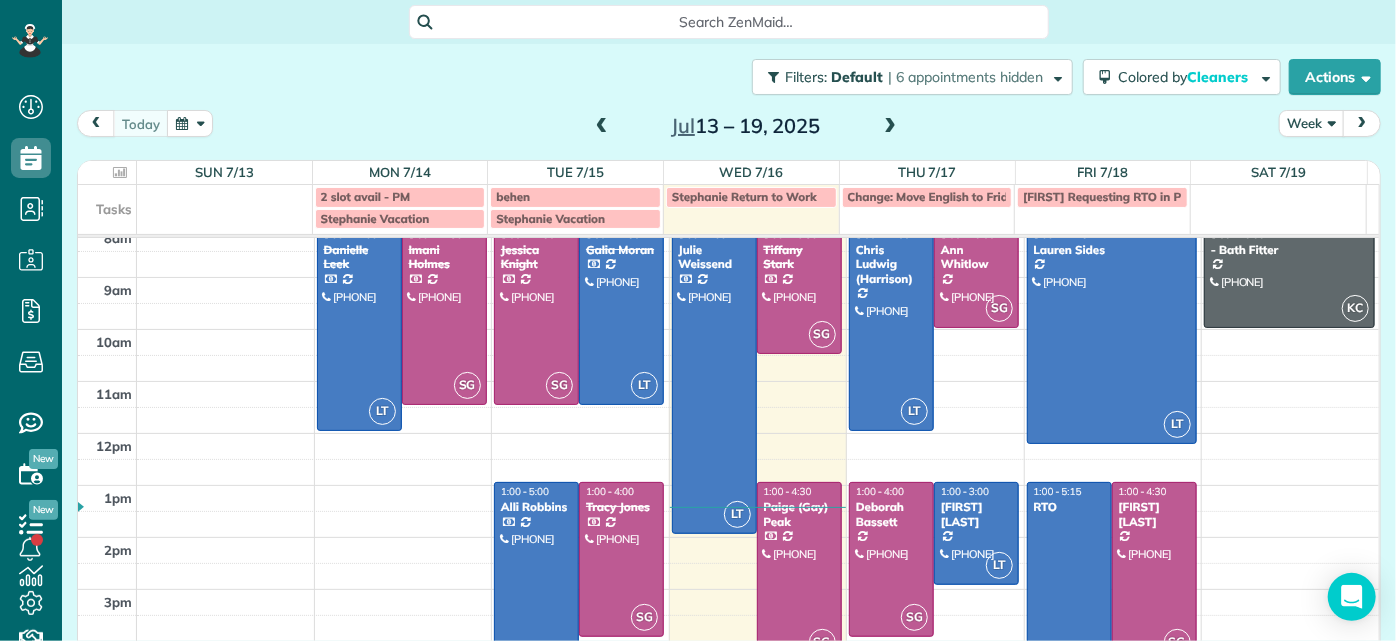 scroll, scrollTop: 90, scrollLeft: 0, axis: vertical 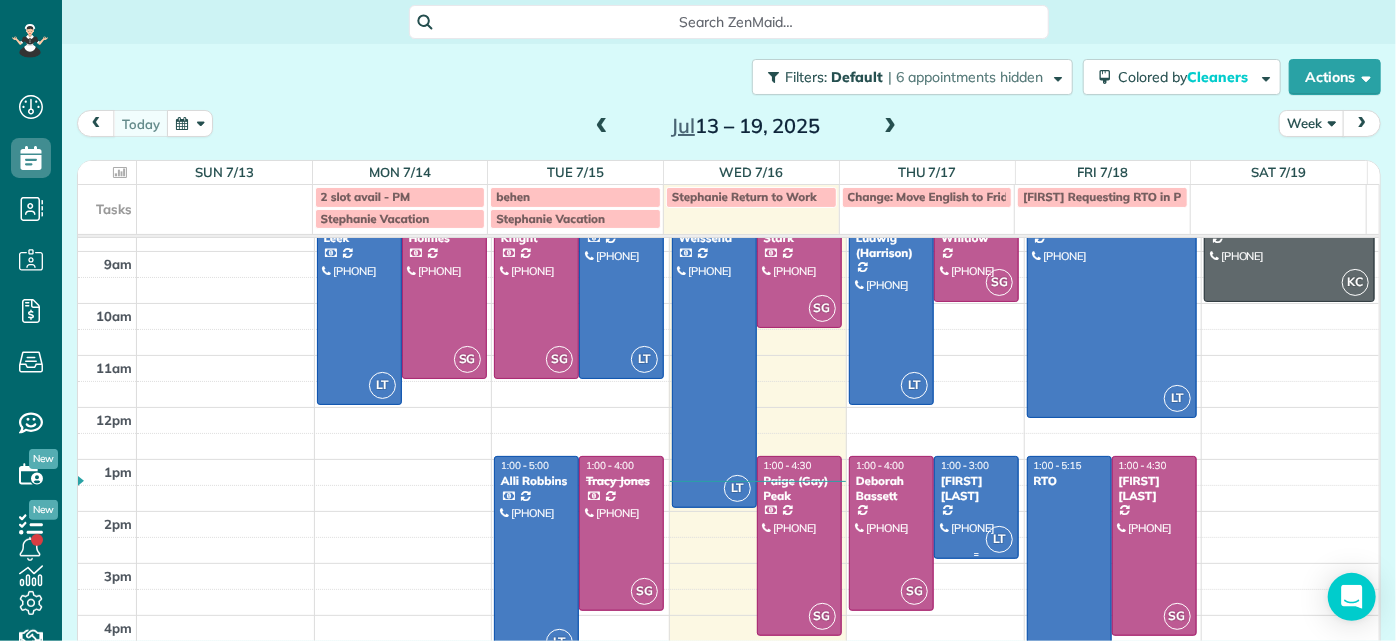 click at bounding box center [976, 507] 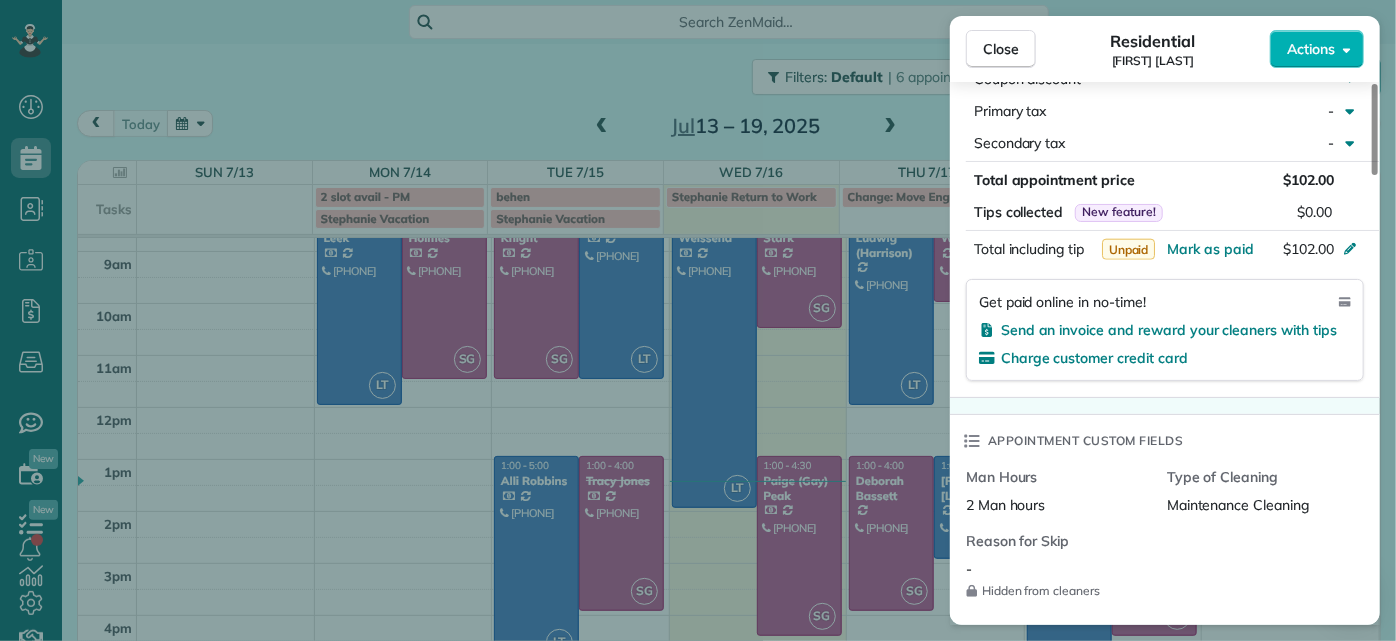scroll, scrollTop: 1181, scrollLeft: 0, axis: vertical 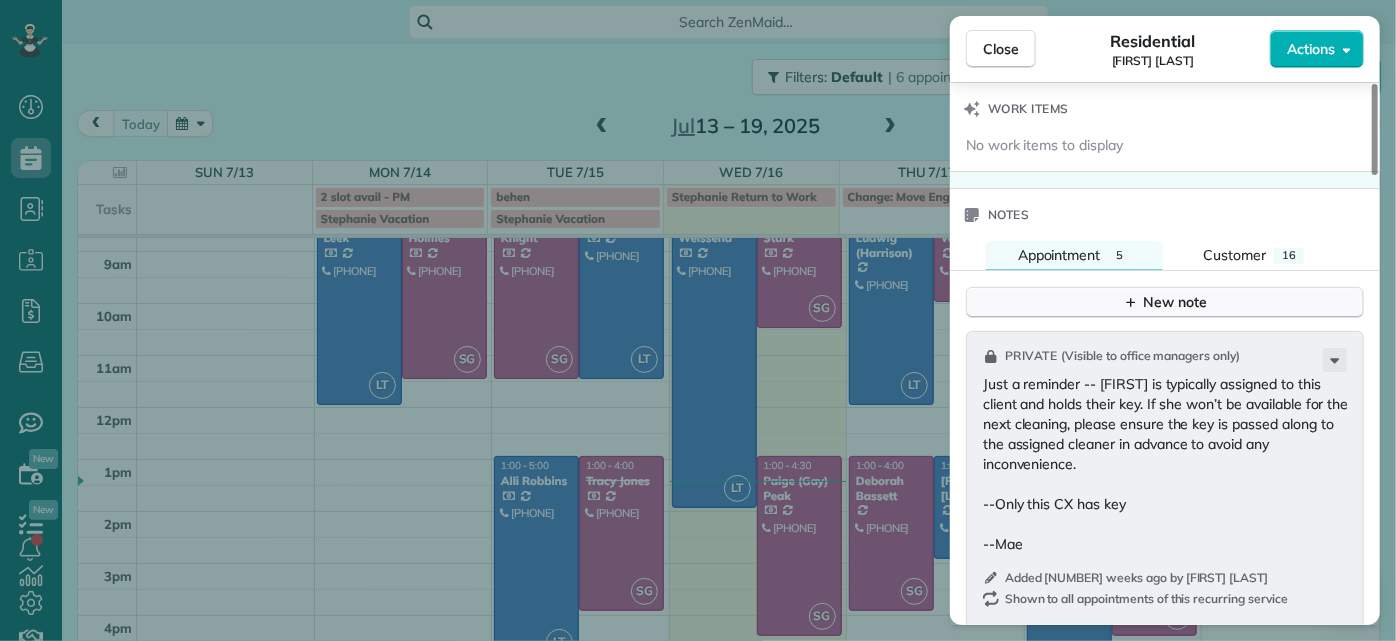 click on "New note" at bounding box center (1165, 302) 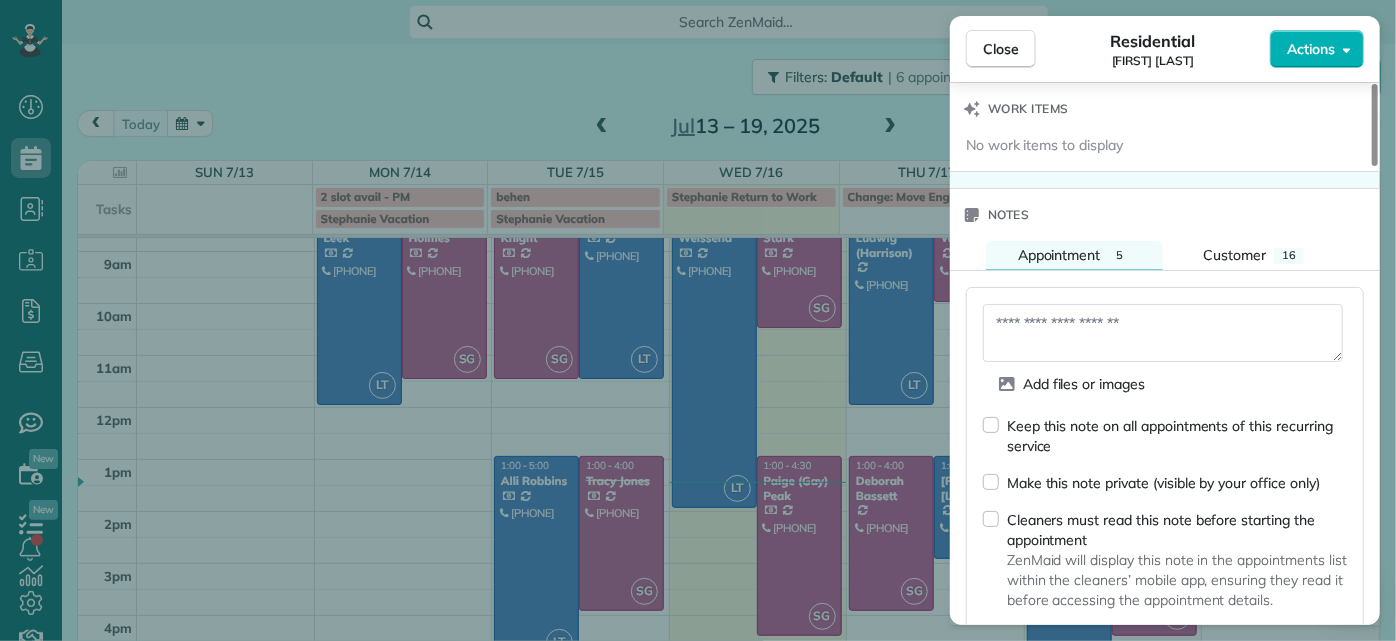 click on "Make this note private (visible by your office only)" at bounding box center (1151, 482) 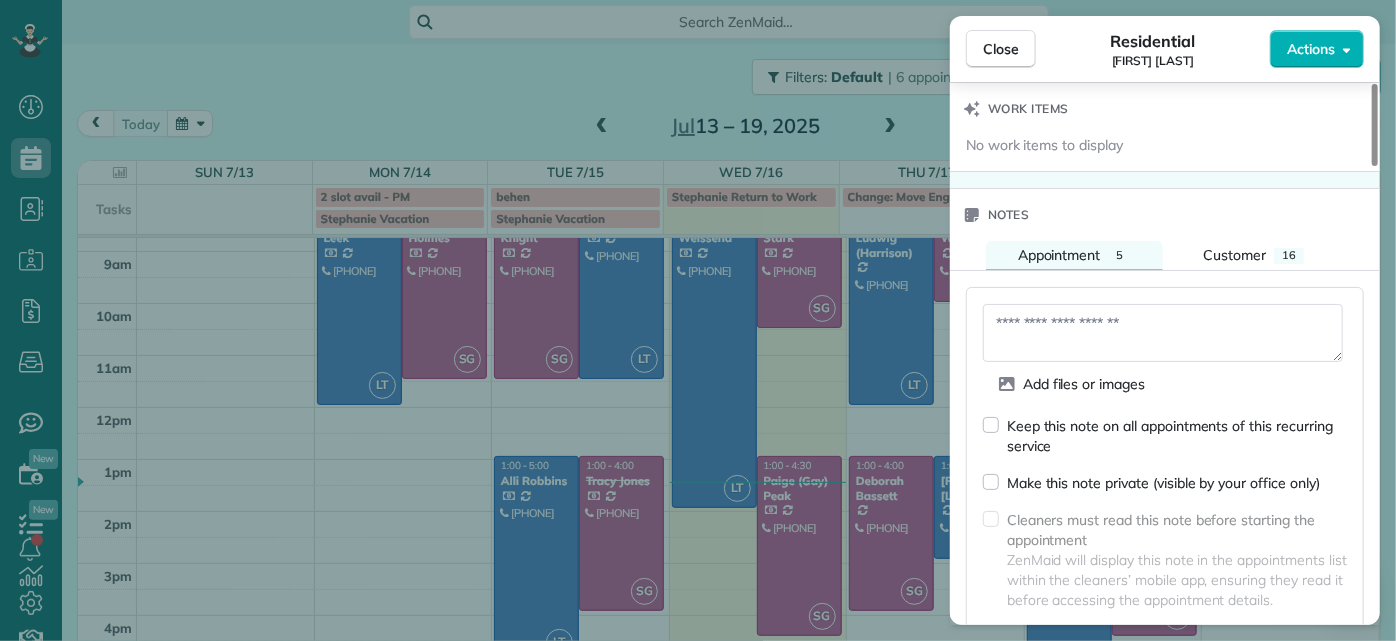 click at bounding box center (1163, 333) 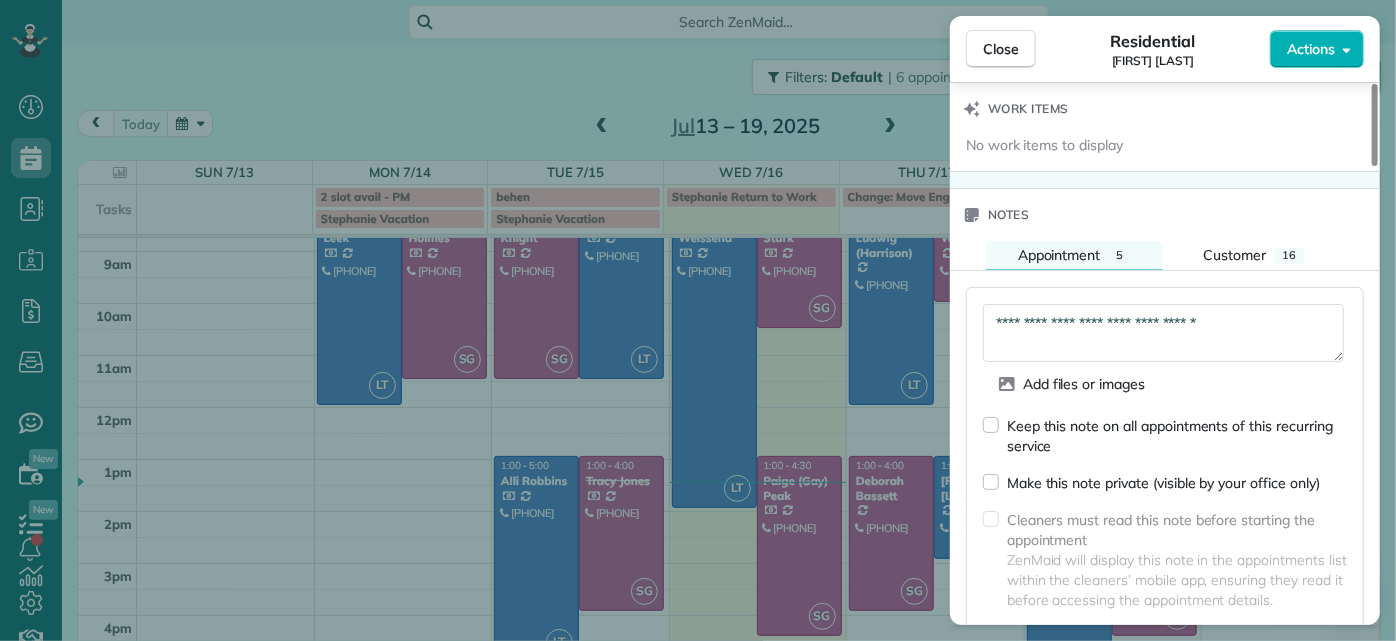 type on "**********" 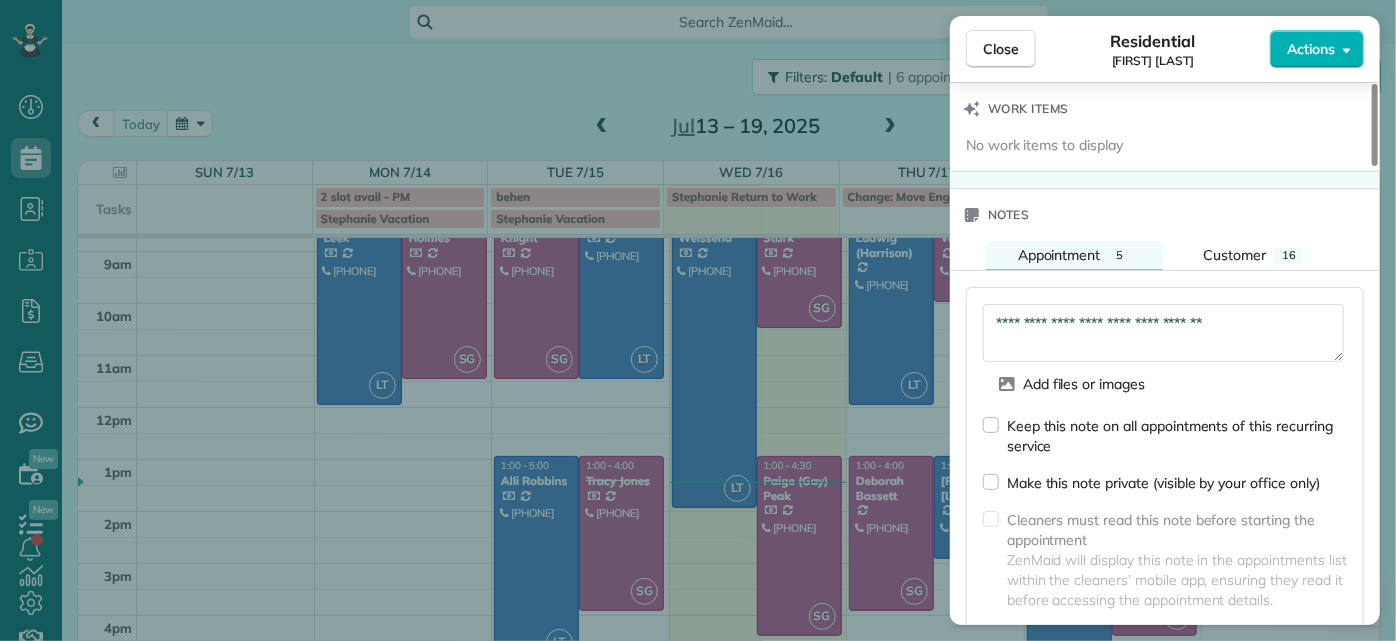 click on "**********" at bounding box center [1163, 332] 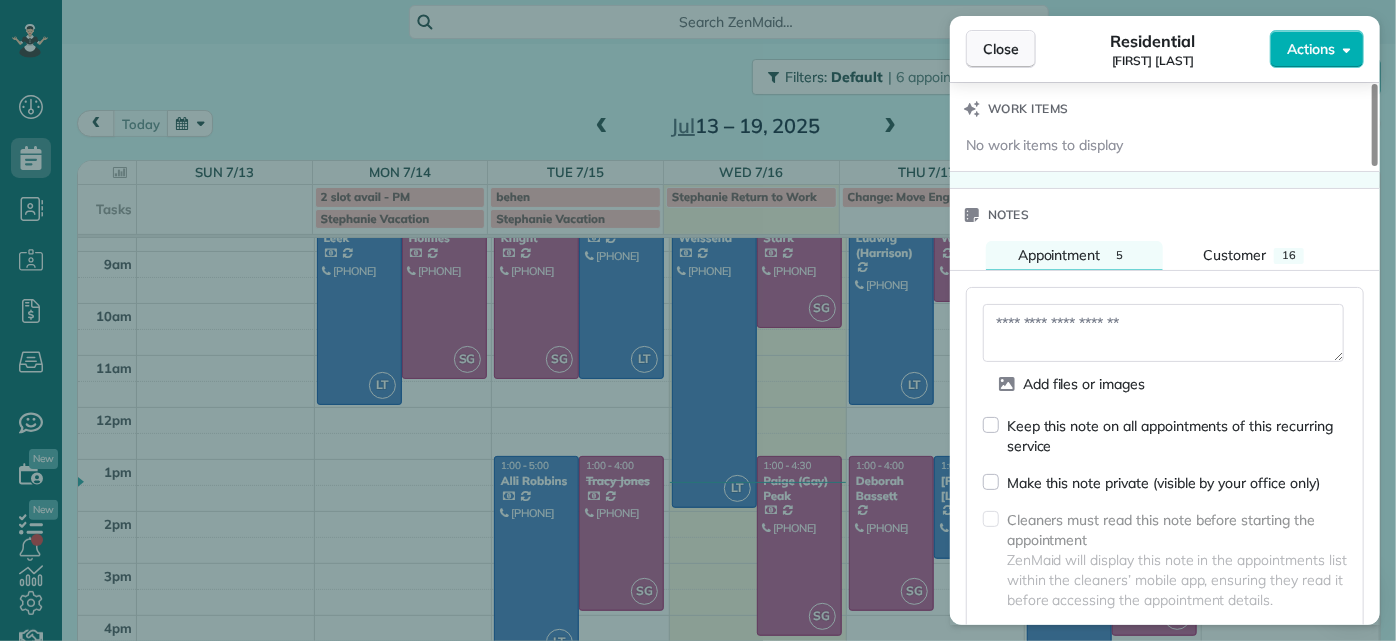 click on "Close" at bounding box center [1001, 49] 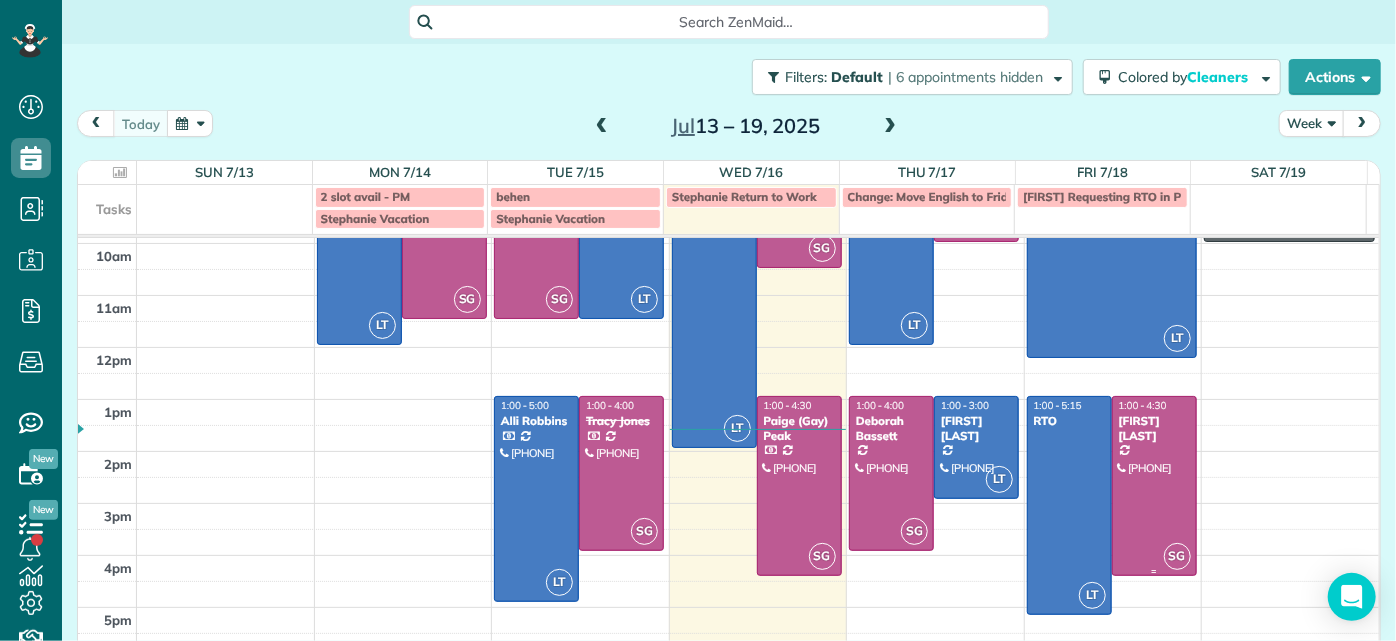 scroll, scrollTop: 152, scrollLeft: 0, axis: vertical 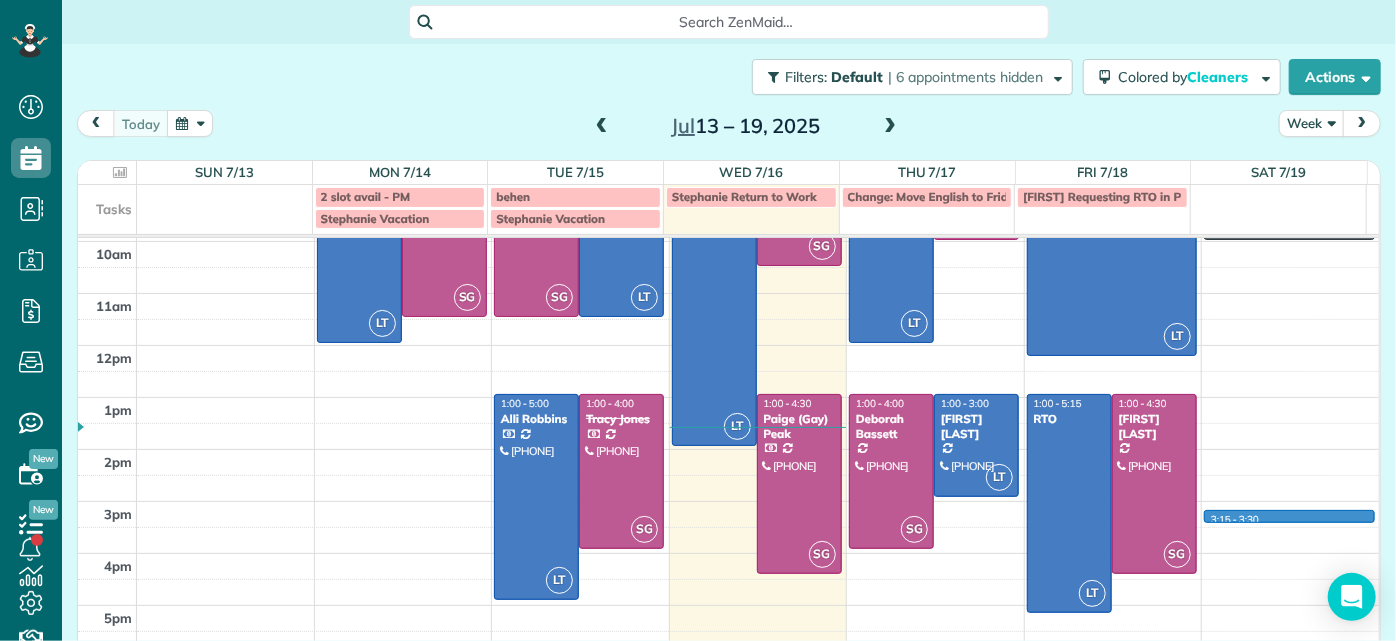click on "7am 8am 9am 10am 11am 12pm 1pm 2pm 3pm 4pm 5pm LT 8:00 - 12:00 [FIRST] [LAST] ([PHONE]) [NUMBER] [STREET] [CITY], [STATE] [POSTAL_CODE] SG 8:00 - 11:30 [FIRST] [LAST] ([PHONE]) [NUMBER] [STREET] [CITY], [STATE] [POSTAL_CODE] SG 8:00 - 11:30 [FIRST] [LAST] ([PHONE]) [NUMBER] [STREET] [CITY], [STATE] [POSTAL_CODE] LT 8:00 - 11:30 [FIRST] [LAST] ([PHONE]) [NUMBER] [STREET] [CITY], [STATE] [POSTAL_CODE] LT 1:00 - 5:00 [FIRST] [LAST] ([PHONE]) [NUMBER] [STREET] [CITY], [STATE] [POSTAL_CODE] SG 1:00 - 4:00 [FIRST] [LAST] ([PHONE]) [NUMBER] [STREET] [CITY], [STATE] [POSTAL_CODE] LT 8:00 - 2:00 [FIRST] [LAST] ([PHONE]) [NUMBER] [STREET] [CITY], [STATE] [POSTAL_CODE] SG 8:00 - 10:30 [FIRST] [LAST] ([PHONE]) [NUMBER] [STREET] [CITY], [STATE] [POSTAL_CODE] SG 1:00 - 4:30 [FIRST] ([FIRST]) [LAST] ([PHONE]) [NUMBER] [STREET] [CITY], [STATE] [POSTAL_CODE] LT 8:00 - 12:00 [FIRST] [LAST] ([FIRST]) ([PHONE]) [NUMBER] [STREET] [CITY], [STATE] [POSTAL_CODE] SG 8:00 - 10:00 [FIRST] [LAST] ([PHONE]) [NUMBER] [STREET] [CITY], [STATE] [POSTAL_CODE] SG 1:00 - 4:00 [FIRST] [LAST] LT LT LT SG" at bounding box center [728, 371] 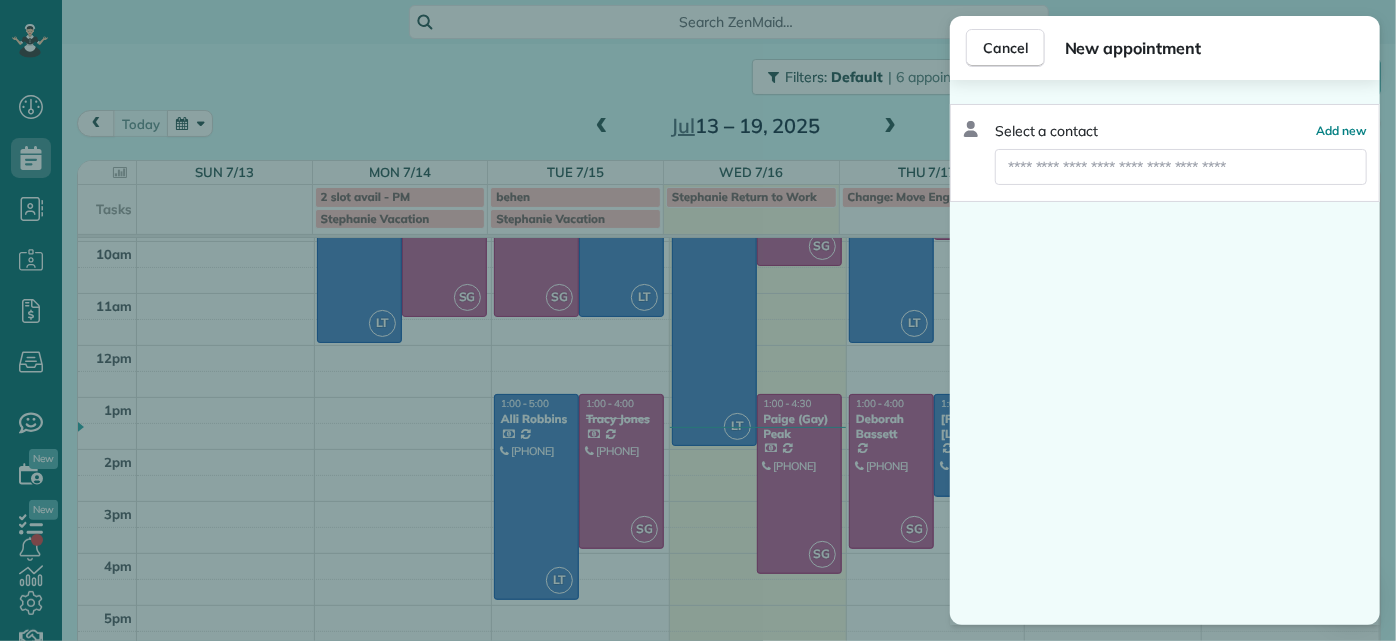 click on "Cancel New appointment Select a contact Add new" at bounding box center (698, 320) 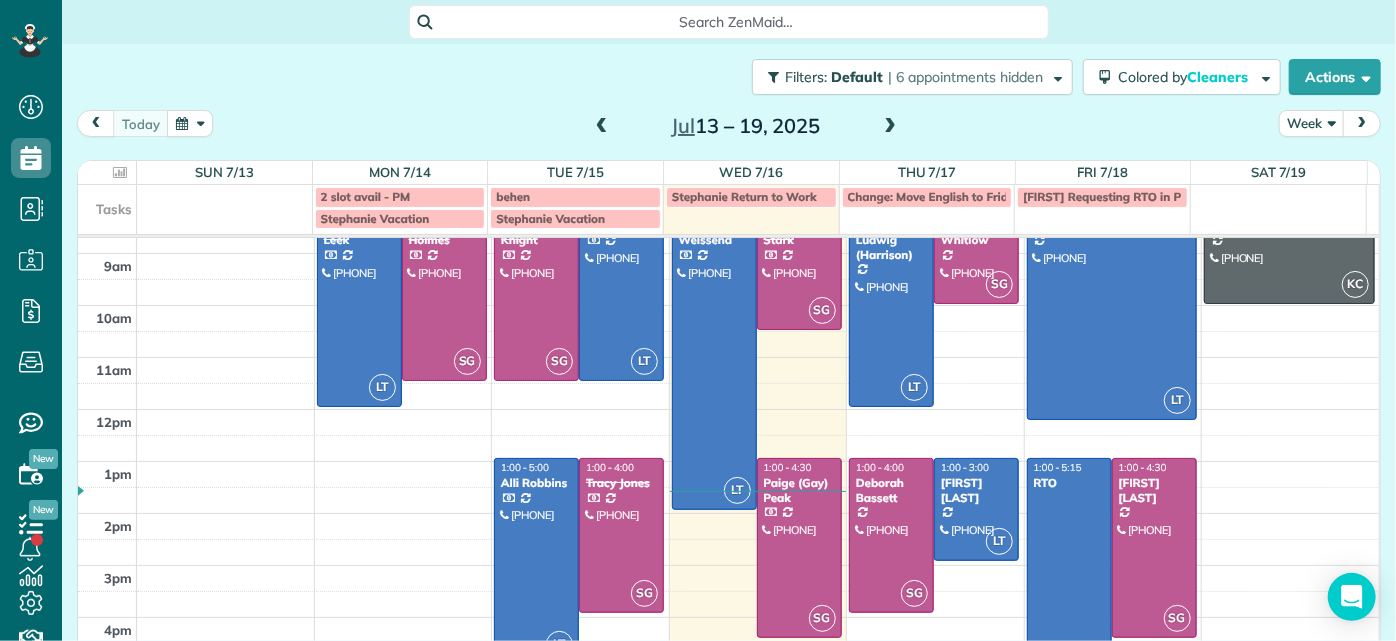 scroll, scrollTop: 61, scrollLeft: 0, axis: vertical 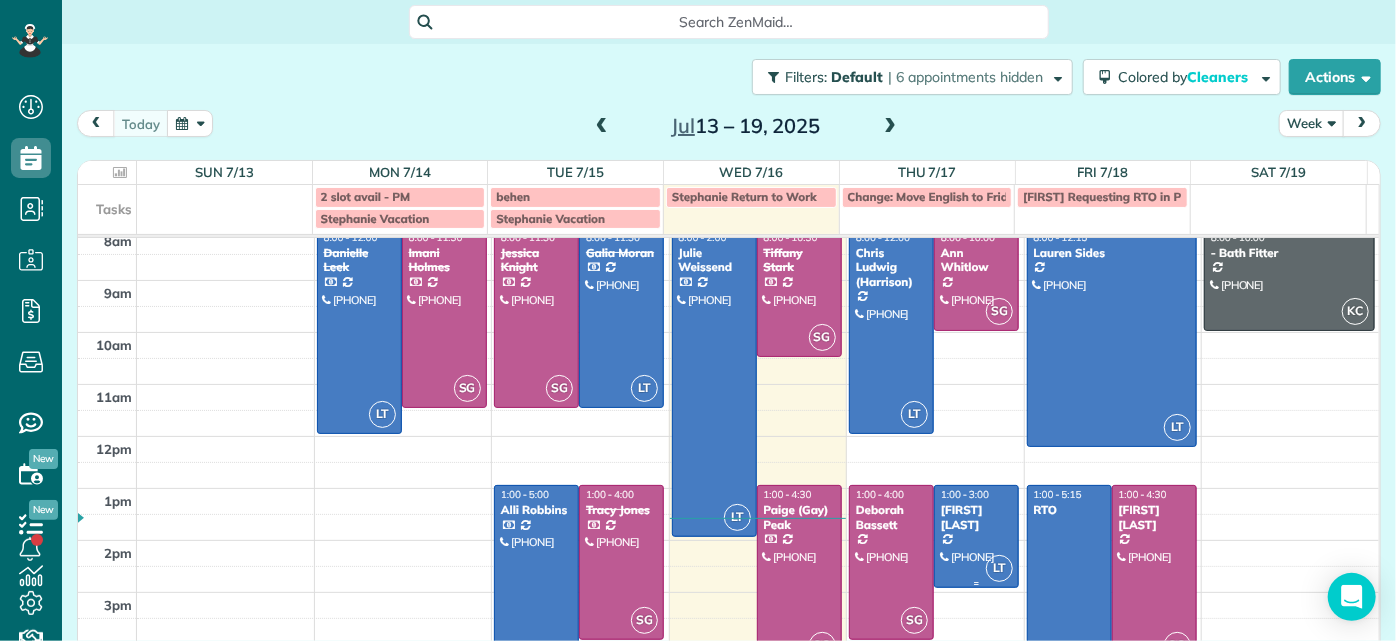 click on "[FIRST] [LAST]" at bounding box center (976, 517) 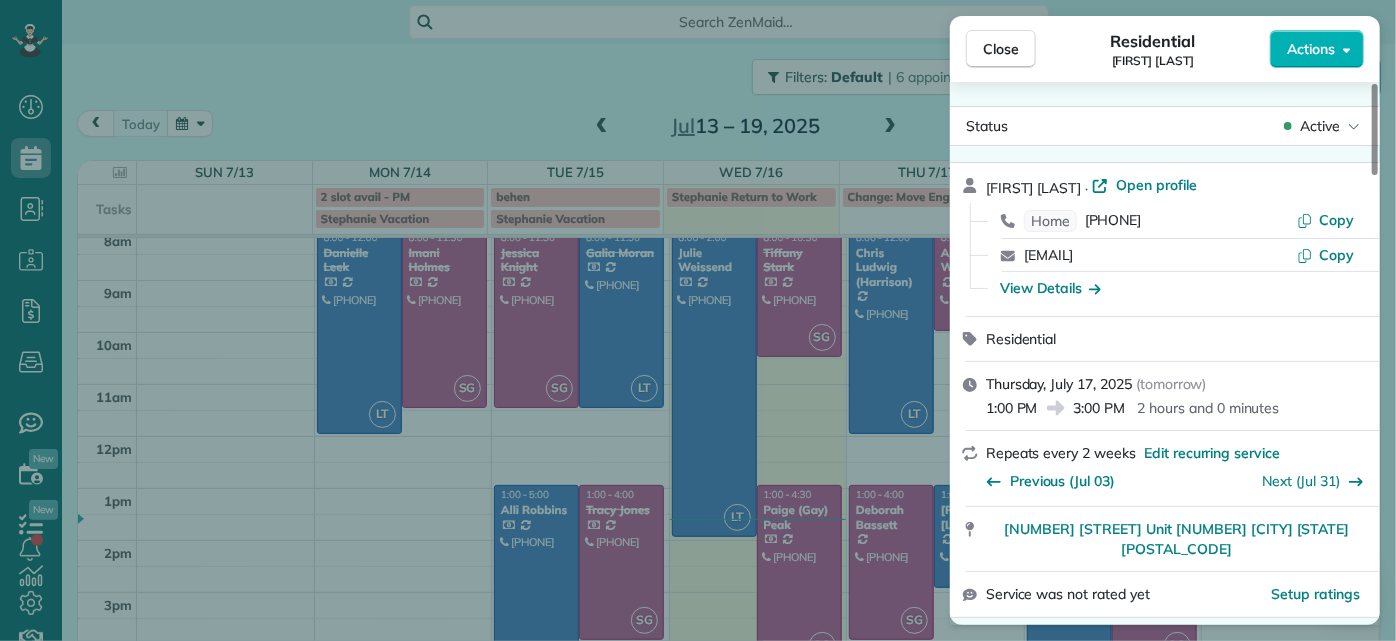 click on "Close Residential [FIRST] [LAST] Actions Status Active [FIRST] [LAST] · Open profile Home ([PHONE]) Copy [EMAIL] Copy View Details Residential [DAY], [MONTH] [DATE] ( tomorrow ) [TIME] [TIME] [NUMBER] hours and [NUMBER] minutes Repeats every [NUMBER] weeks Edit recurring service Previous ([DATE]) Next ([DATE]) [NUMBER] [STREET] Unit [NUMBER] [CITY] [STATE] [POSTAL_CODE] Service was not rated yet Setup ratings Cleaners Time in and out Assign Invite Cleaners [FIRST] [LAST] [TIME] [TIME] Checklist Try Now Keep this appointment up to your standards. Stay on top of every detail, keep your cleaners organised, and your client happy. Assign a checklist Watch a [NUMBER] min demo Billing Billing actions Price $102.00 Overcharge $0.00 Discount $0.00 Coupon discount - Primary tax - Secondary tax - Total appointment price $102.00 Tips collected New feature! $0.00 Unpaid Mark as paid Total including tip $102.00 Get paid online in no-time! Send an invoice and reward your cleaners with tips Charge customer credit card Appointment custom fields" at bounding box center [698, 320] 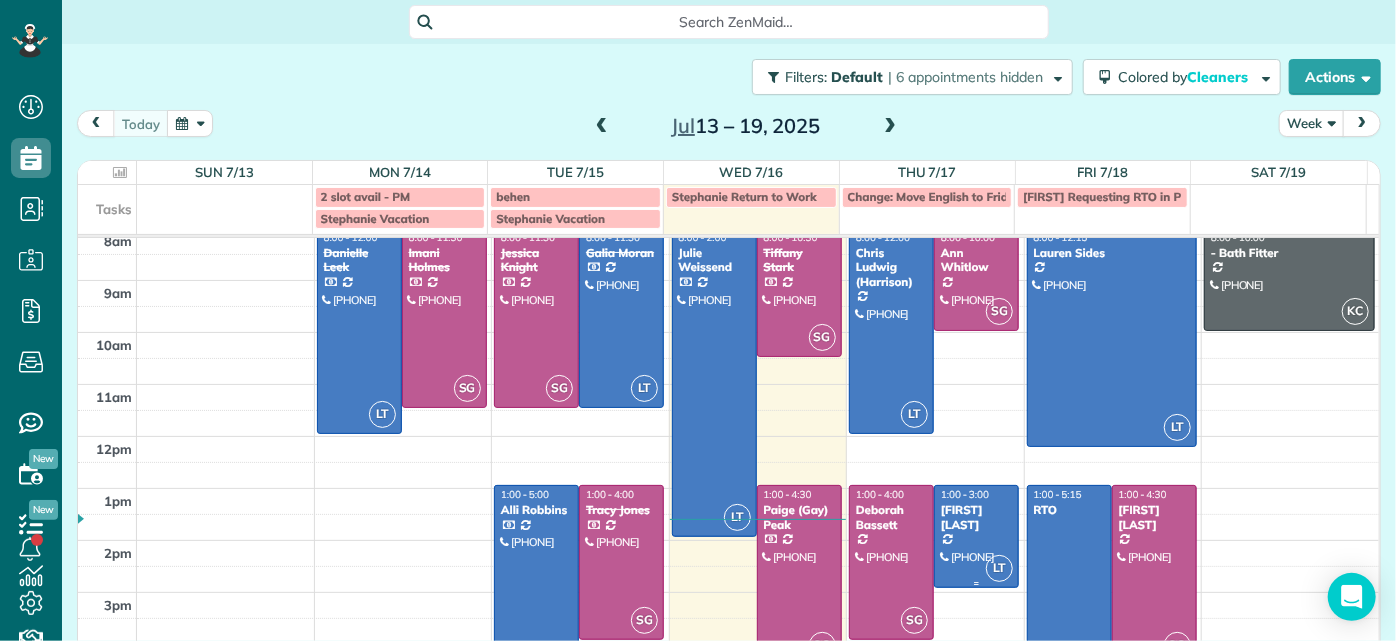 click at bounding box center (976, 536) 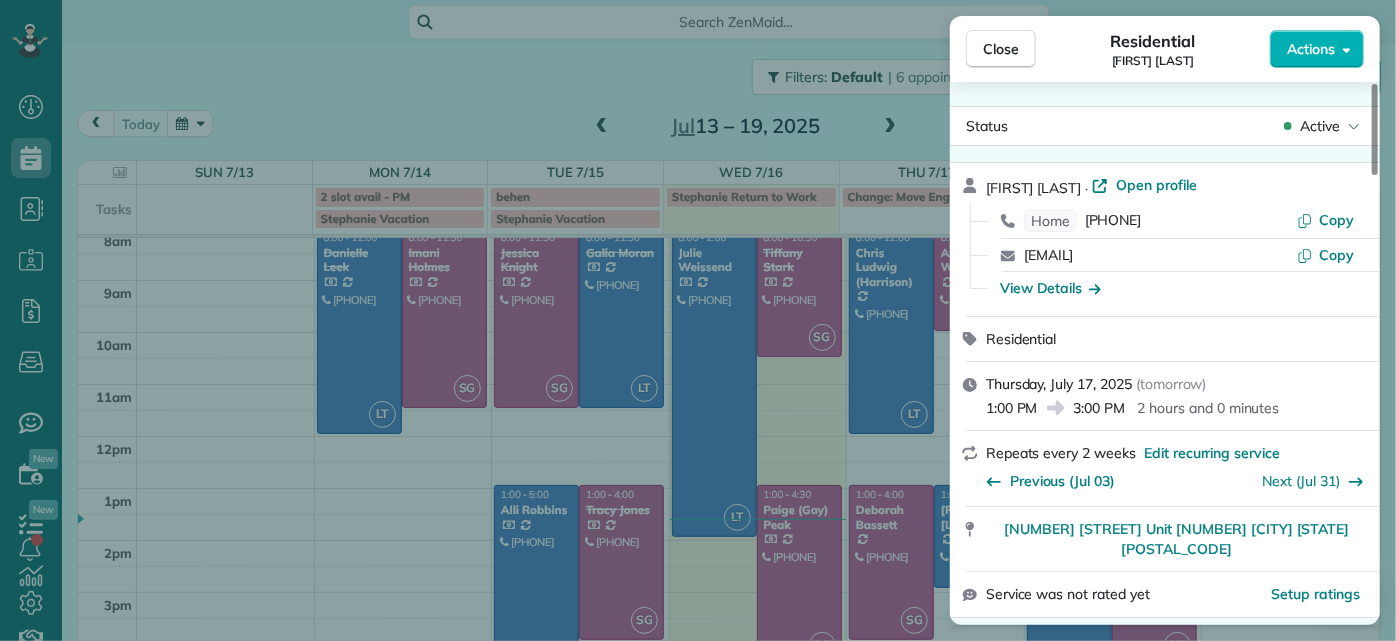 scroll, scrollTop: 363, scrollLeft: 0, axis: vertical 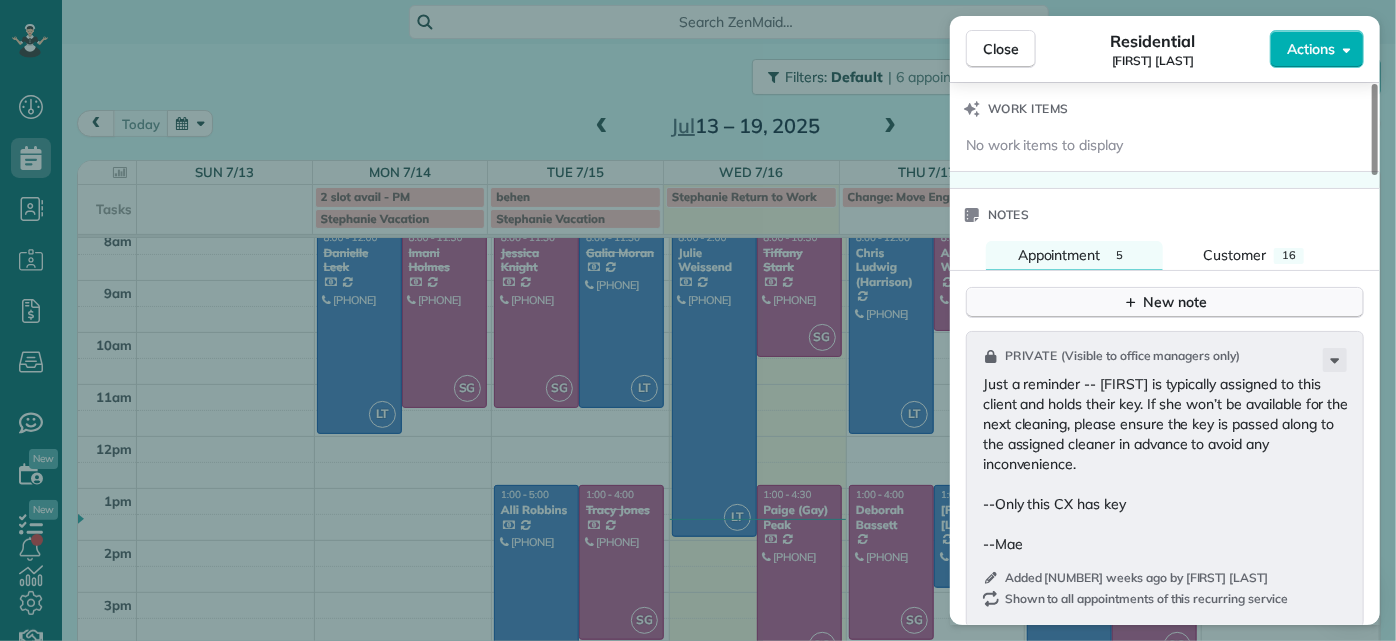 click on "New note" at bounding box center (1165, 302) 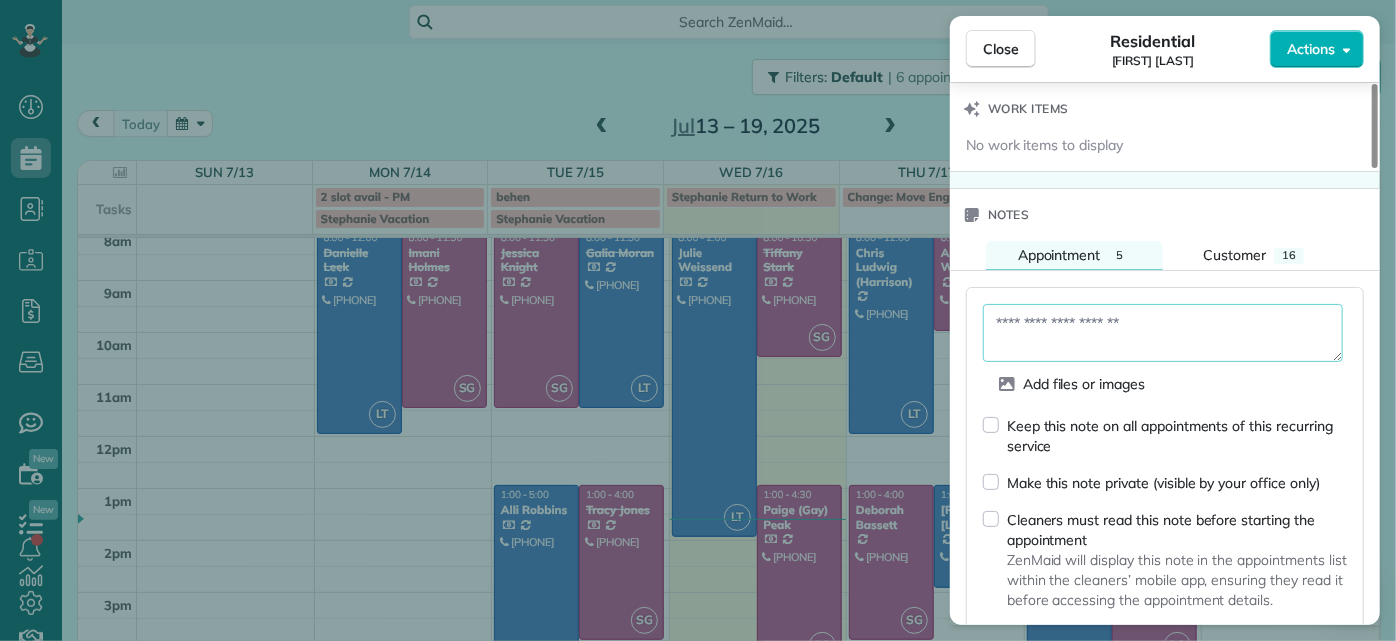 drag, startPoint x: 1110, startPoint y: 306, endPoint x: 1101, endPoint y: 311, distance: 10.29563 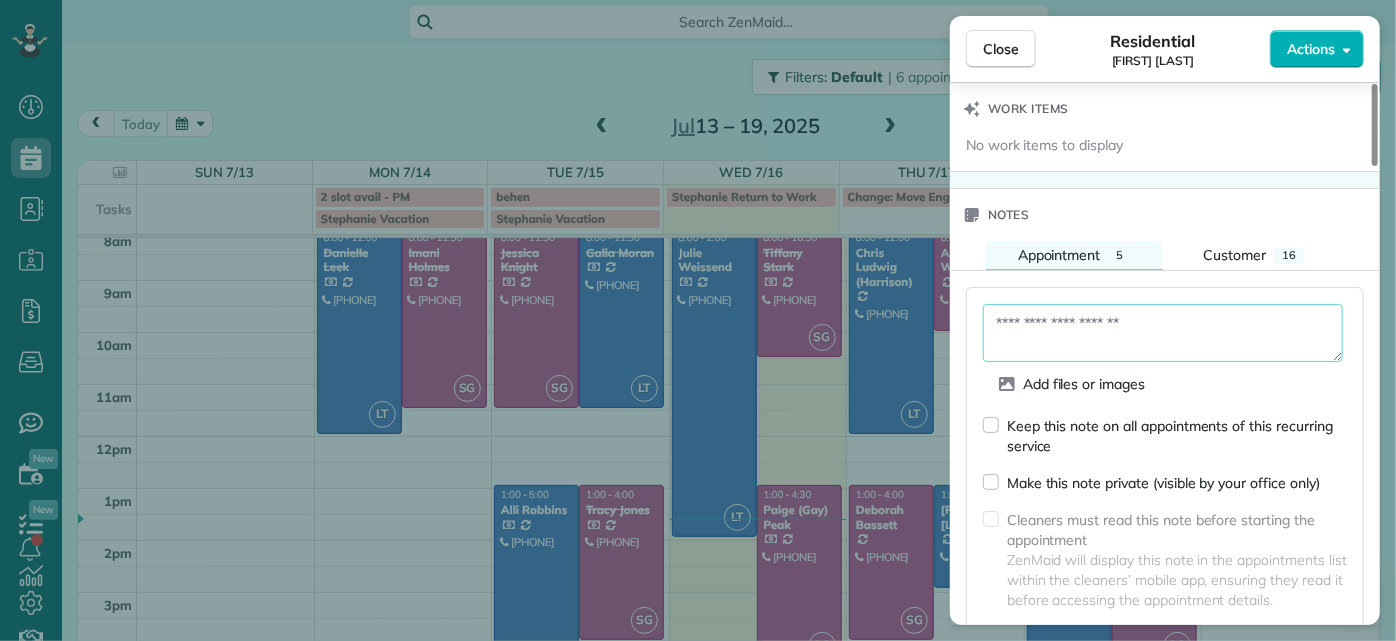 click at bounding box center [1163, 333] 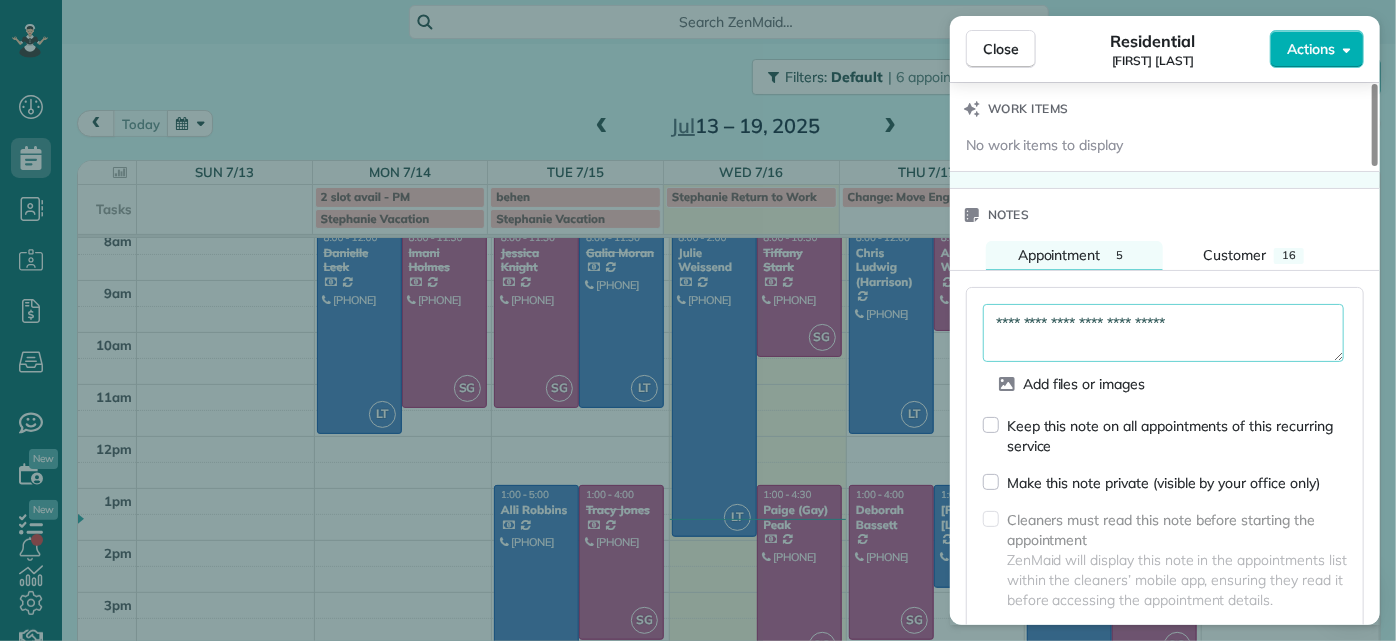 click on "**********" at bounding box center (1163, 332) 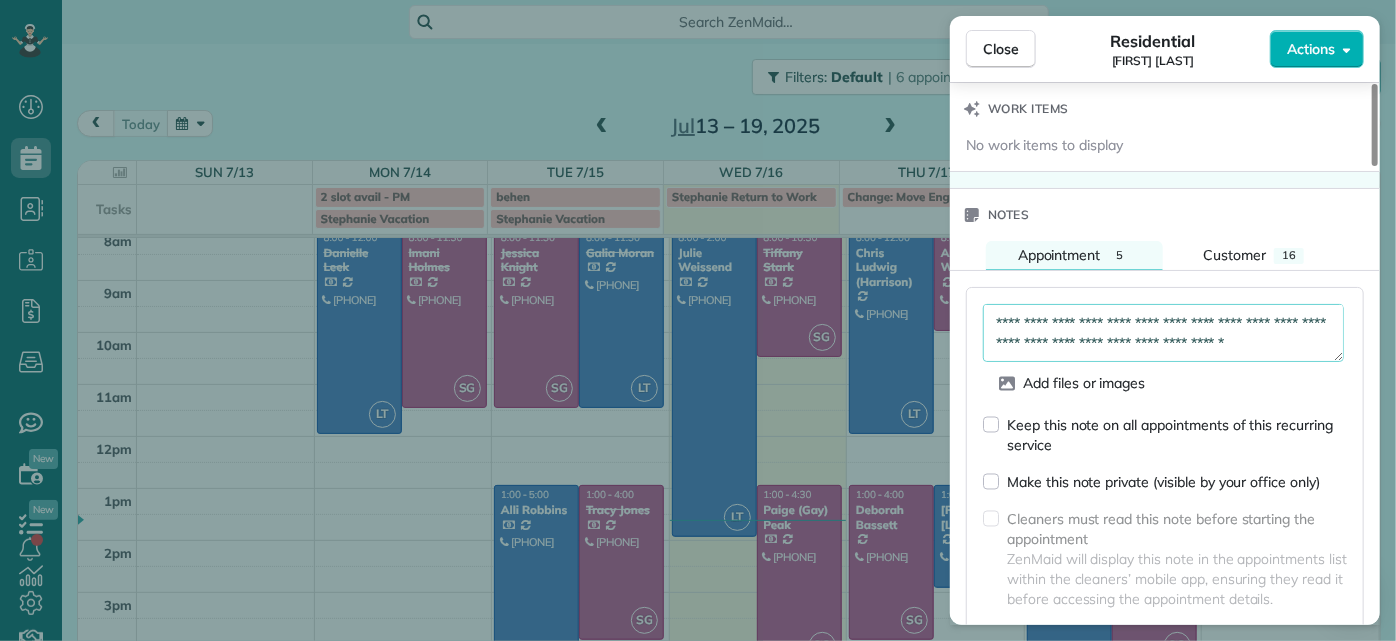 scroll, scrollTop: 10, scrollLeft: 0, axis: vertical 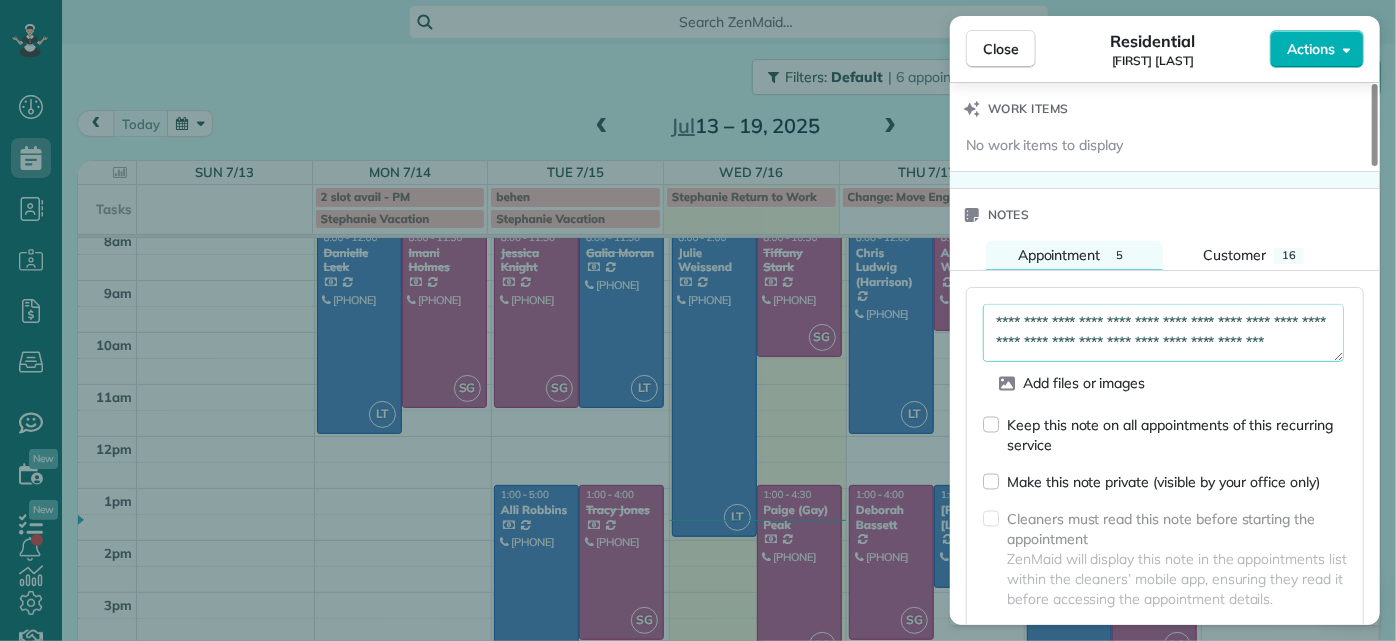 click on "**********" at bounding box center [1163, 332] 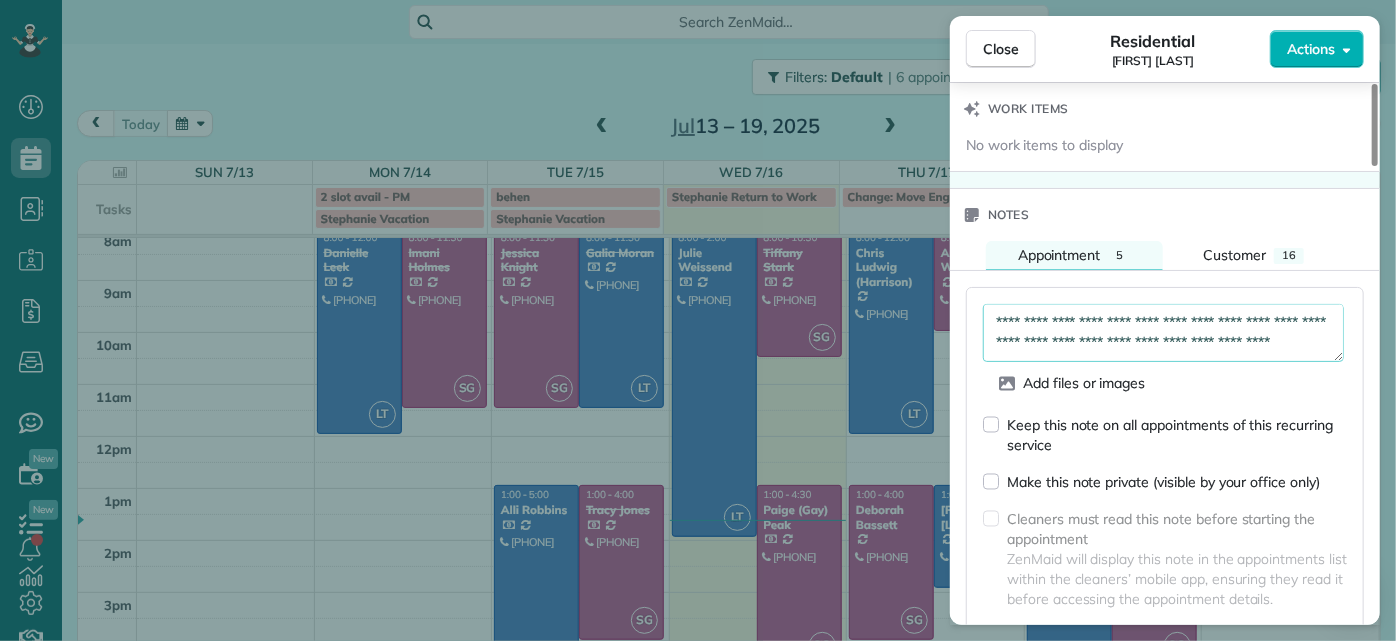 click on "**********" at bounding box center [1163, 332] 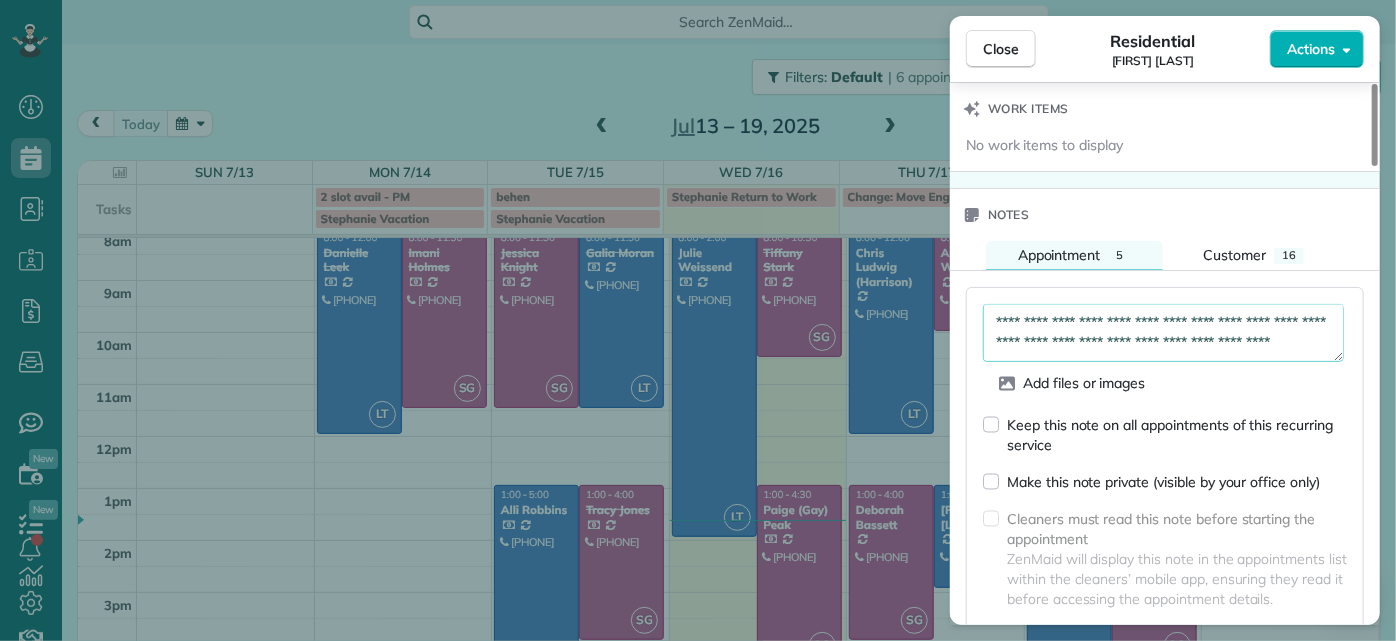scroll, scrollTop: 50, scrollLeft: 0, axis: vertical 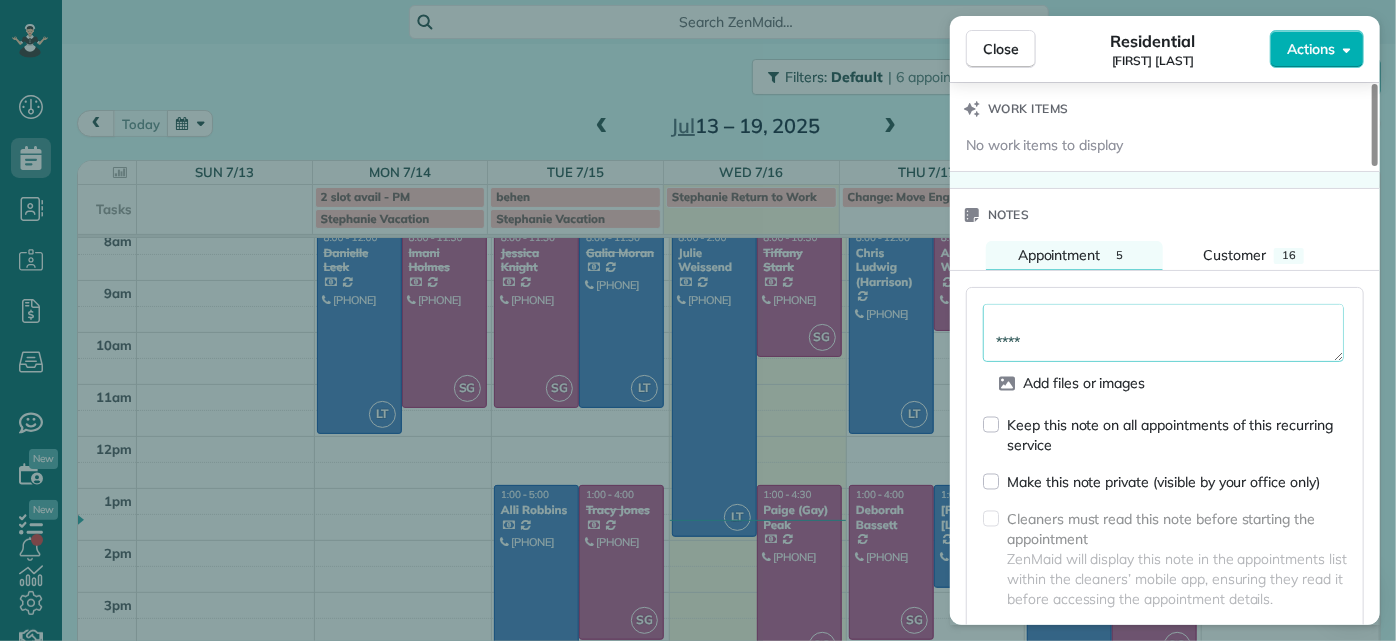 type on "**********" 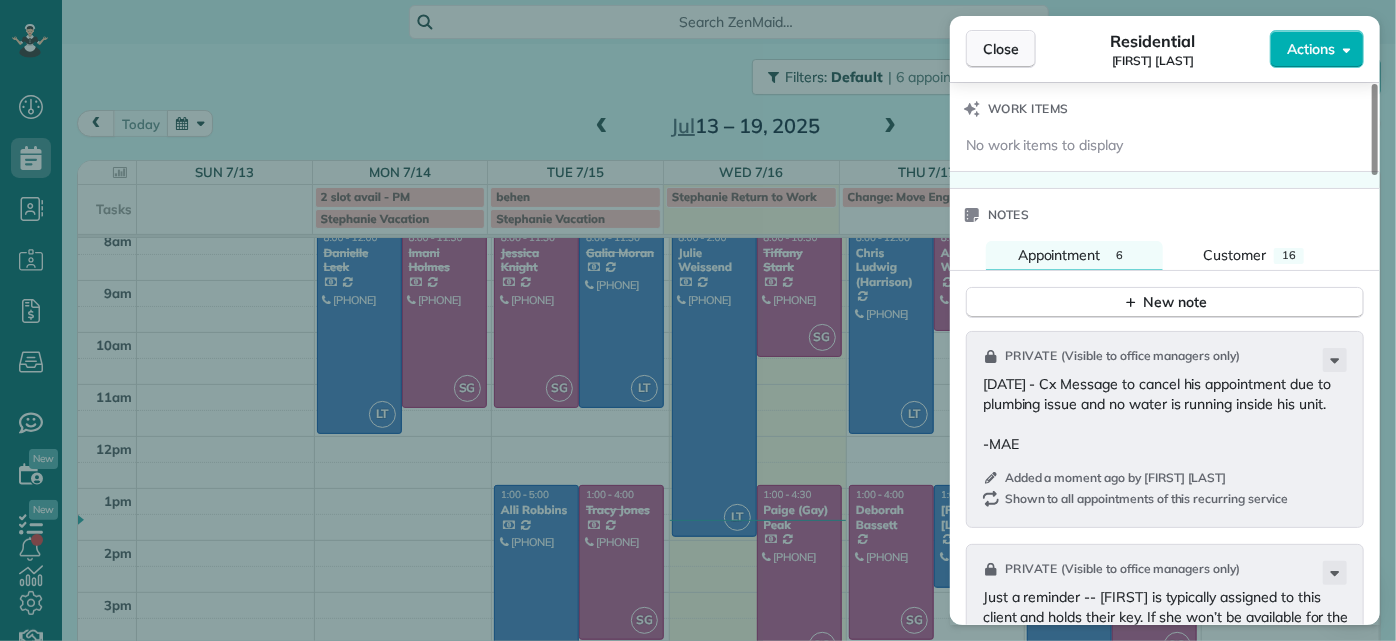 click on "Close" at bounding box center (1001, 49) 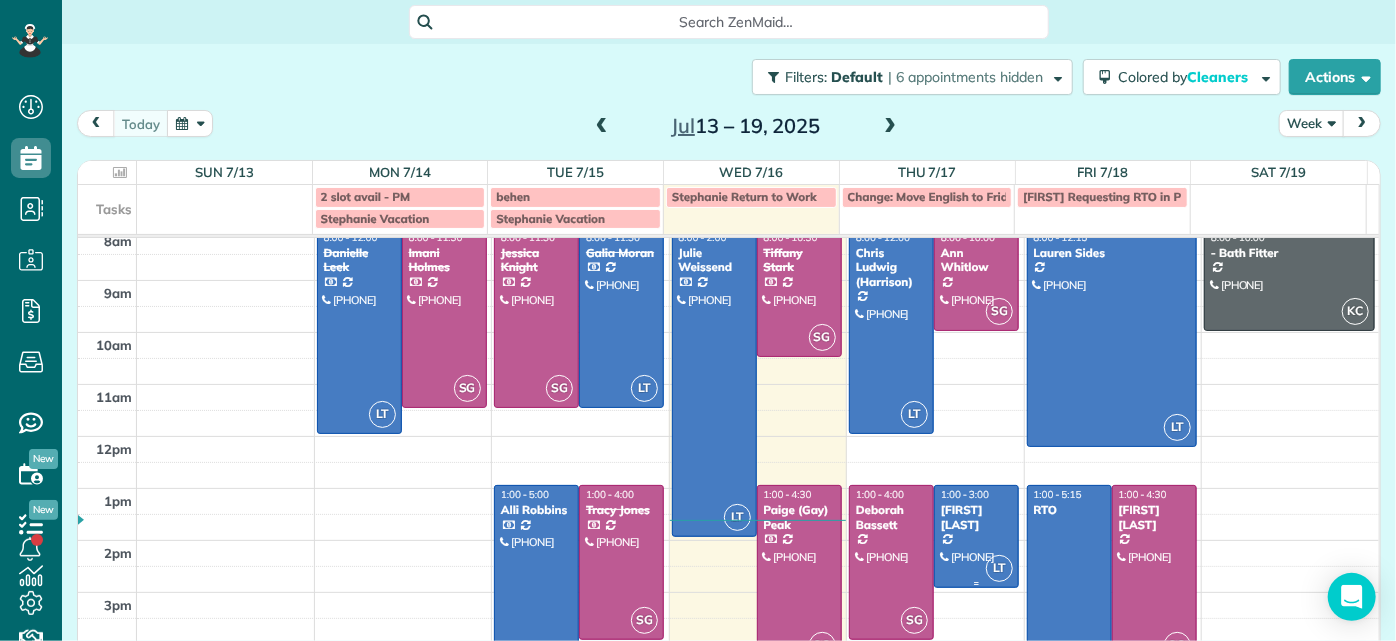 click on "[FIRST] [LAST]" at bounding box center [976, 517] 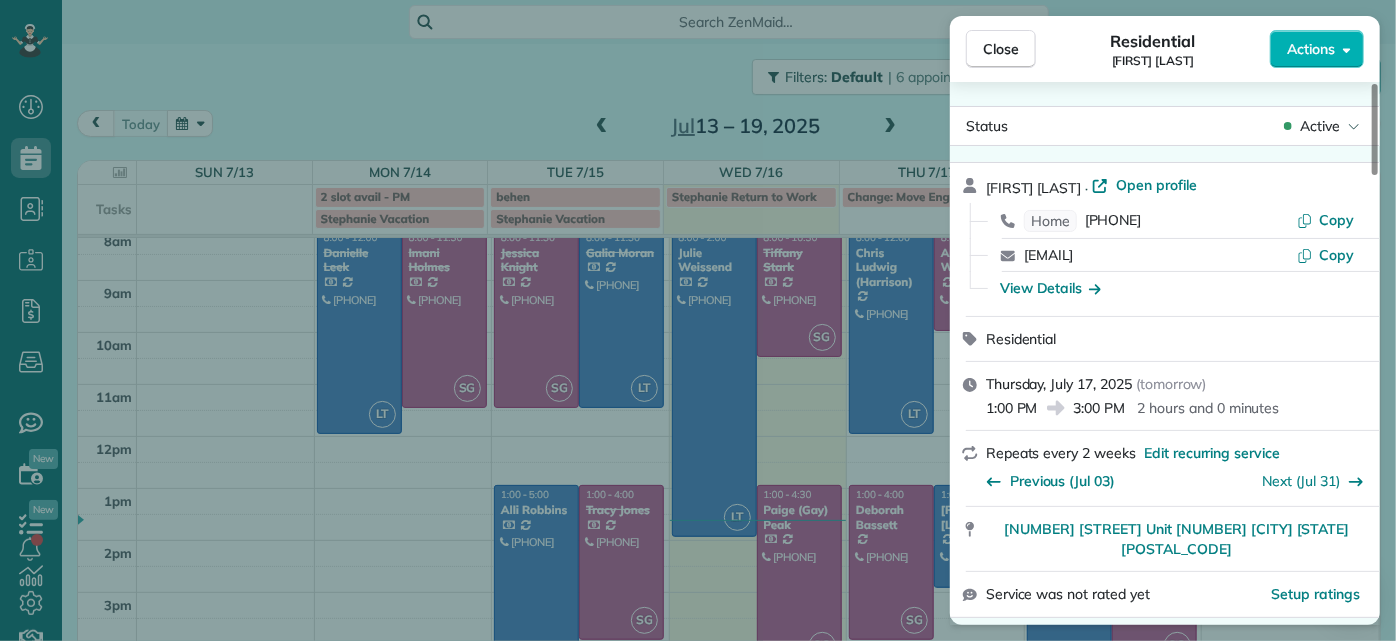 click on "Close Residential [FIRST] [LAST] Actions Status Active [FIRST] [LAST] · Open profile Home ([PHONE]) Copy [EMAIL] Copy View Details Residential [DAY], [MONTH] [DATE] ( tomorrow ) [TIME] [TIME] [NUMBER] hours and [NUMBER] minutes Repeats every [NUMBER] weeks Edit recurring service Previous ([DATE]) Next ([DATE]) [NUMBER] [STREET] Unit [NUMBER] [CITY] [STATE] [POSTAL_CODE] Service was not rated yet Setup ratings Cleaners Time in and out Assign Invite Cleaners [FIRST] [LAST] [TIME] [TIME] Checklist Try Now Keep this appointment up to your standards. Stay on top of every detail, keep your cleaners organised, and your client happy. Assign a checklist Watch a [NUMBER] min demo Billing Billing actions Price $102.00 Overcharge $0.00 Discount $0.00 Coupon discount - Primary tax - Secondary tax - Total appointment price $102.00 Tips collected New feature! $0.00 Unpaid Mark as paid Total including tip $102.00 Get paid online in no-time! Send an invoice and reward your cleaners with tips Charge customer credit card Appointment custom fields" at bounding box center [698, 320] 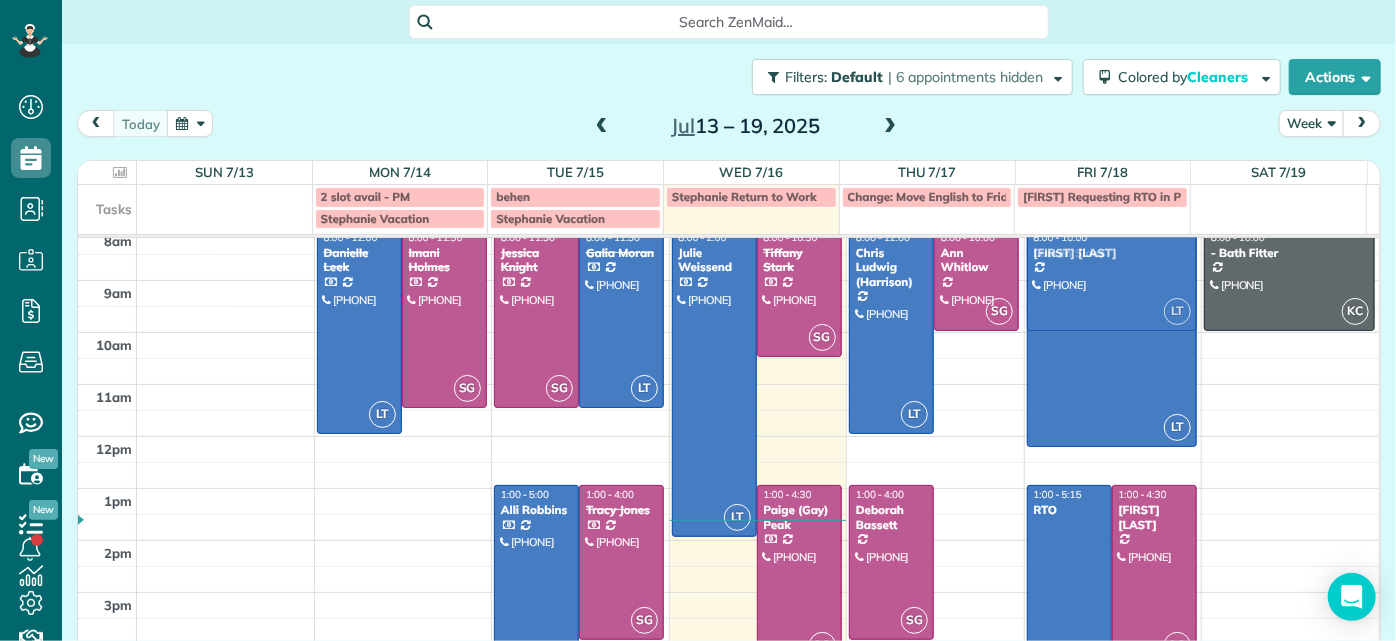 drag, startPoint x: 954, startPoint y: 532, endPoint x: 1154, endPoint y: 278, distance: 323.28934 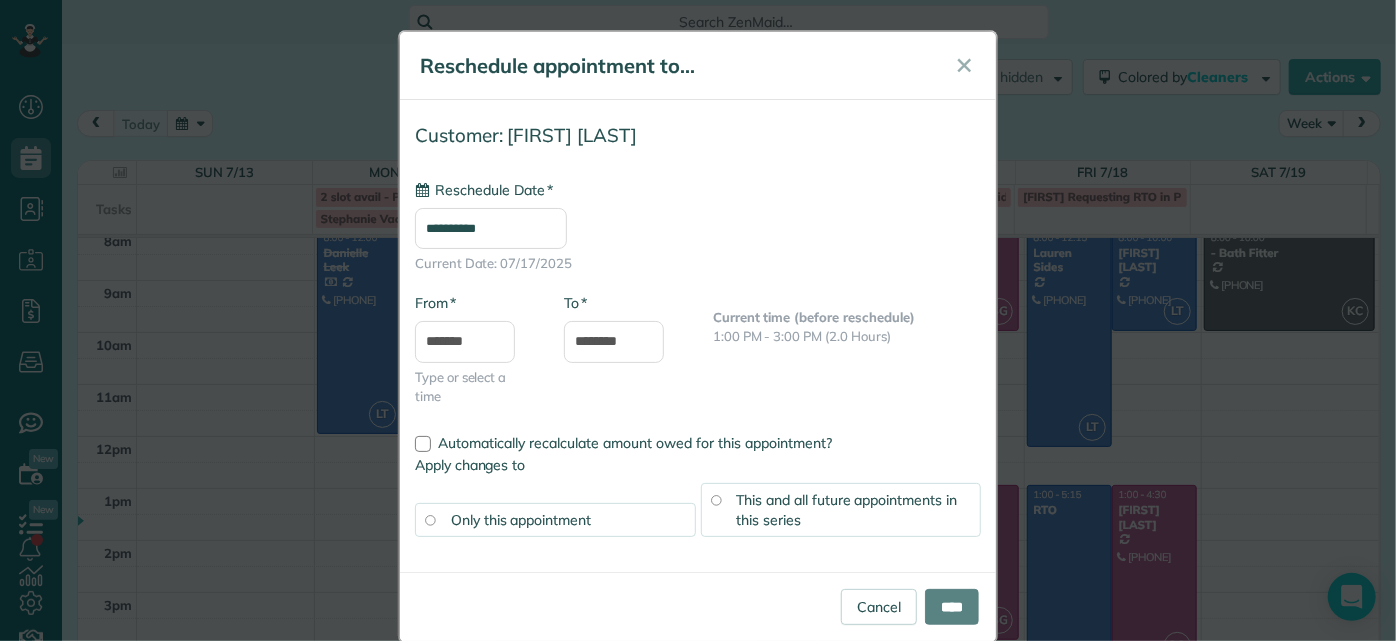 type on "**********" 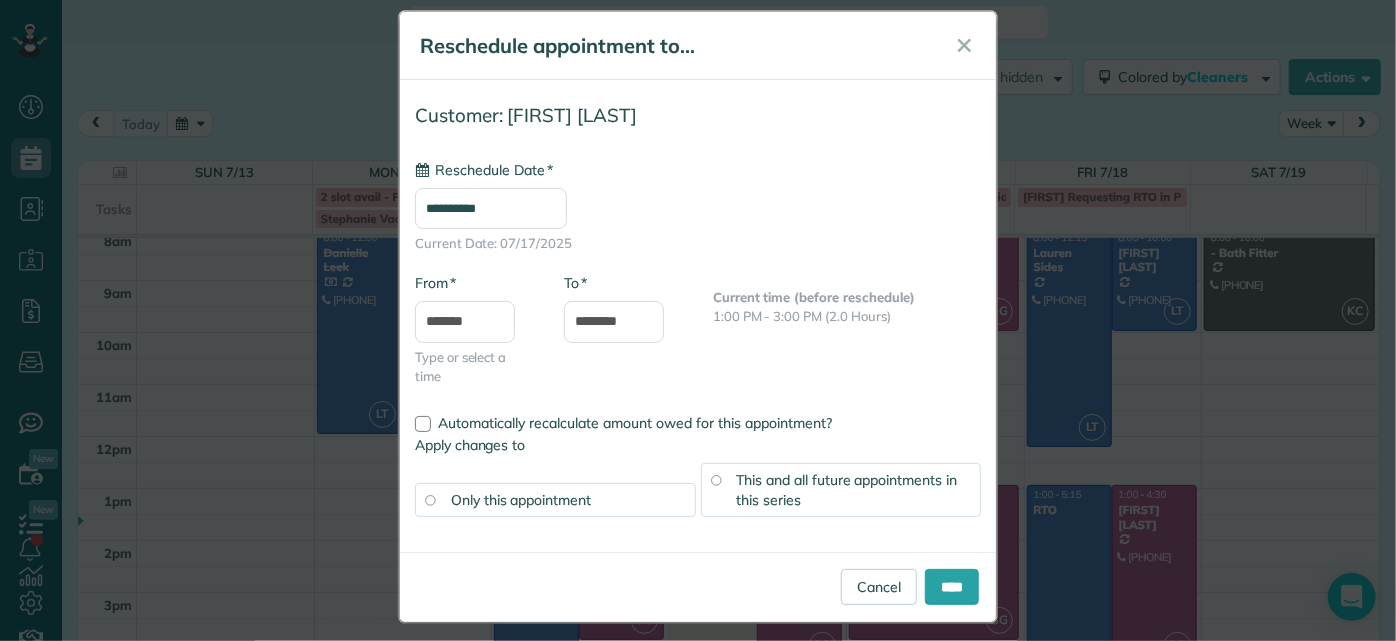 scroll, scrollTop: 29, scrollLeft: 0, axis: vertical 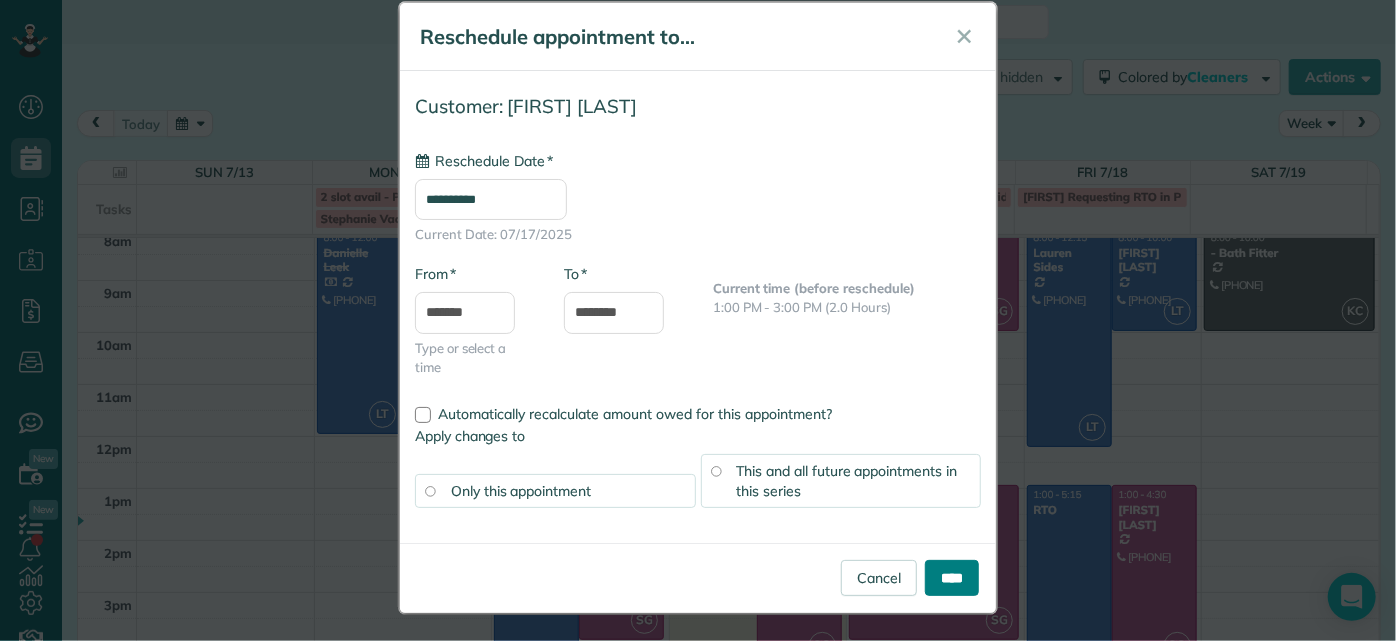 click on "****" at bounding box center [952, 578] 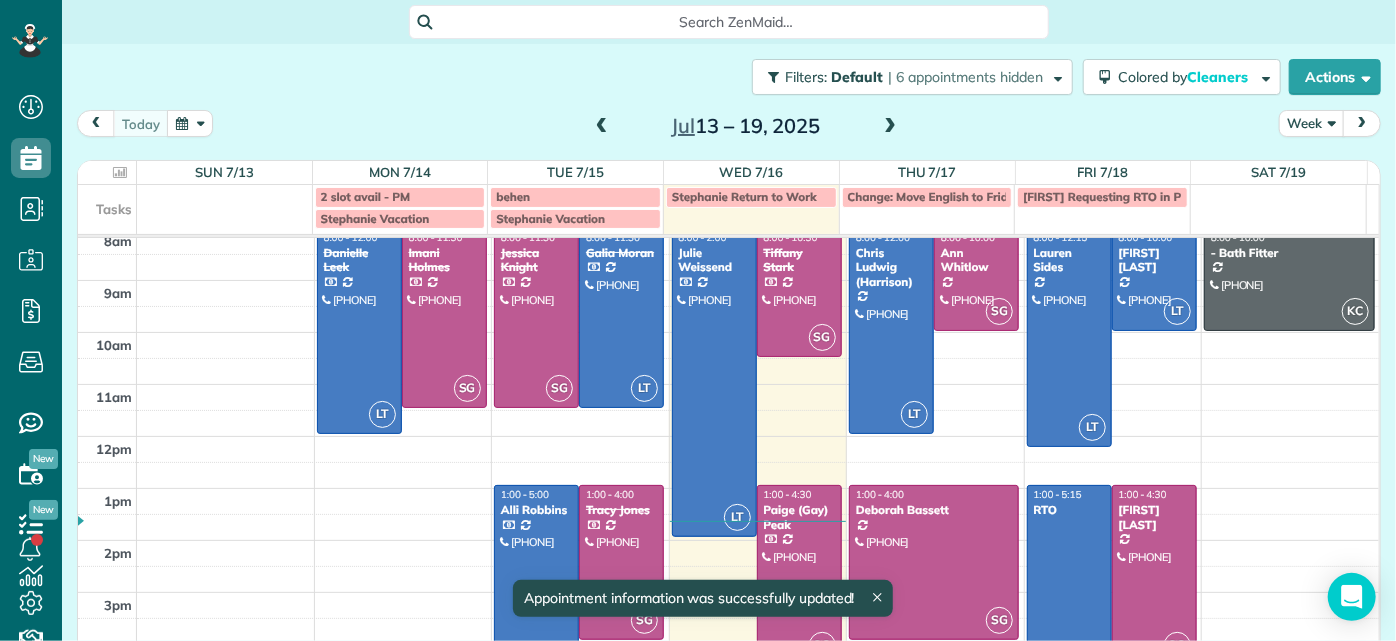 scroll, scrollTop: 23, scrollLeft: 0, axis: vertical 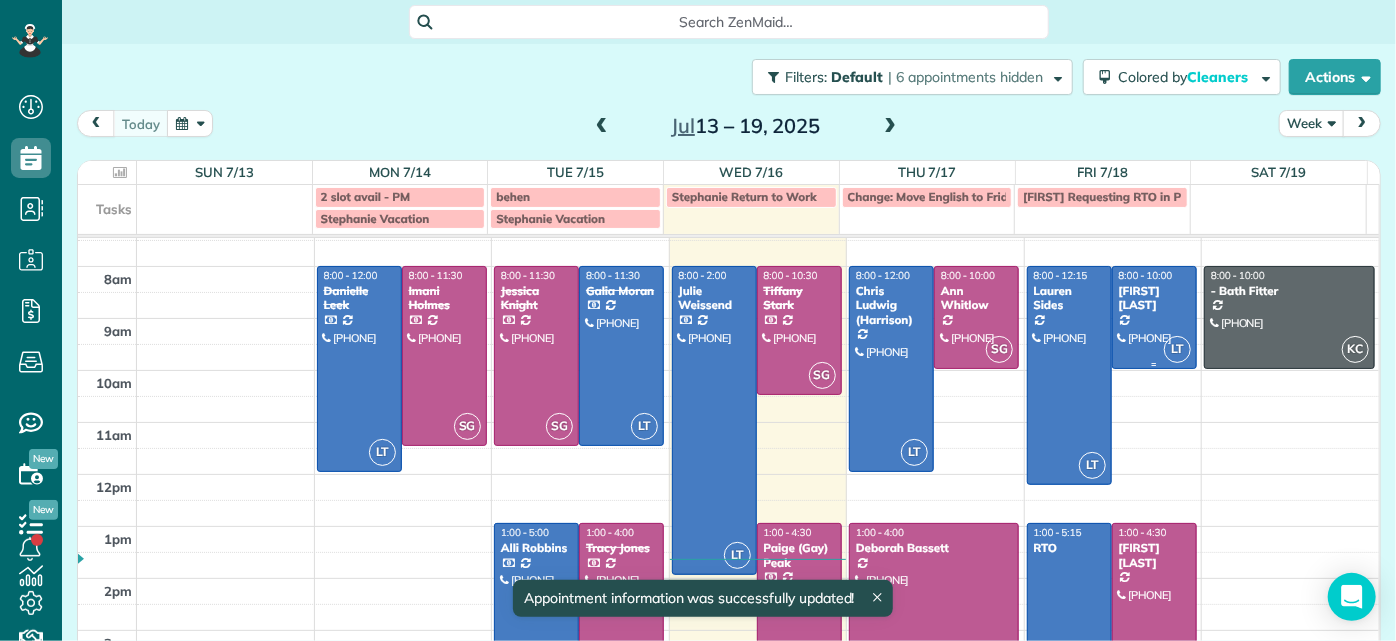 click at bounding box center (1154, 317) 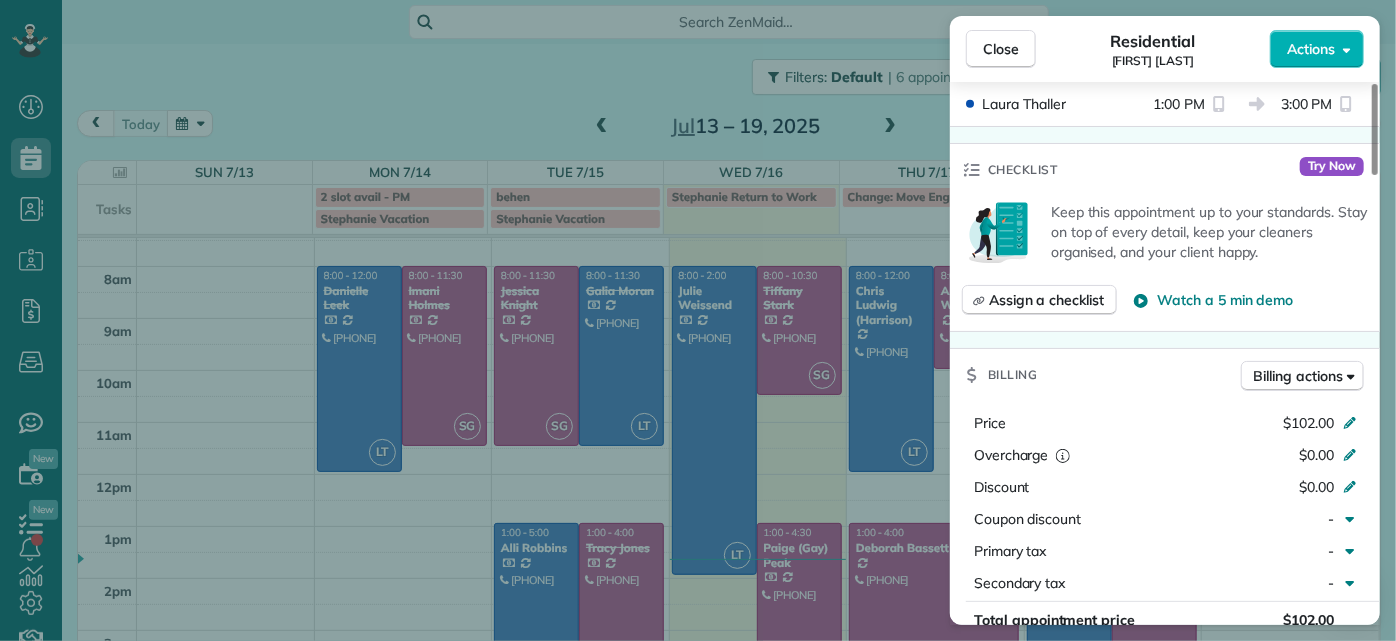 scroll, scrollTop: 545, scrollLeft: 0, axis: vertical 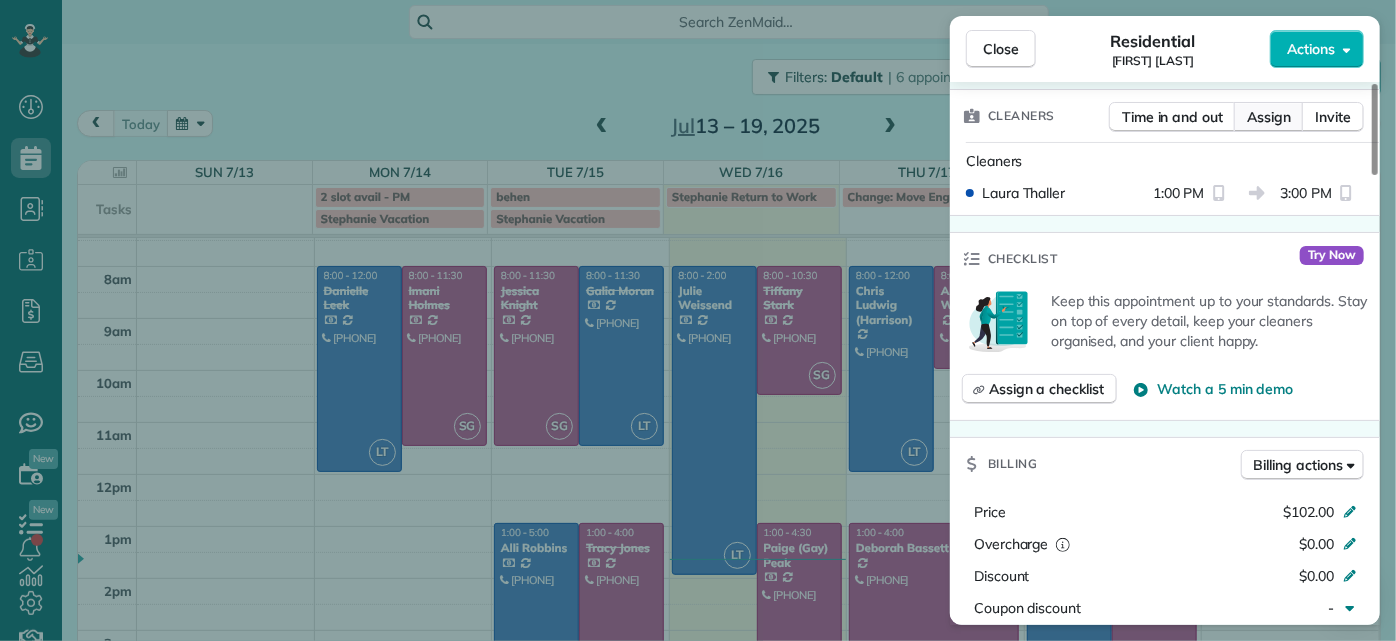 click on "Assign" at bounding box center (1269, 117) 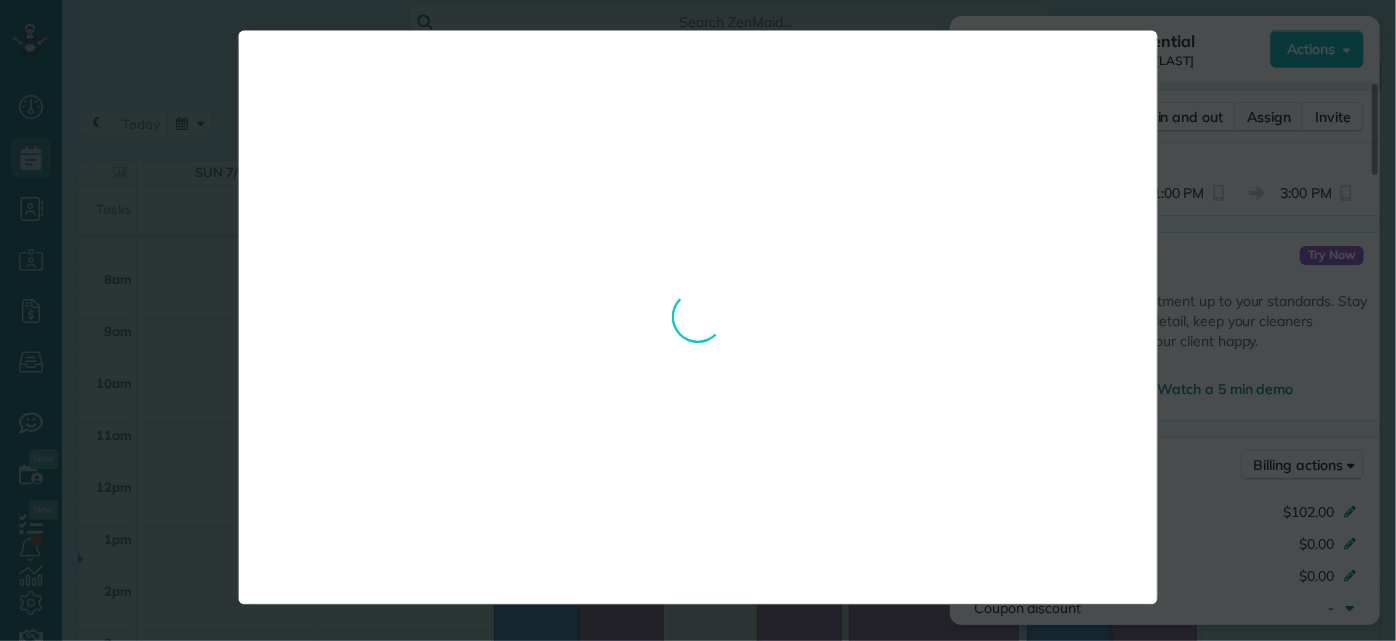 scroll, scrollTop: 0, scrollLeft: 0, axis: both 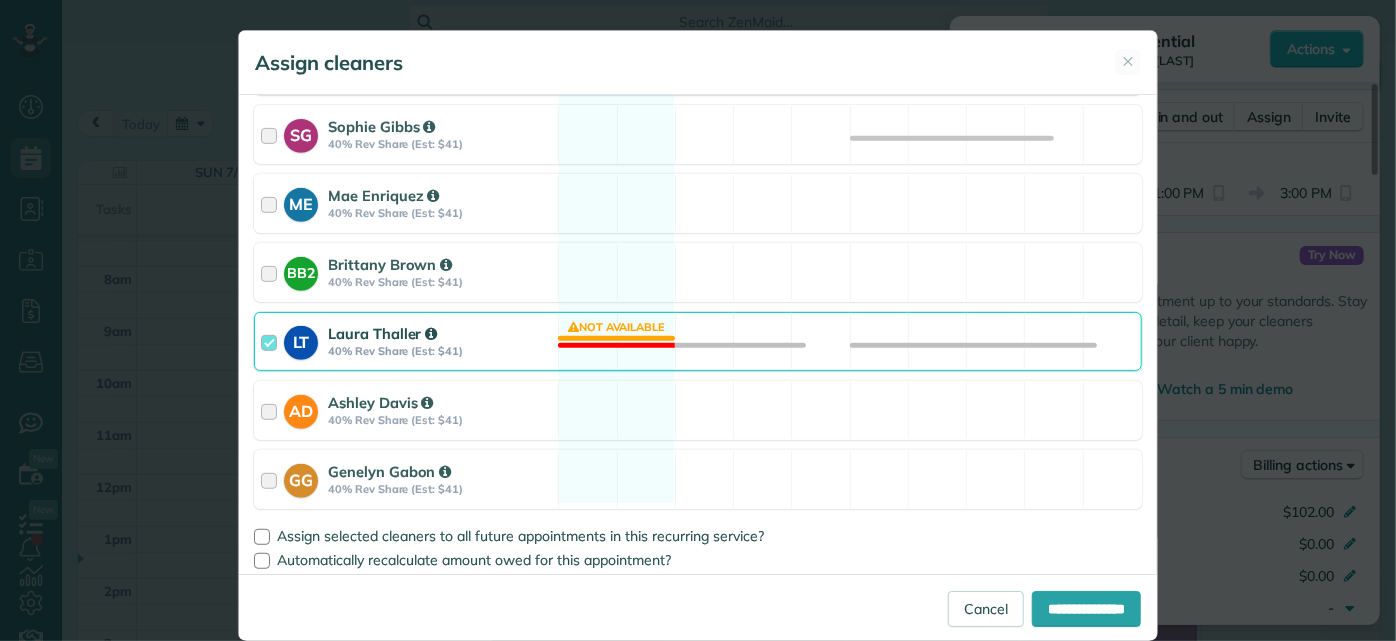 click on "LT
[FIRST] [LAST]
40% Rev Share (Est: $41)
Not available" at bounding box center [698, 341] 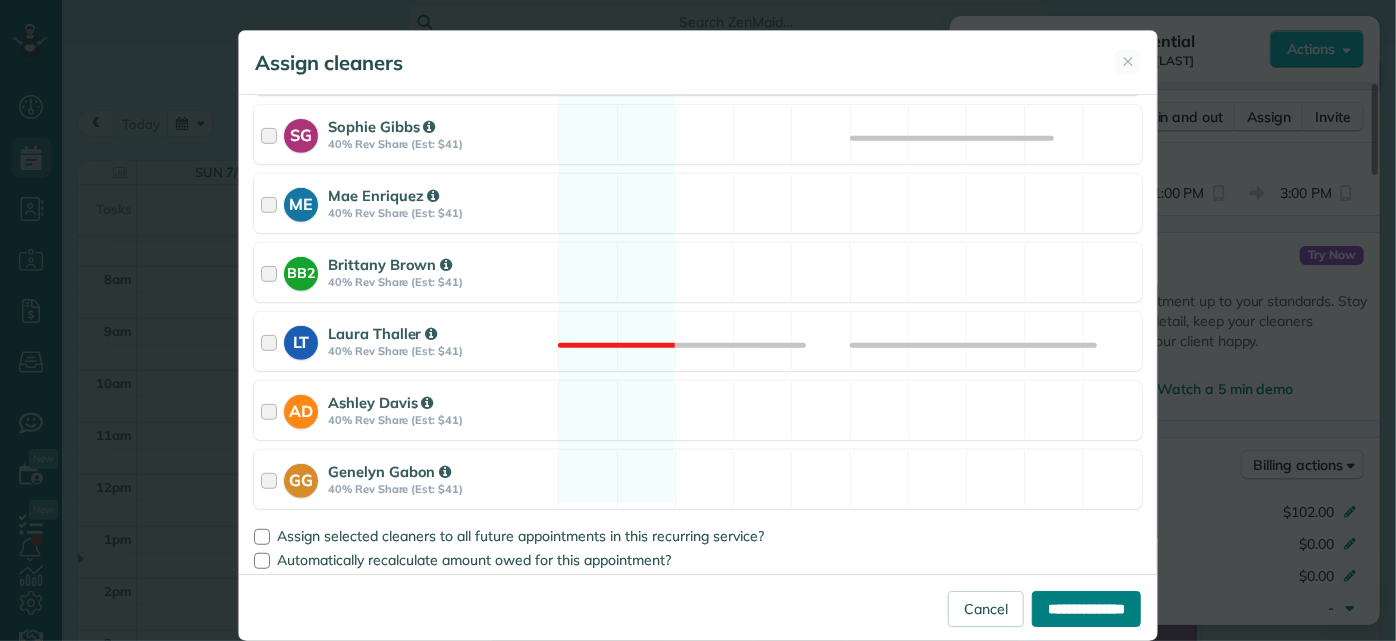 click on "**********" at bounding box center (1086, 609) 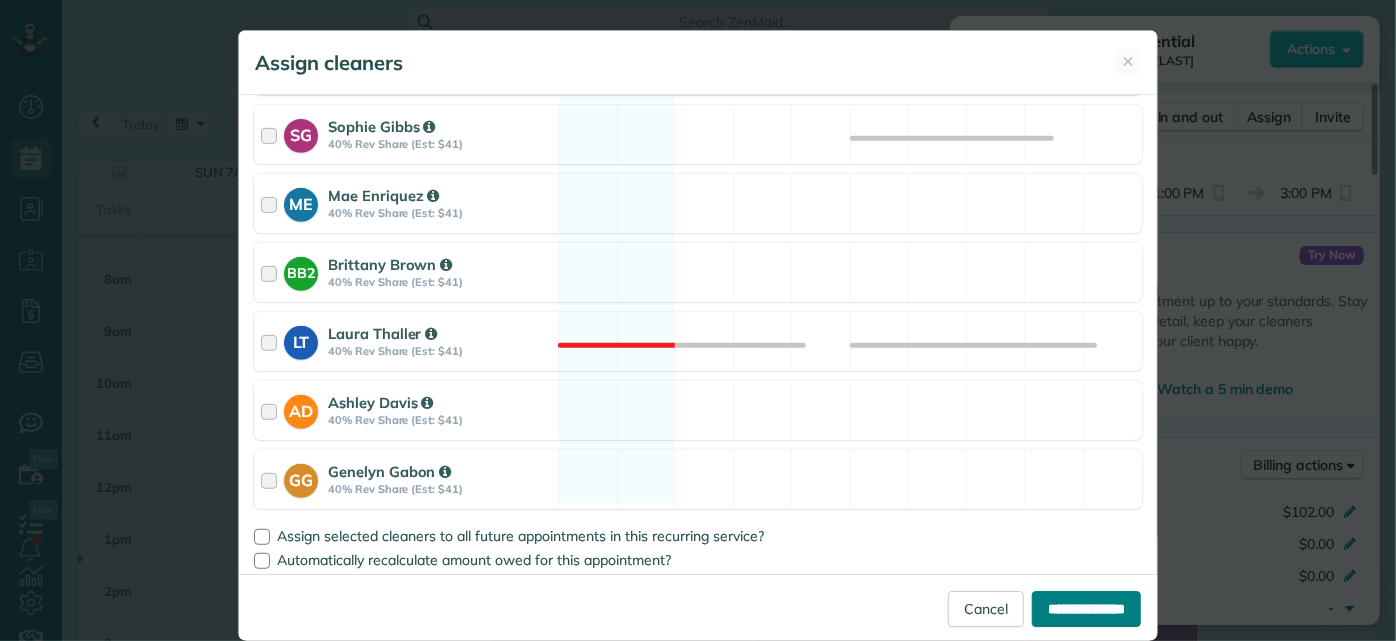 type on "**********" 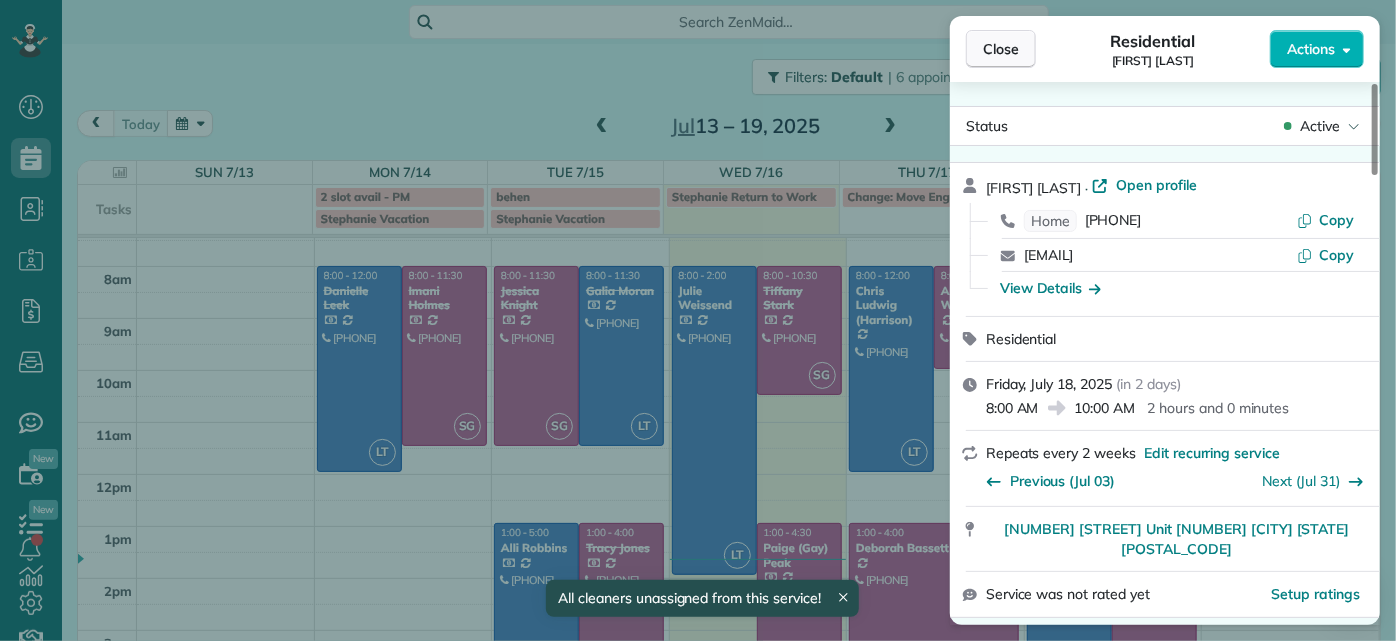 click on "Close" at bounding box center [1001, 49] 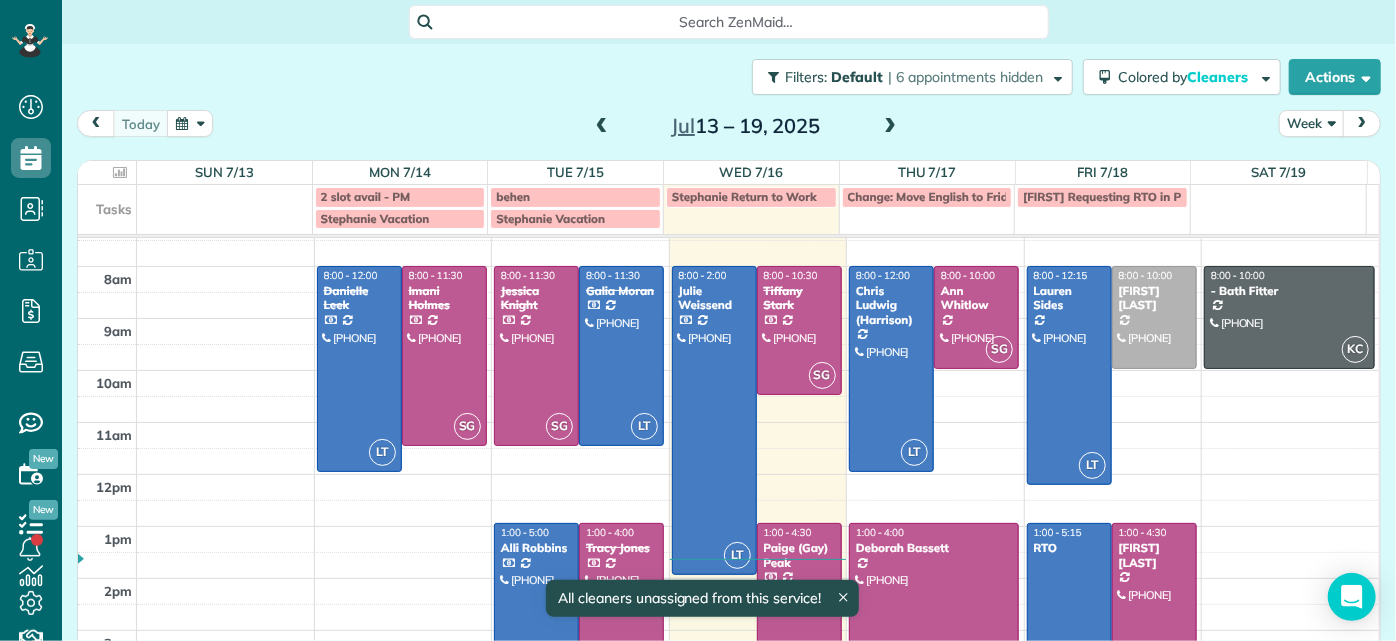 click on "7am 8am 9am 10am 11am 12pm 1pm 2pm 3pm 4pm 5pm LT 8:00 - 12:00 [FIRST] [LAST] ([PHONE]) [NUMBER] [STREET] [CITY], [STATE] [POSTAL_CODE] SG 8:00 - 11:30 [FIRST] [LAST] ([PHONE]) [NUMBER] [STREET] [CITY], [STATE] [POSTAL_CODE] SG 8:00 - 11:30 [FIRST] [LAST] ([PHONE]) [NUMBER] [STREET] [CITY], [STATE] [POSTAL_CODE] LT 8:00 - 11:30 [FIRST] [LAST] ([PHONE]) [NUMBER] [STREET] [CITY], [STATE] [POSTAL_CODE] LT 1:00 - 5:00 [FIRST] [LAST] ([PHONE]) [NUMBER] [STREET] [CITY], [STATE] [POSTAL_CODE] SG 1:00 - 4:00 [FIRST] [LAST] ([PHONE]) [NUMBER] [STREET] [CITY], [STATE] [POSTAL_CODE] LT 8:00 - 2:00 [FIRST] [LAST] ([PHONE]) [NUMBER] [STREET] [CITY], [STATE] [POSTAL_CODE] SG 8:00 - 10:30 [FIRST] [LAST] ([PHONE]) [NUMBER] [STREET] [CITY], [STATE] [POSTAL_CODE] SG 1:00 - 4:30 [FIRST] ([FIRST]) [LAST] ([PHONE]) [NUMBER] [STREET] [CITY], [STATE] [POSTAL_CODE] LT 8:00 - 12:00 [FIRST] [LAST] ([FIRST]) ([PHONE]) [NUMBER] [STREET] [CITY], [STATE] [POSTAL_CODE] SG 8:00 - 10:00 [FIRST] [LAST] ([PHONE]) [NUMBER] [STREET] [CITY], [STATE] [POSTAL_CODE] SG 1:00 - 4:00 [FIRST] [LAST] LT LT LT SG" at bounding box center (728, 500) 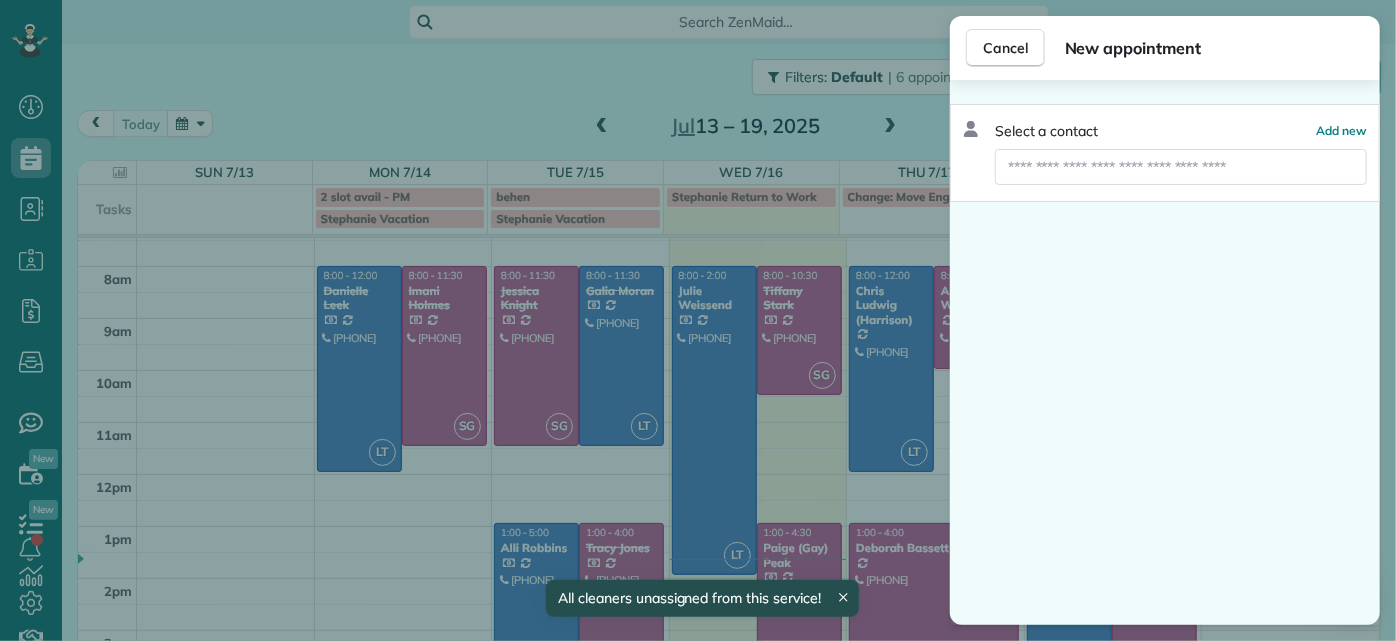 drag, startPoint x: 303, startPoint y: 128, endPoint x: 314, endPoint y: 124, distance: 11.7046995 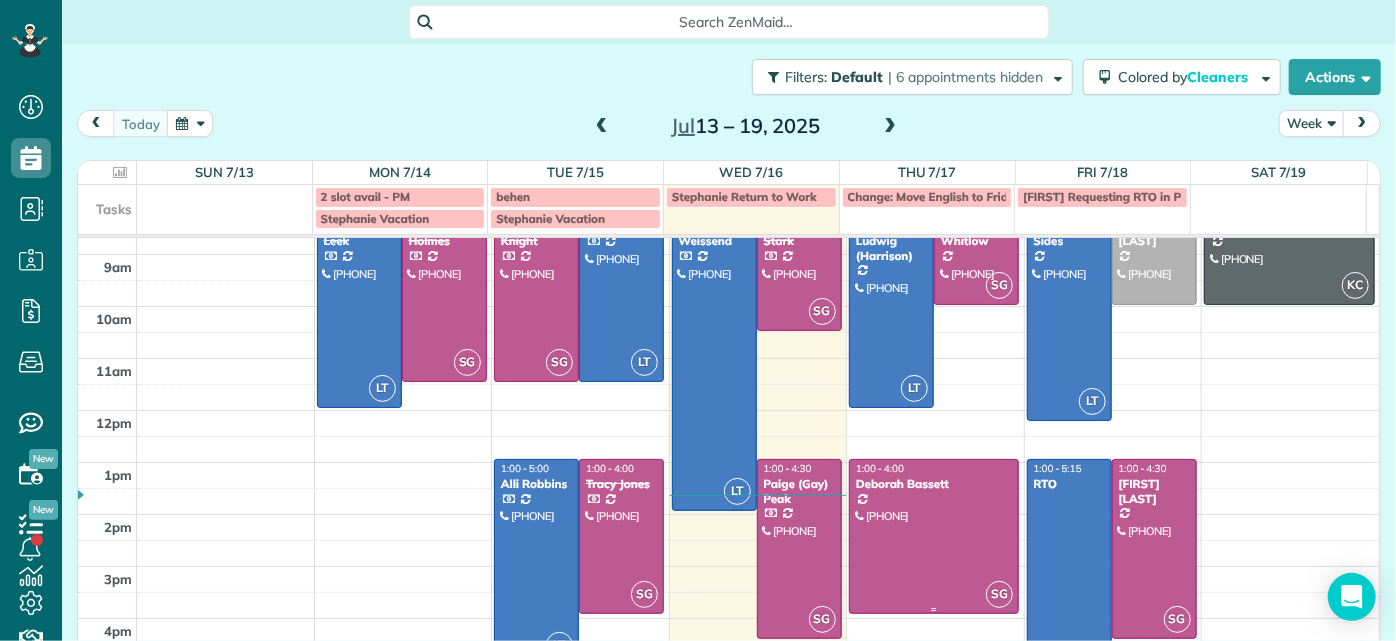 scroll, scrollTop: 0, scrollLeft: 0, axis: both 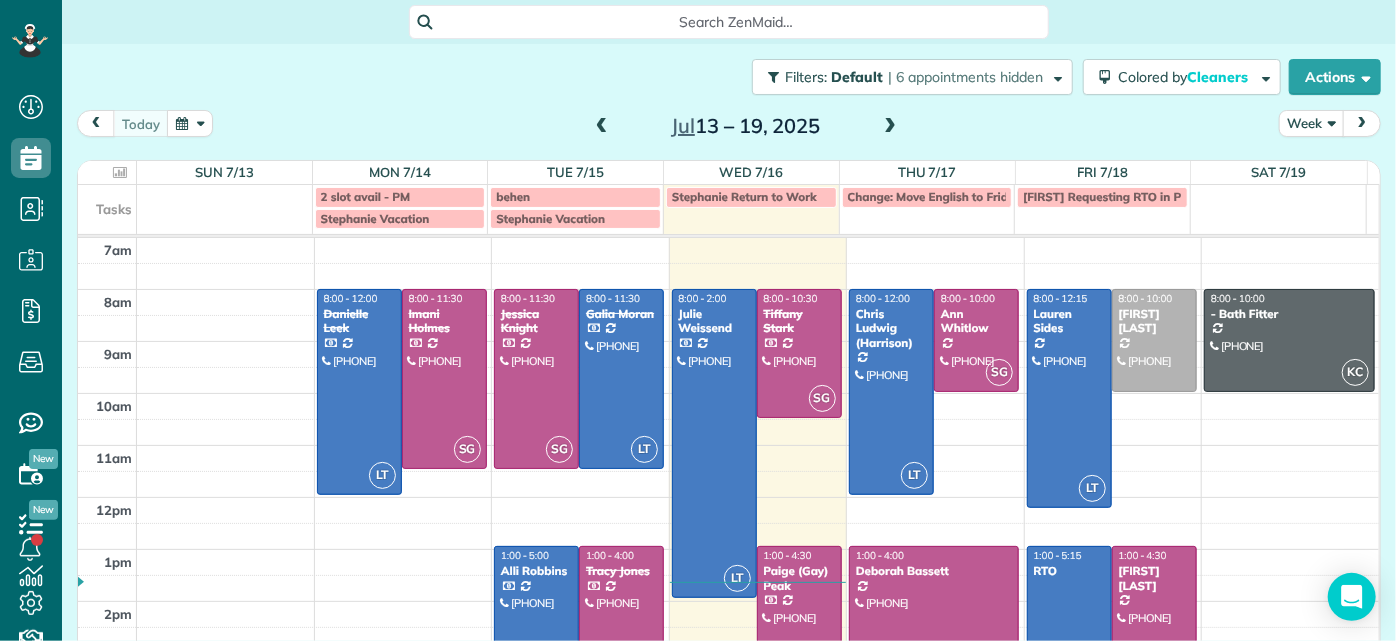 click at bounding box center [890, 127] 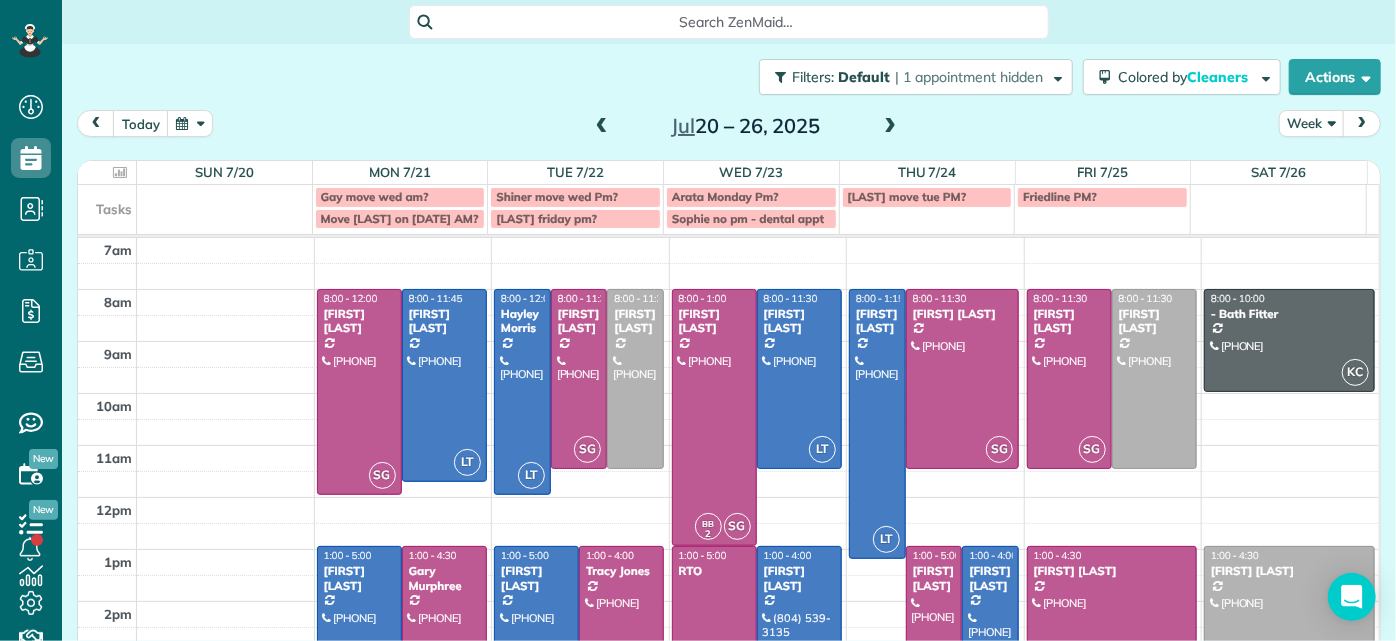 click at bounding box center (602, 127) 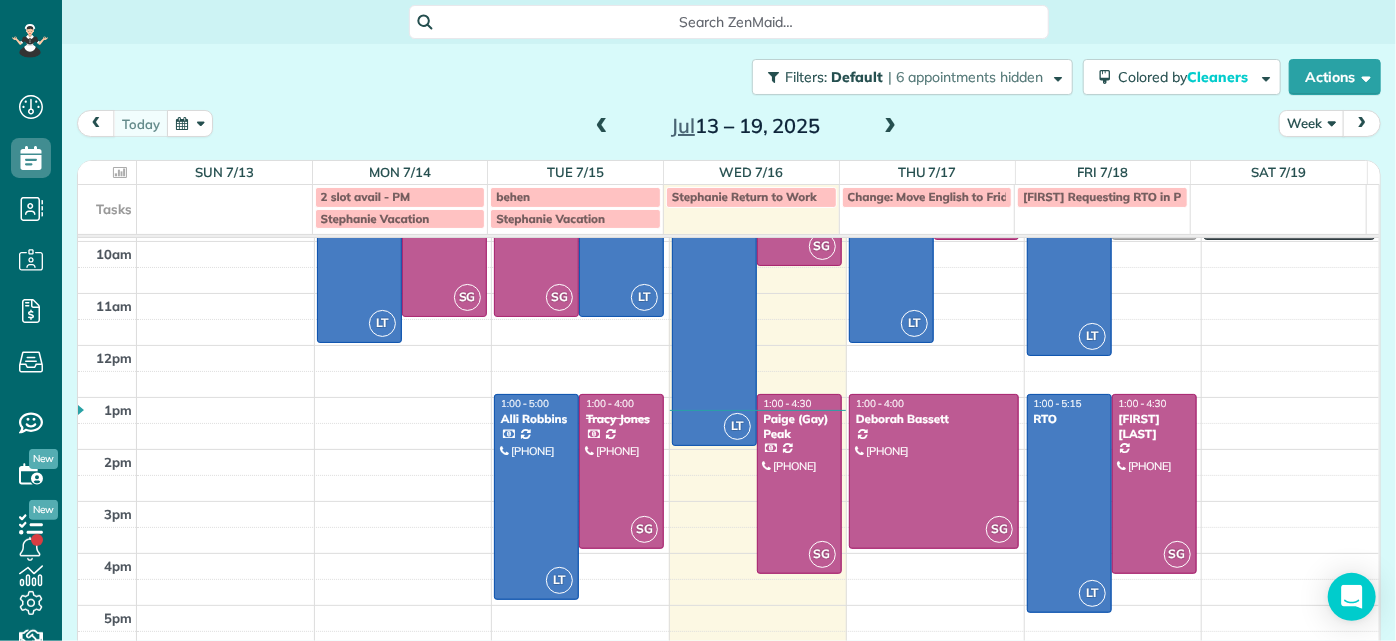 scroll, scrollTop: 62, scrollLeft: 0, axis: vertical 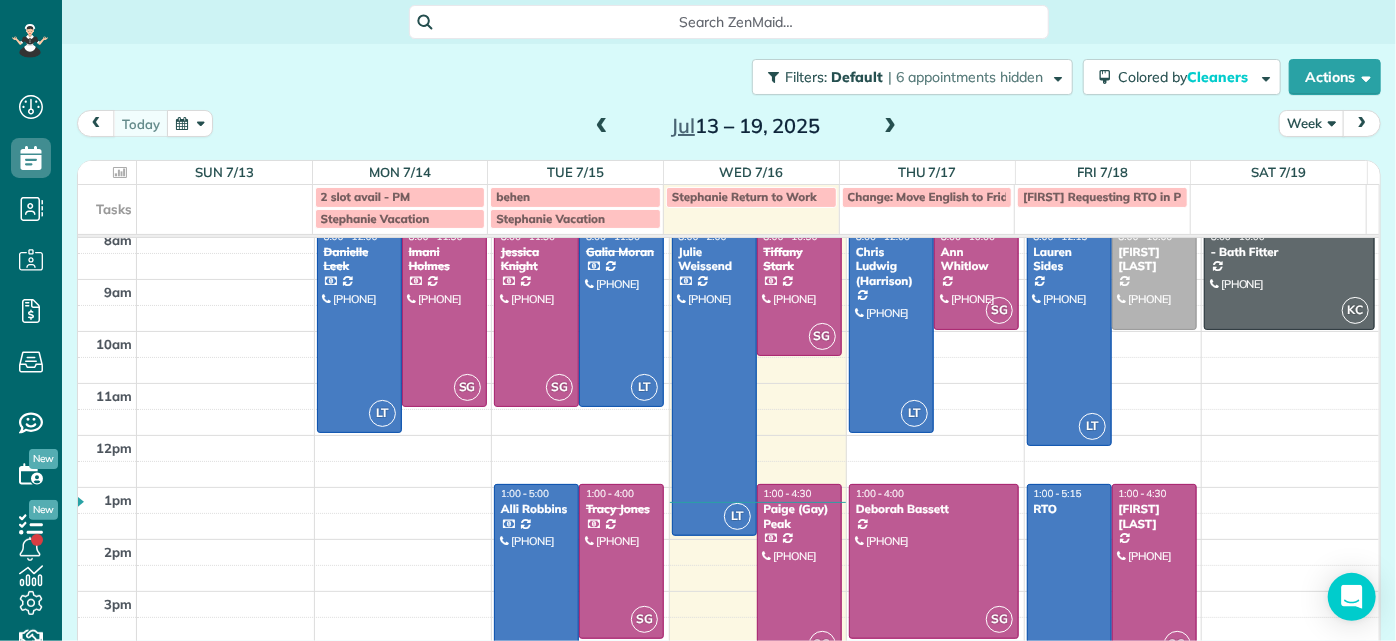 click at bounding box center (1154, 574) 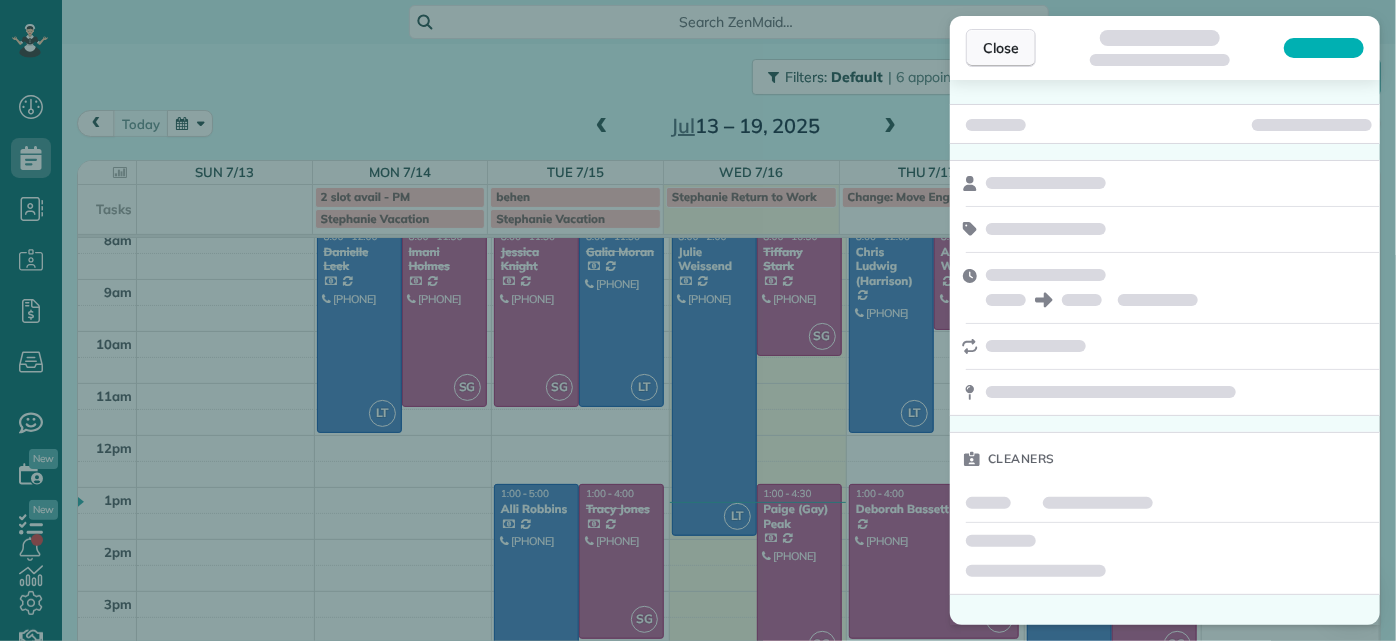 click on "Close" at bounding box center [1001, 48] 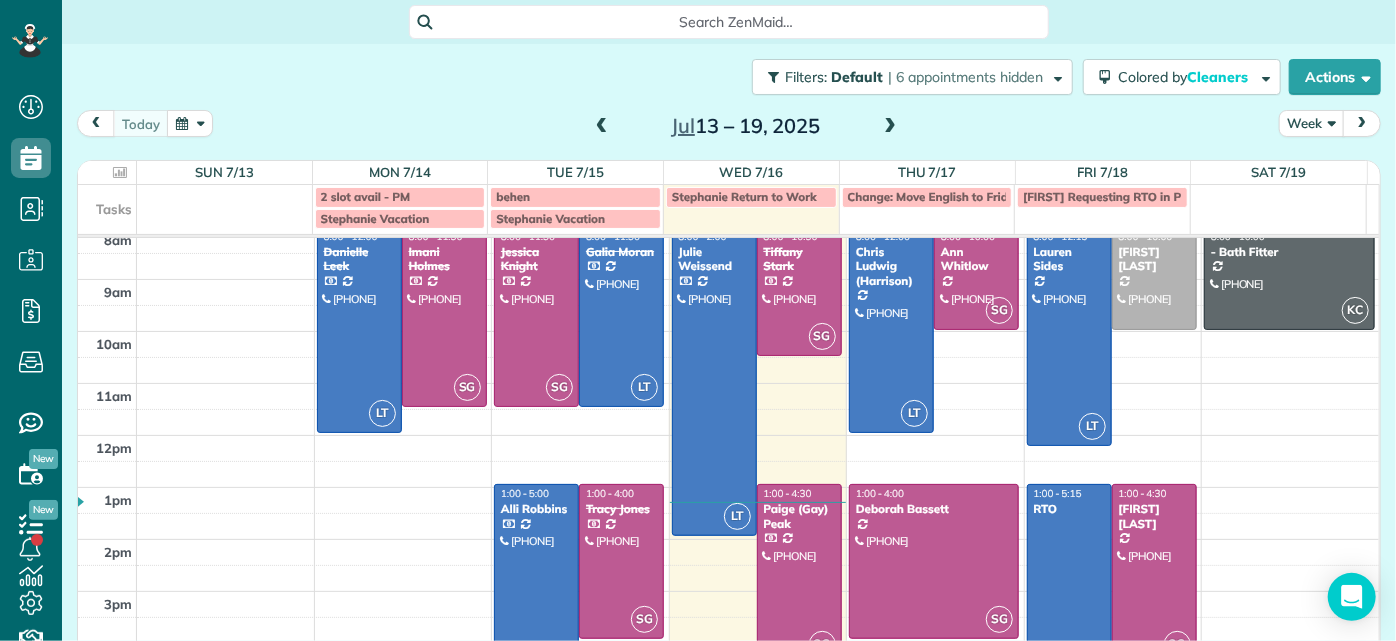 click on "7am 8am 9am 10am 11am 12pm 1pm 2pm 3pm 4pm 5pm LT 8:00 - 12:00 [FIRST] [LAST] ([PHONE]) [NUMBER] [STREET] [CITY], [STATE] [POSTAL_CODE] SG 8:00 - 11:30 [FIRST] [LAST] ([PHONE]) [NUMBER] [STREET] [CITY], [STATE] [POSTAL_CODE] SG 8:00 - 11:30 [FIRST] [LAST] ([PHONE]) [NUMBER] [STREET] [CITY], [STATE] [POSTAL_CODE] LT 8:00 - 11:30 [FIRST] [LAST] ([PHONE]) [NUMBER] [STREET] [CITY], [STATE] [POSTAL_CODE] LT 1:00 - 5:00 [FIRST] [LAST] ([PHONE]) [NUMBER] [STREET] [CITY], [STATE] [POSTAL_CODE] SG 1:00 - 4:00 [FIRST] [LAST] ([PHONE]) [NUMBER] [STREET] [CITY], [STATE] [POSTAL_CODE] LT 8:00 - 2:00 [FIRST] [LAST] ([PHONE]) [NUMBER] [STREET] [CITY], [STATE] [POSTAL_CODE] SG 8:00 - 10:30 [FIRST] [LAST] ([PHONE]) [NUMBER] [STREET] [CITY], [STATE] [POSTAL_CODE] SG 1:00 - 4:30 [FIRST] ([FIRST]) [LAST] ([PHONE]) [NUMBER] [STREET] [CITY], [STATE] [POSTAL_CODE] LT 8:00 - 12:00 [FIRST] [LAST] ([FIRST]) ([PHONE]) [NUMBER] [STREET] [CITY], [STATE] [POSTAL_CODE] SG 8:00 - 10:00 [FIRST] [LAST] ([PHONE]) [NUMBER] [STREET] [CITY], [STATE] [POSTAL_CODE] SG 1:00 - 4:00 [FIRST] [LAST] LT LT LT SG" at bounding box center [728, 461] 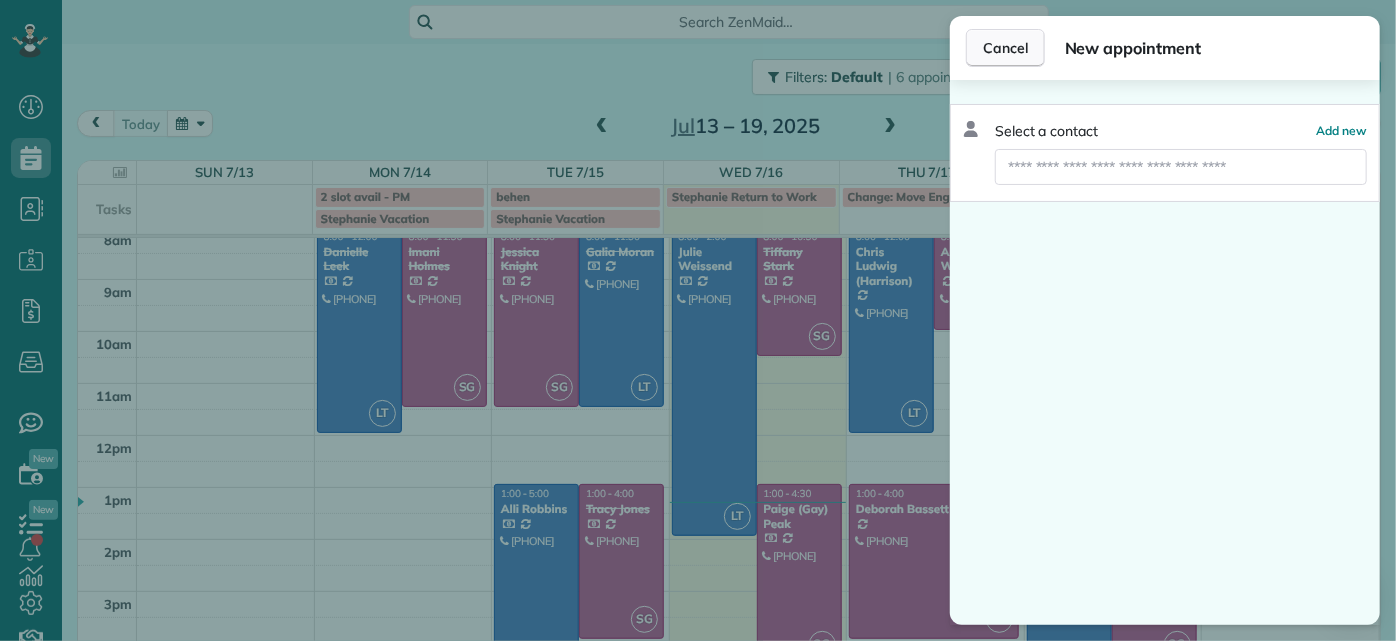 click on "Cancel" at bounding box center [1005, 48] 